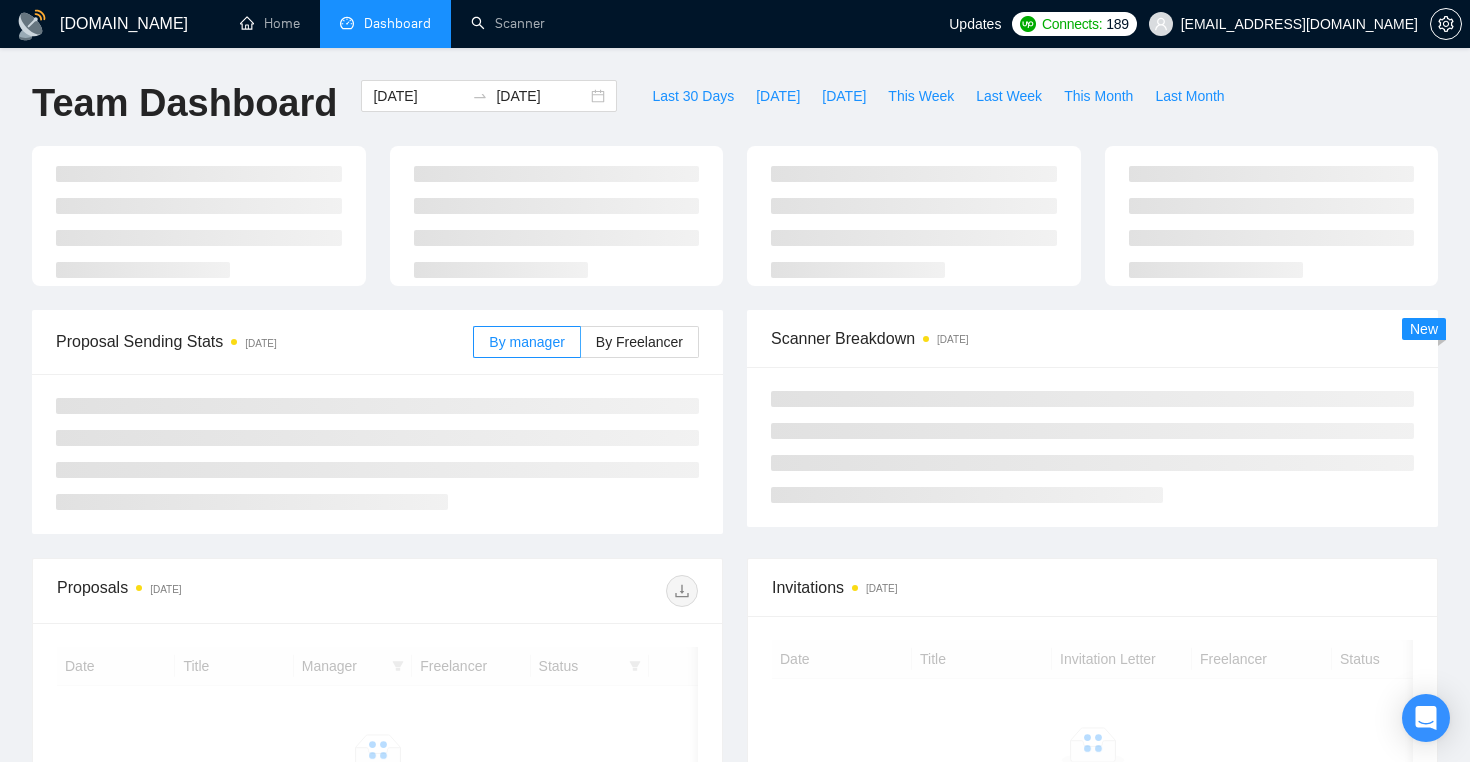 scroll, scrollTop: 0, scrollLeft: 0, axis: both 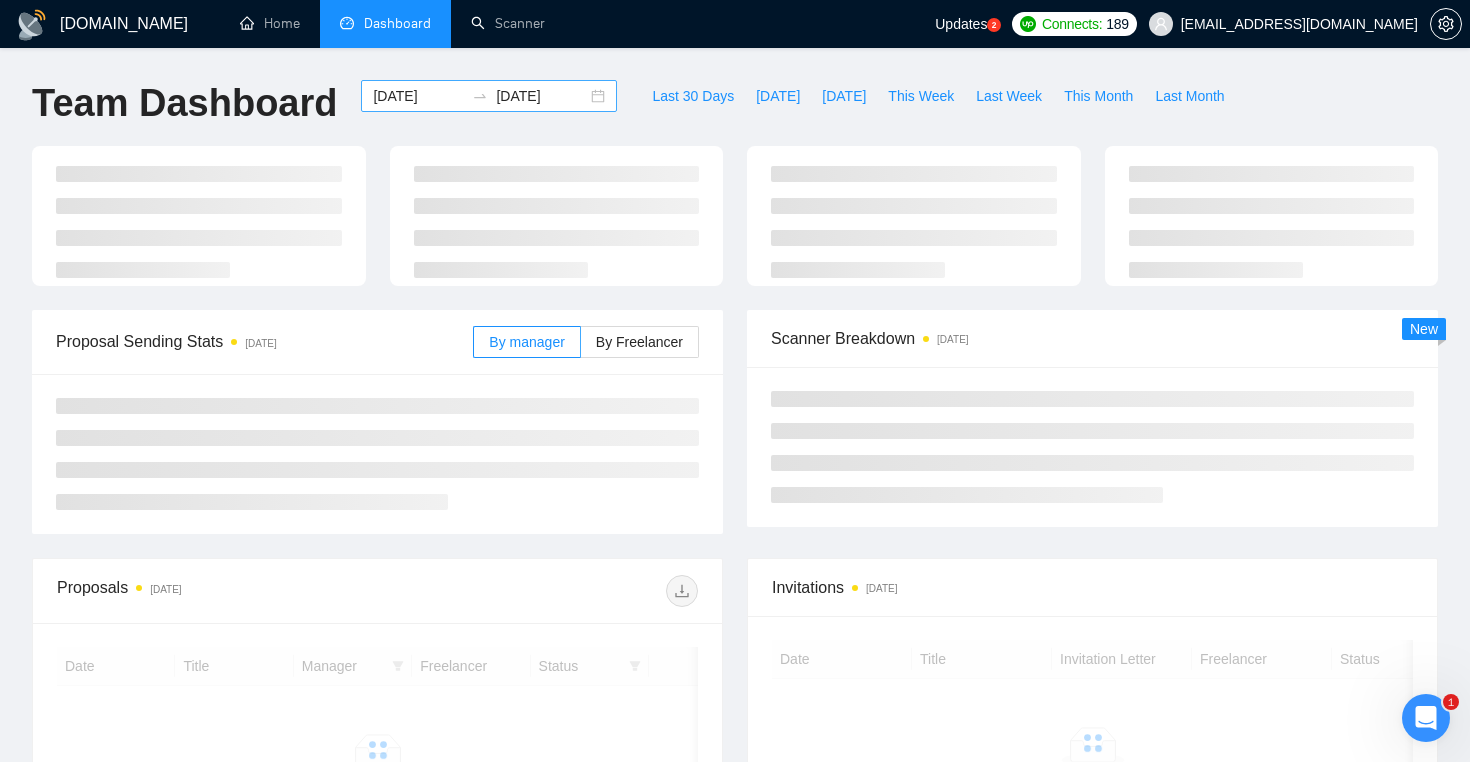 click on "2024-01-15" at bounding box center (418, 96) 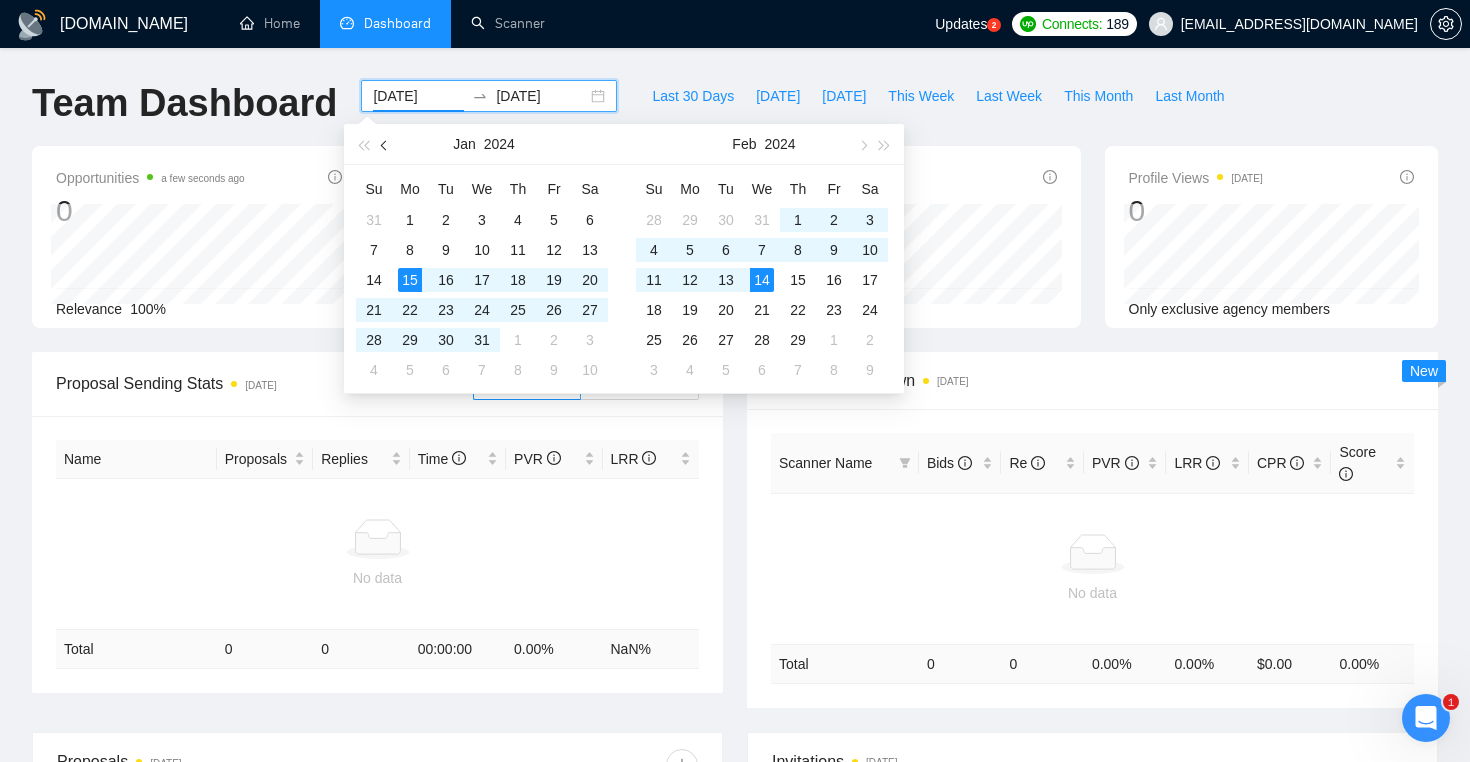 click at bounding box center (385, 144) 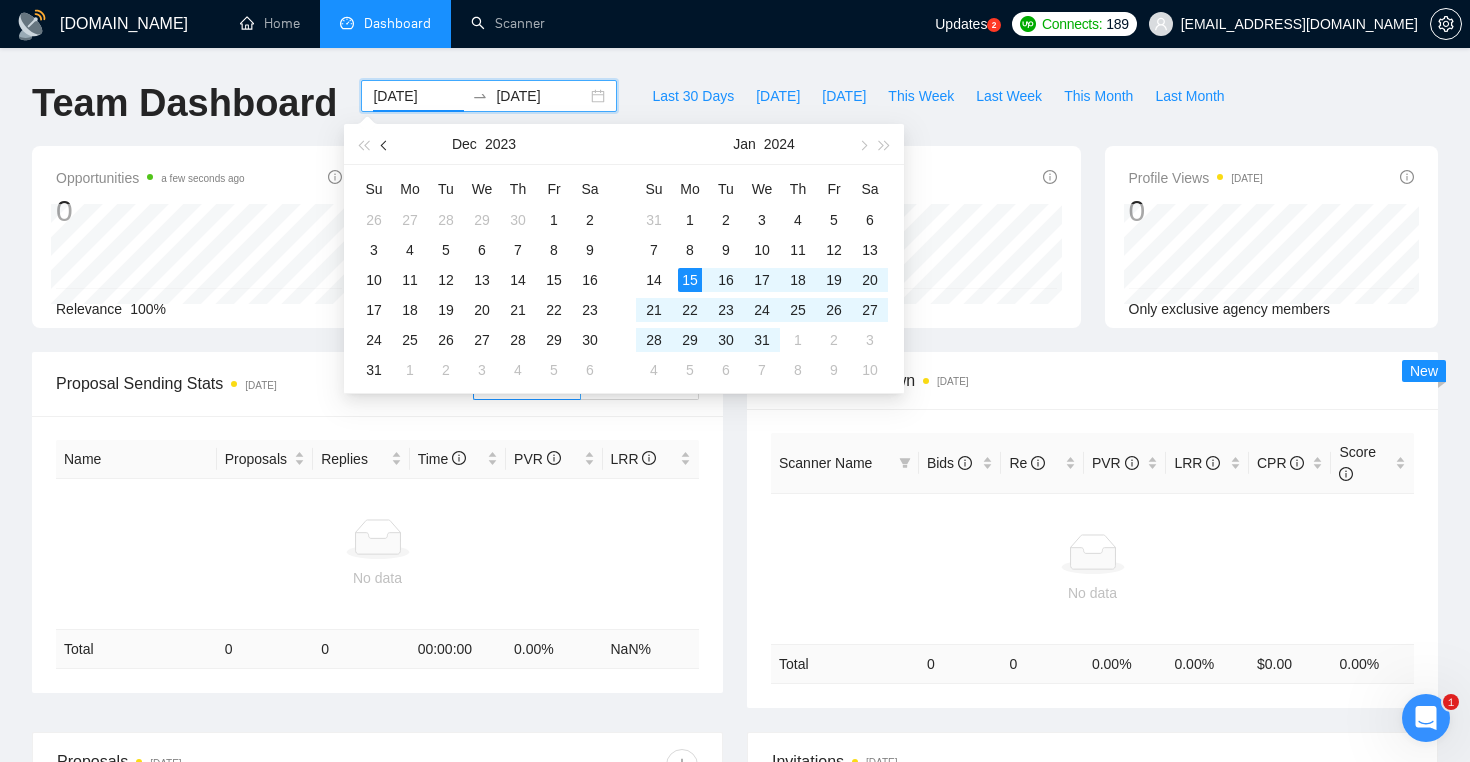 click at bounding box center (385, 144) 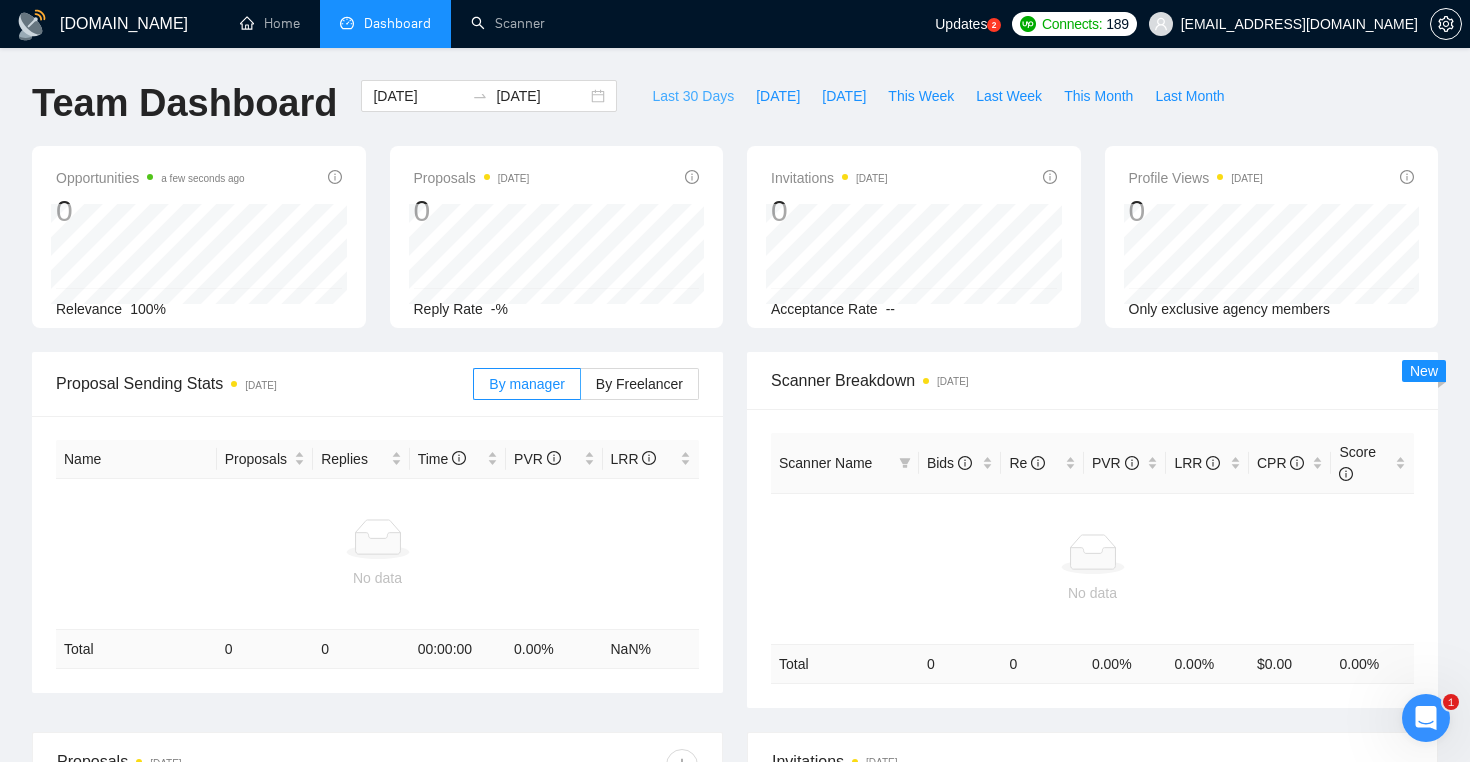 click on "Last 30 Days" at bounding box center [693, 96] 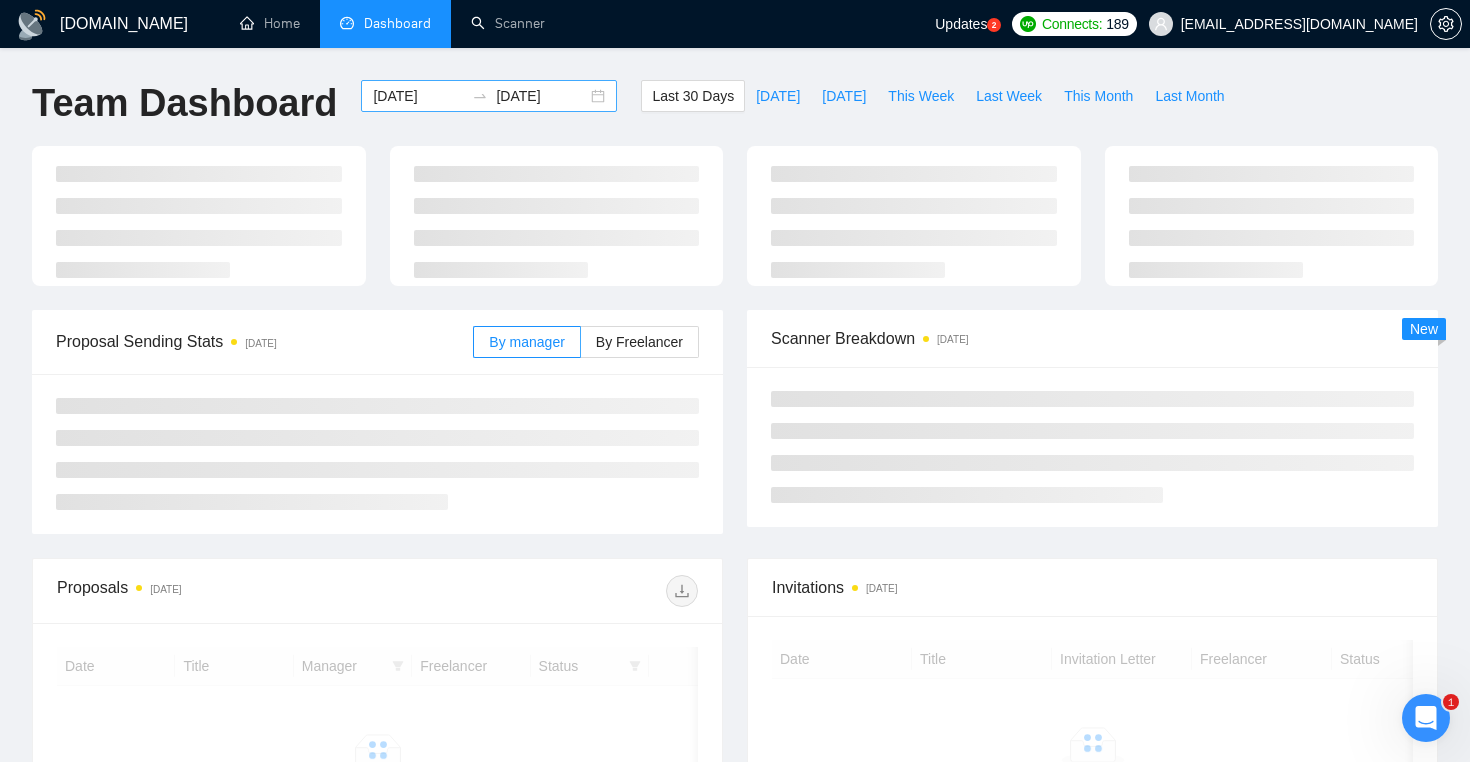 click on "2025-06-02 2025-07-02" at bounding box center (489, 96) 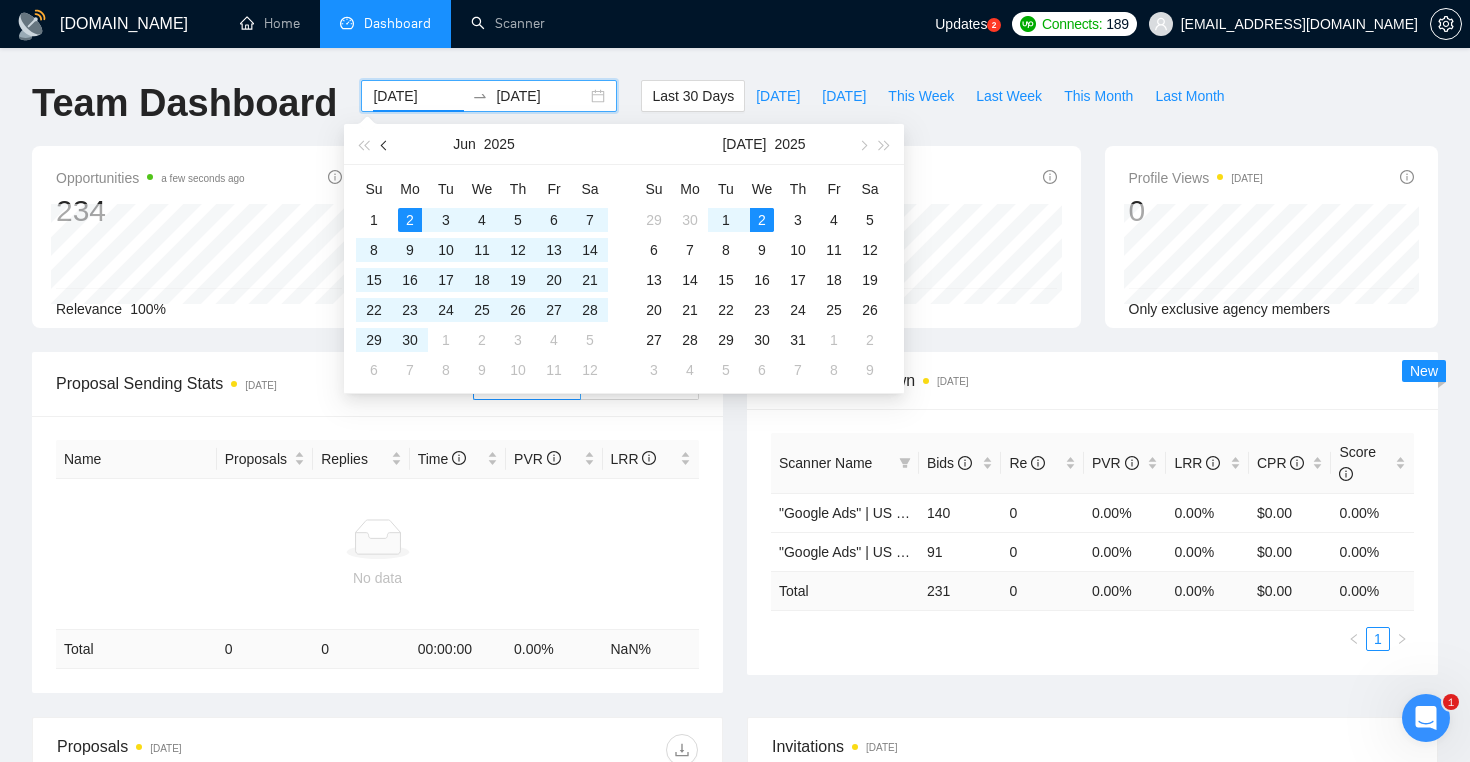 click at bounding box center [385, 144] 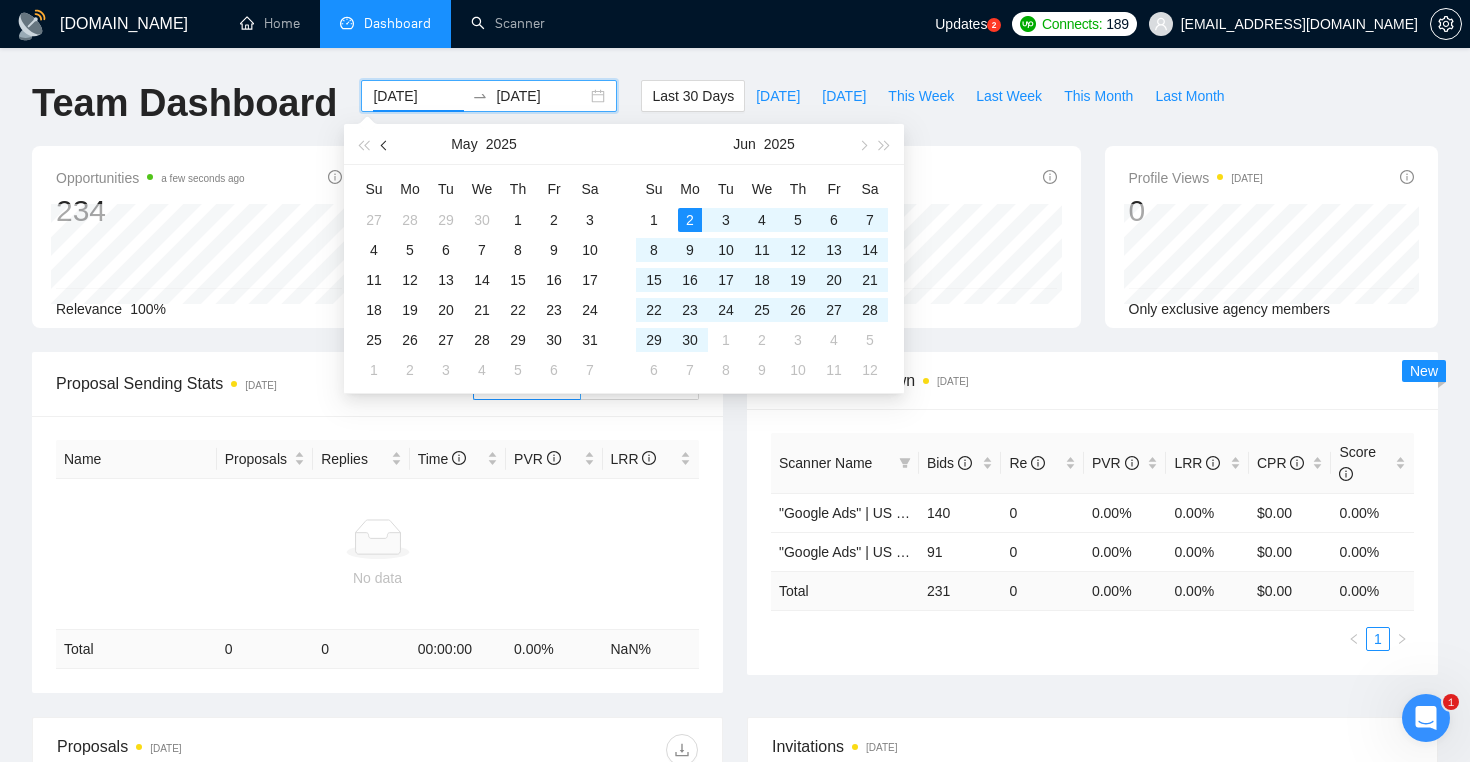 click at bounding box center (385, 144) 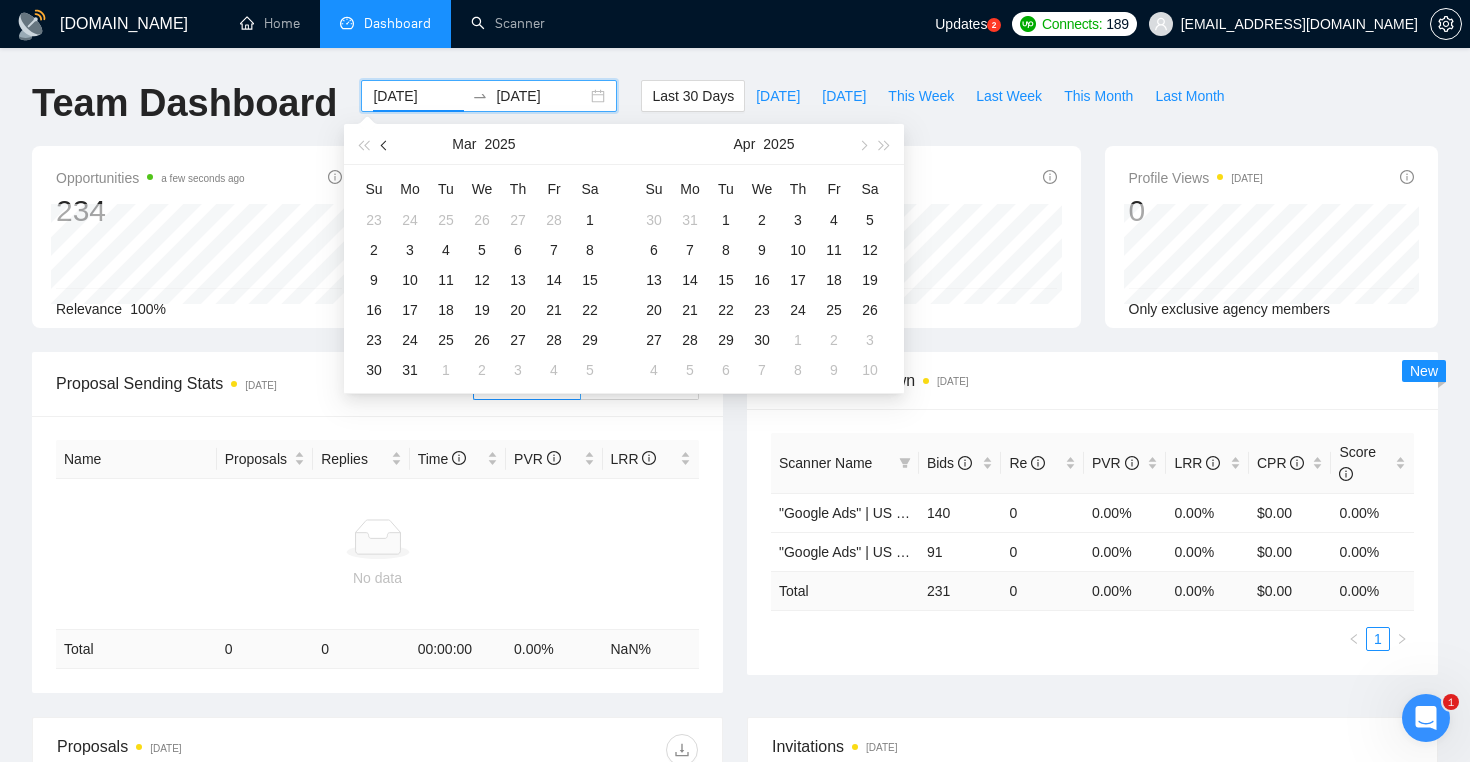 click at bounding box center [385, 144] 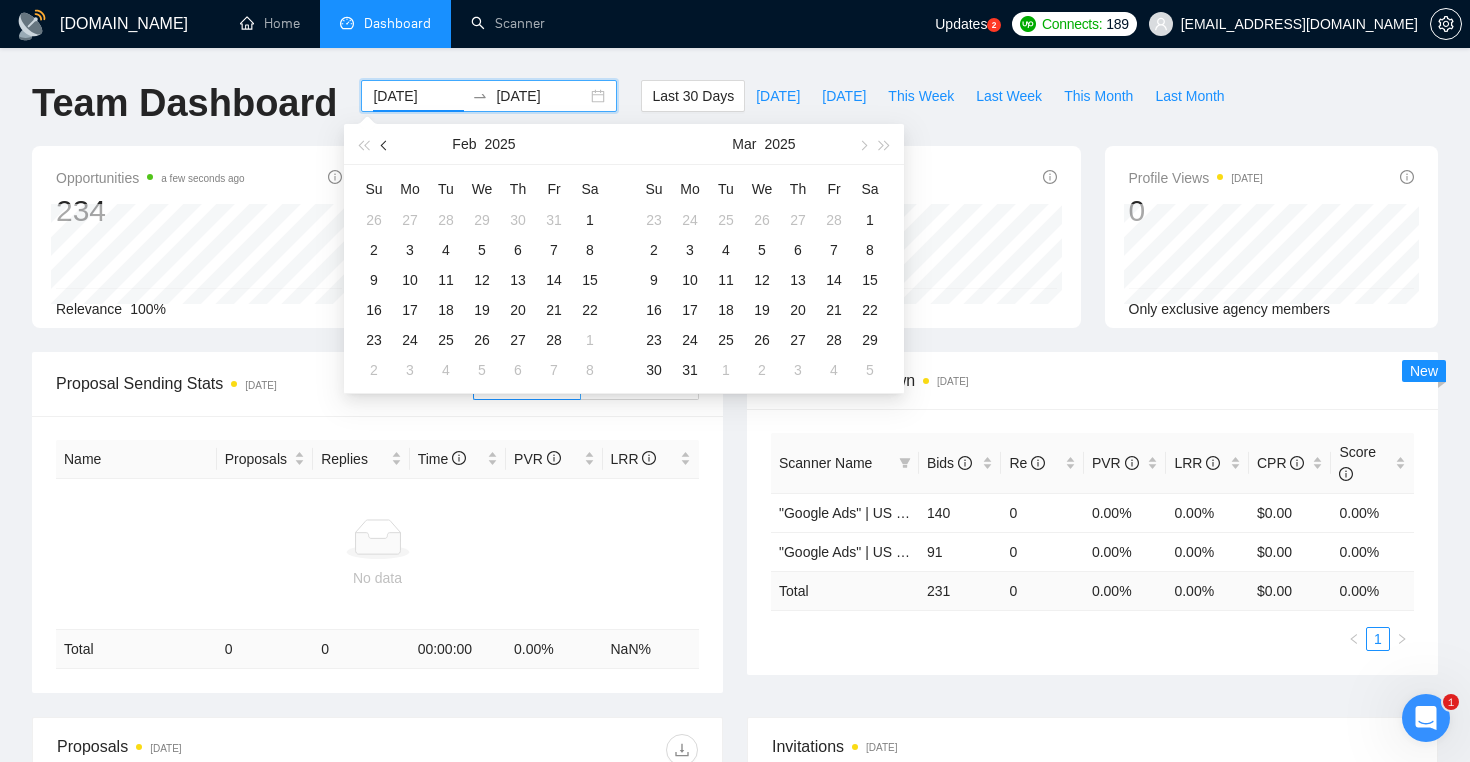 click at bounding box center [385, 144] 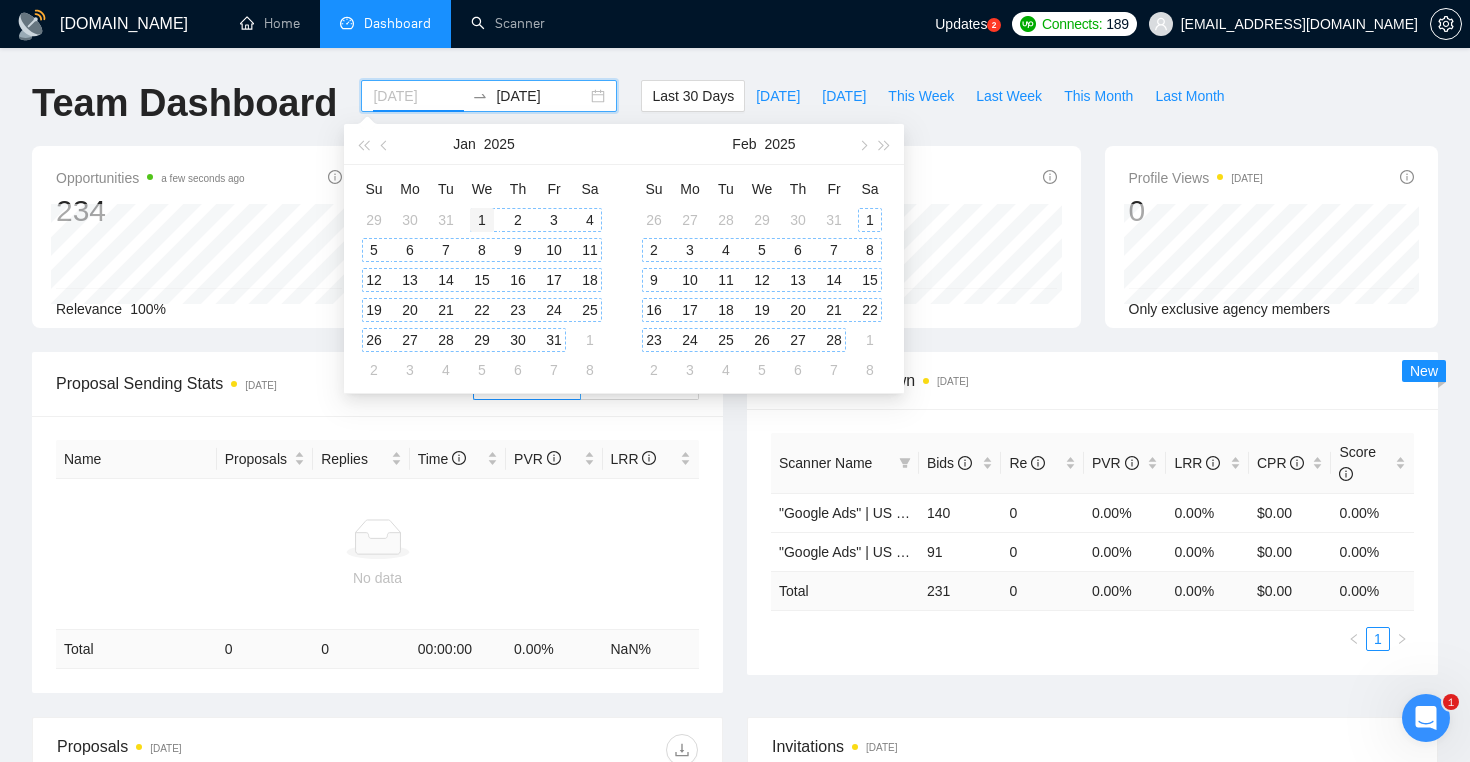 type on "2025-01-01" 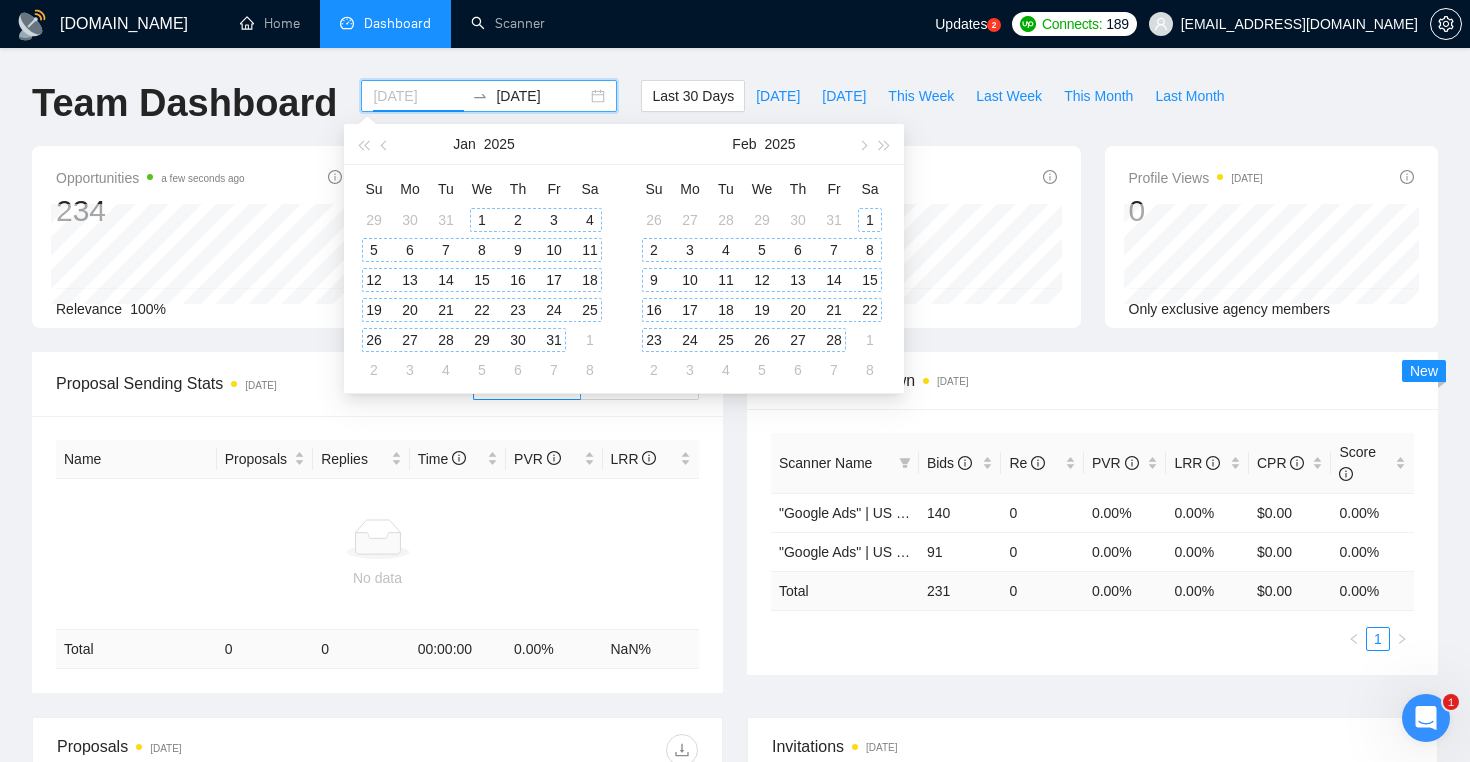 click on "1" at bounding box center [482, 220] 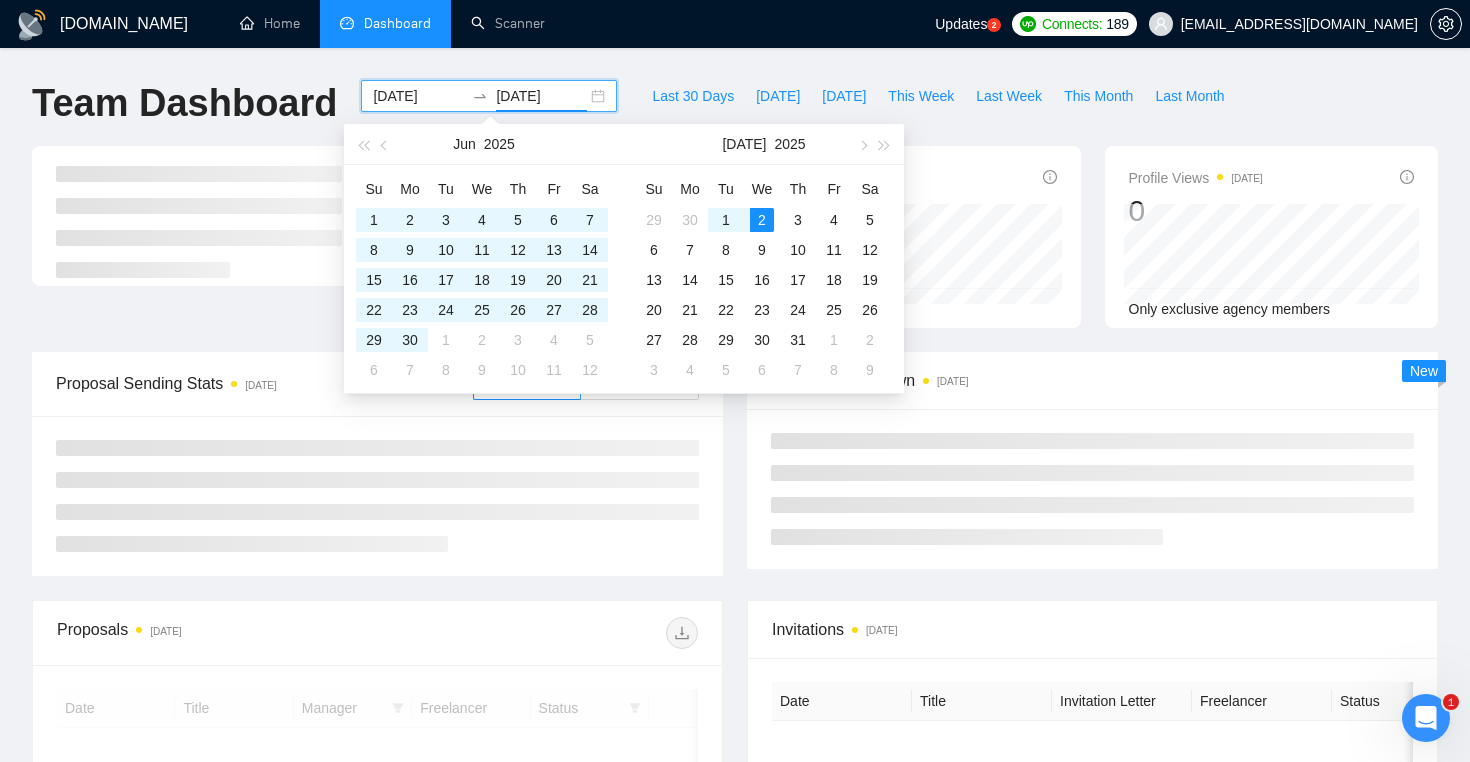 click on "GigRadar.io Home Dashboard Scanner Updates
2
Connects: 189 nick@pixelocity.com Team Dashboard 2025-01-01 2025-07-02 Last 30 Days Today Yesterday This Week Last Week This Month Last Month Invitations 2 months ago 0   Acceptance Rate -- Profile Views 2 months ago 0   Only exclusive agency members Proposal Sending Stats 2 months ago By manager By Freelancer Scanner Breakdown 2 months ago New Proposals 2 months ago Date Title Manager Freelancer Status               No data Invitations 2 months ago Date Title Invitation Letter Freelancer Status           No data GigRadar.io 1.21.0 (dev) @vadymhimself   2025 GigRadar.io | All Rights Reserved." at bounding box center (735, 549) 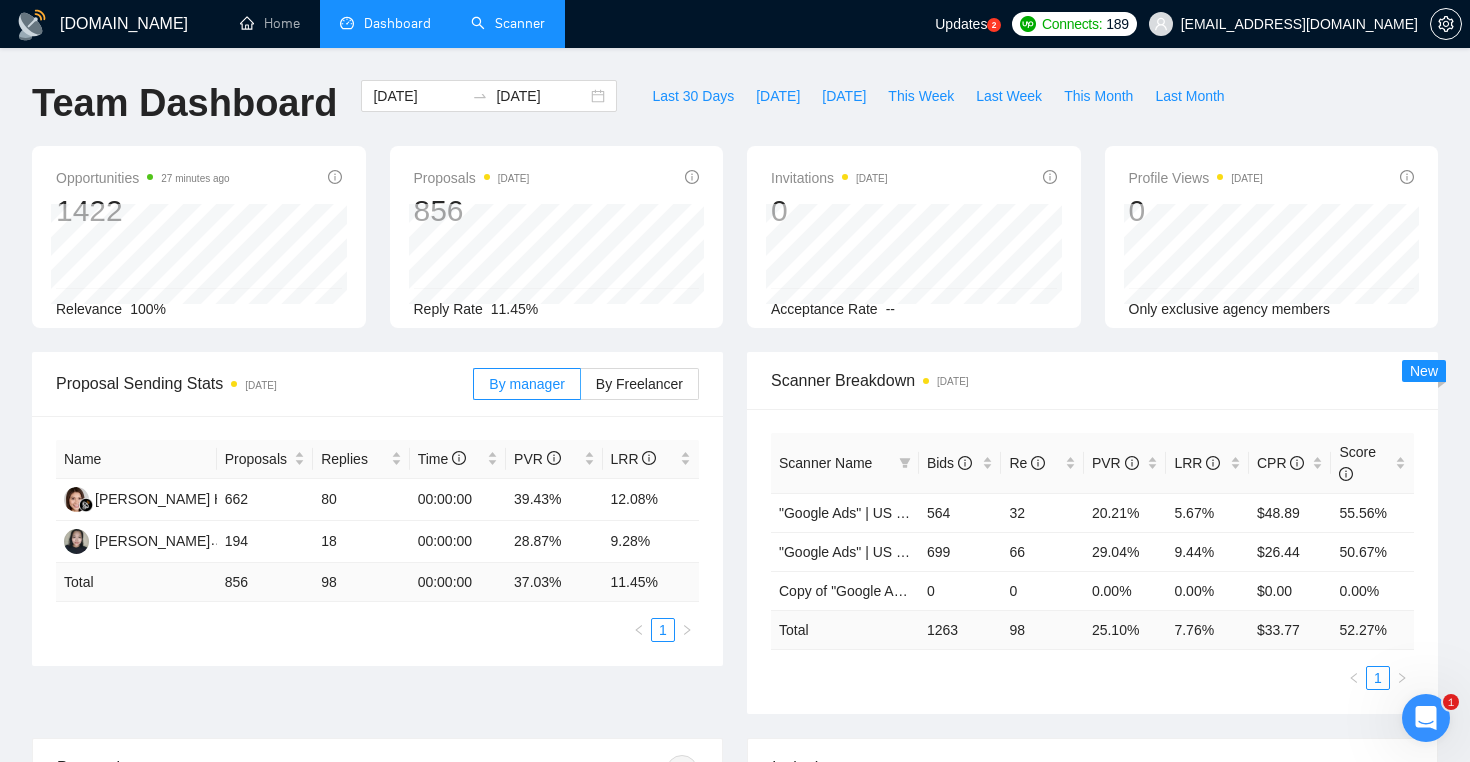 click on "Scanner" at bounding box center [508, 23] 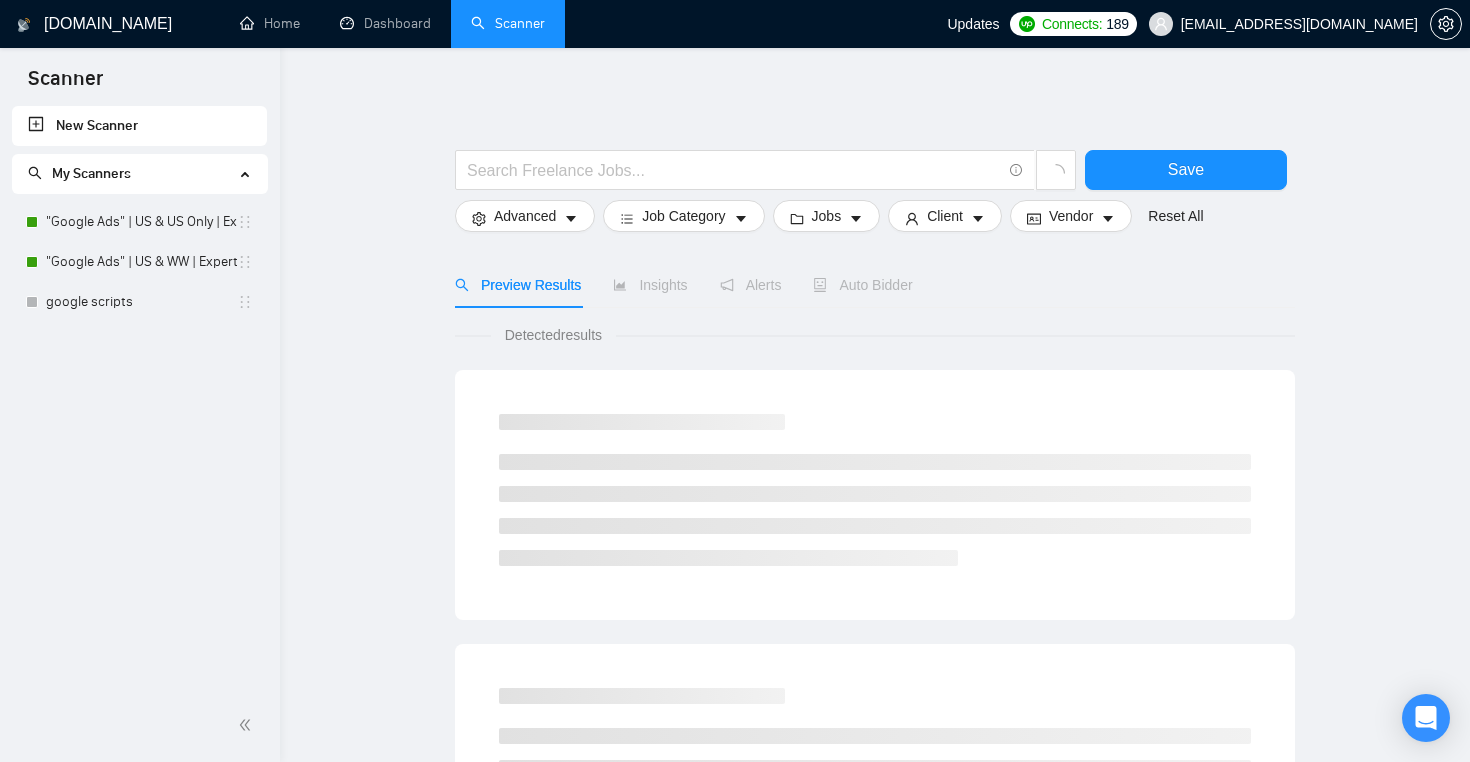 scroll, scrollTop: 0, scrollLeft: 0, axis: both 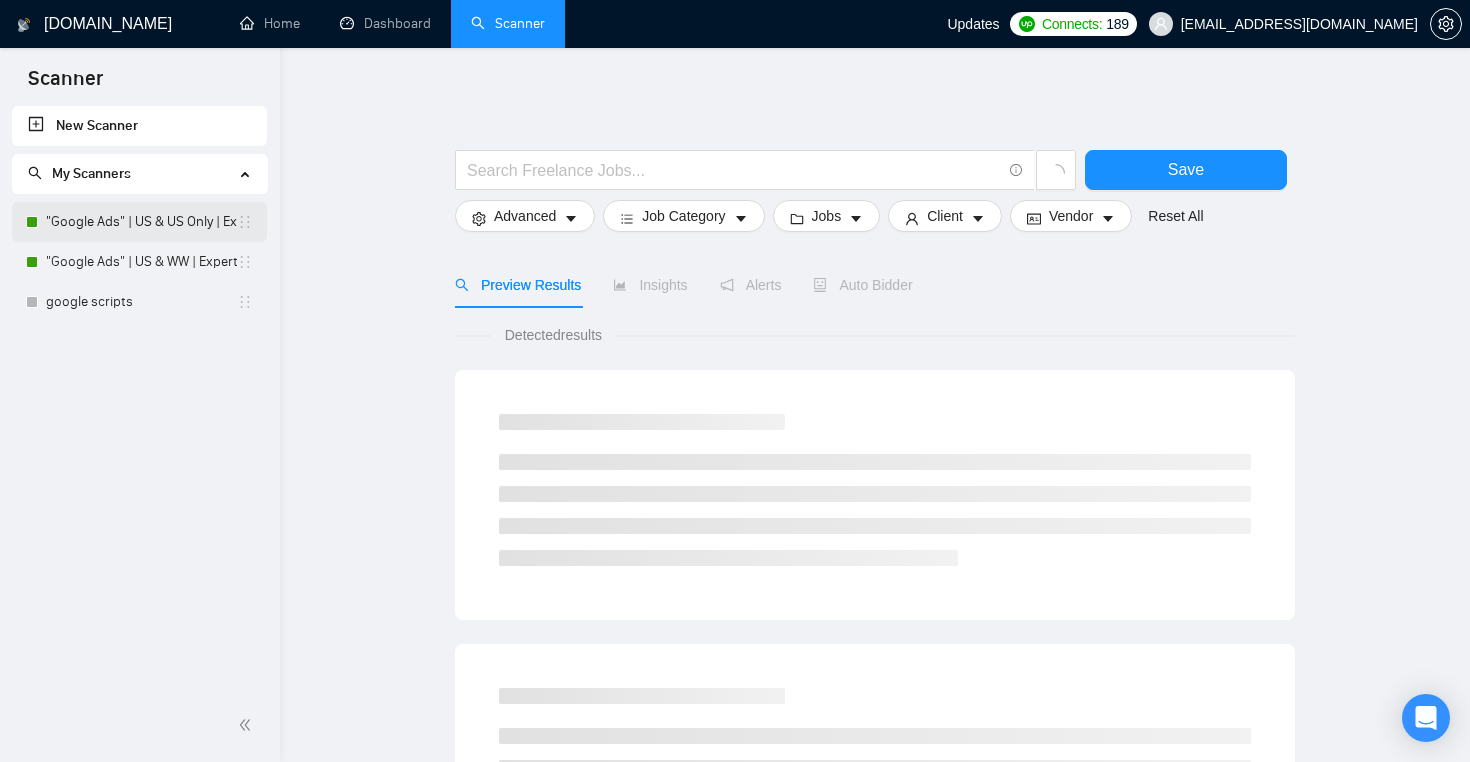 click on ""Google Ads" | US & US Only | Expert" at bounding box center (141, 222) 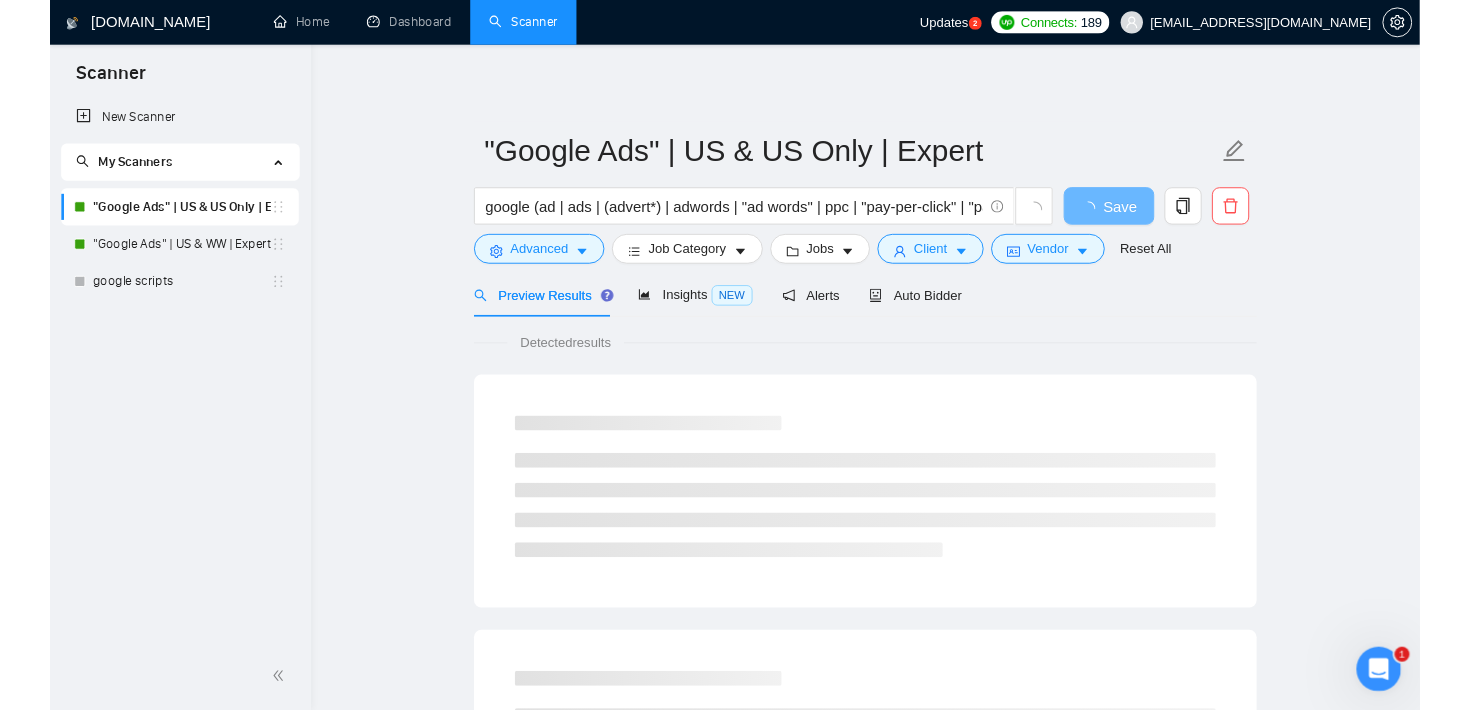 scroll, scrollTop: 0, scrollLeft: 0, axis: both 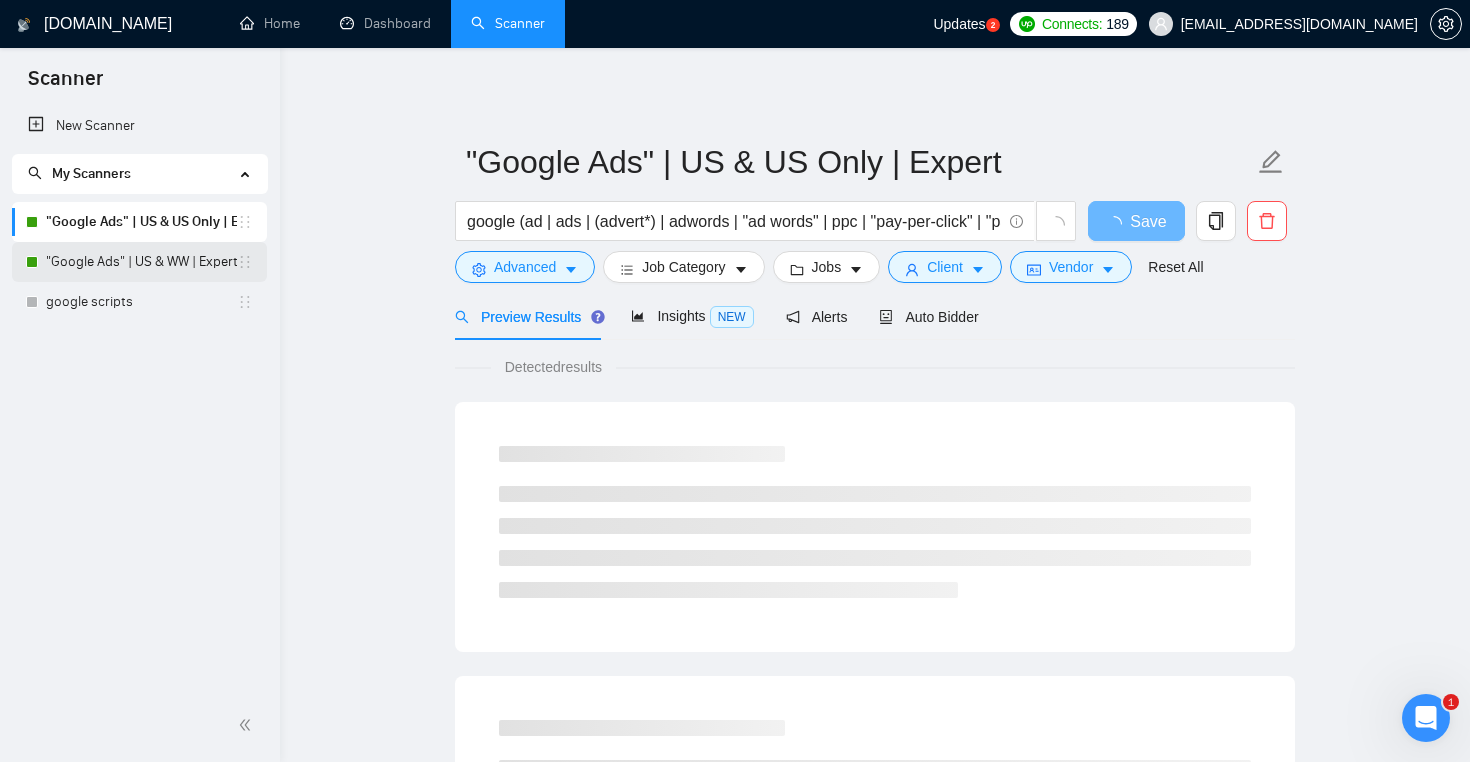 click on ""Google Ads" | US & WW | Expert" at bounding box center (141, 262) 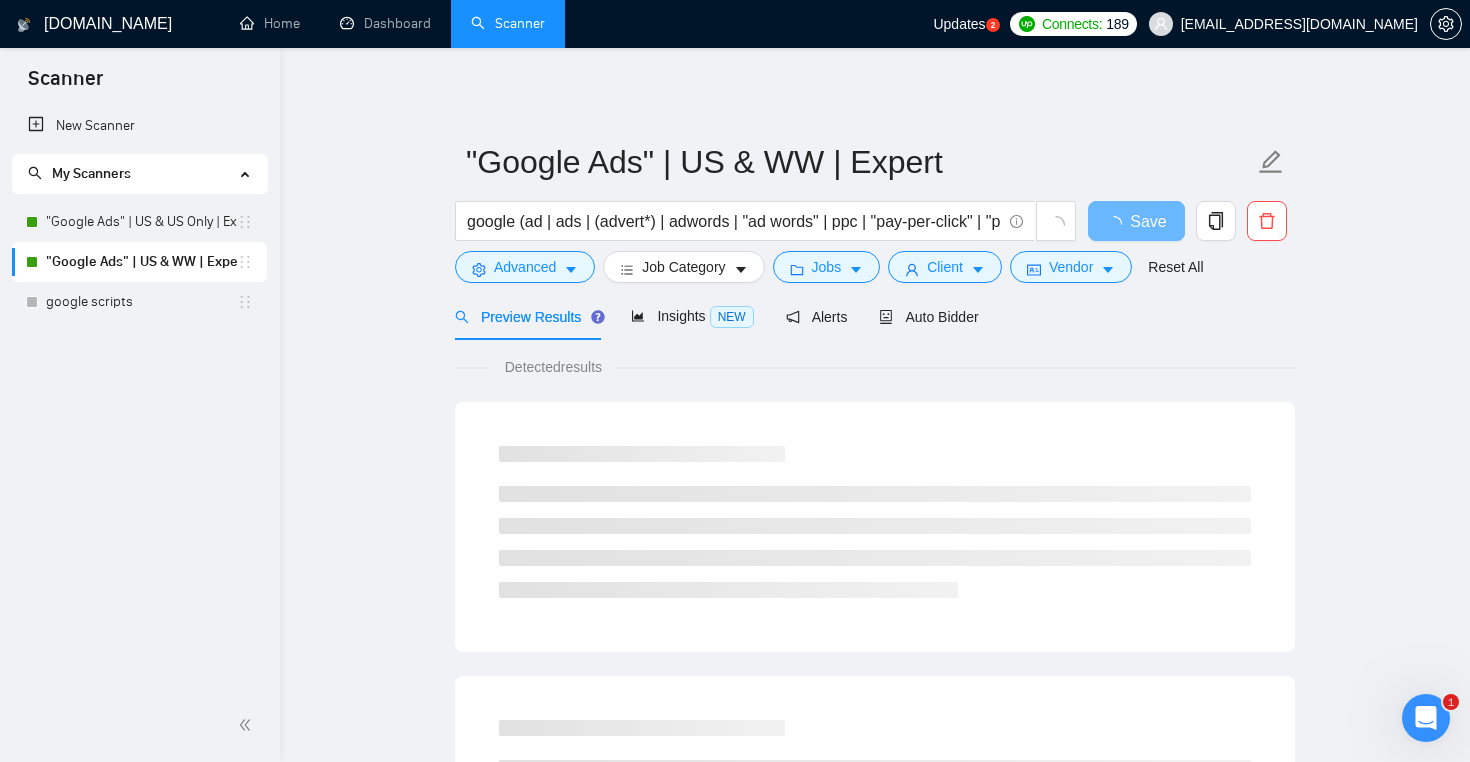 click on ""Google Ads" | US & WW | Expert google (ad | ads | (advert*) | adwords | "ad words" | ppc | "pay-per-click" | "pay per click") Save Advanced   Job Category   Jobs   Client   Vendor   Reset All Preview Results Insights NEW Alerts Auto Bidder Detected   results" at bounding box center [875, 914] 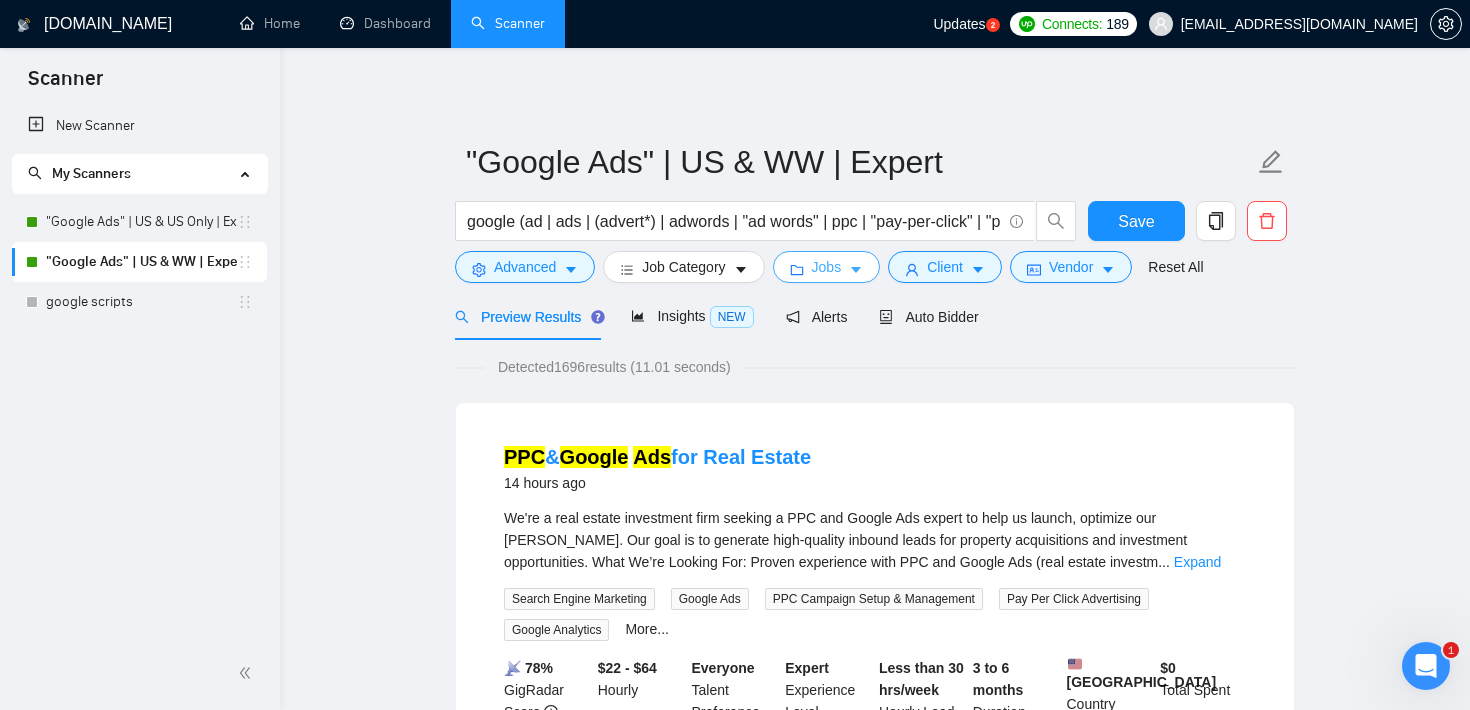 click on "Jobs" at bounding box center (827, 267) 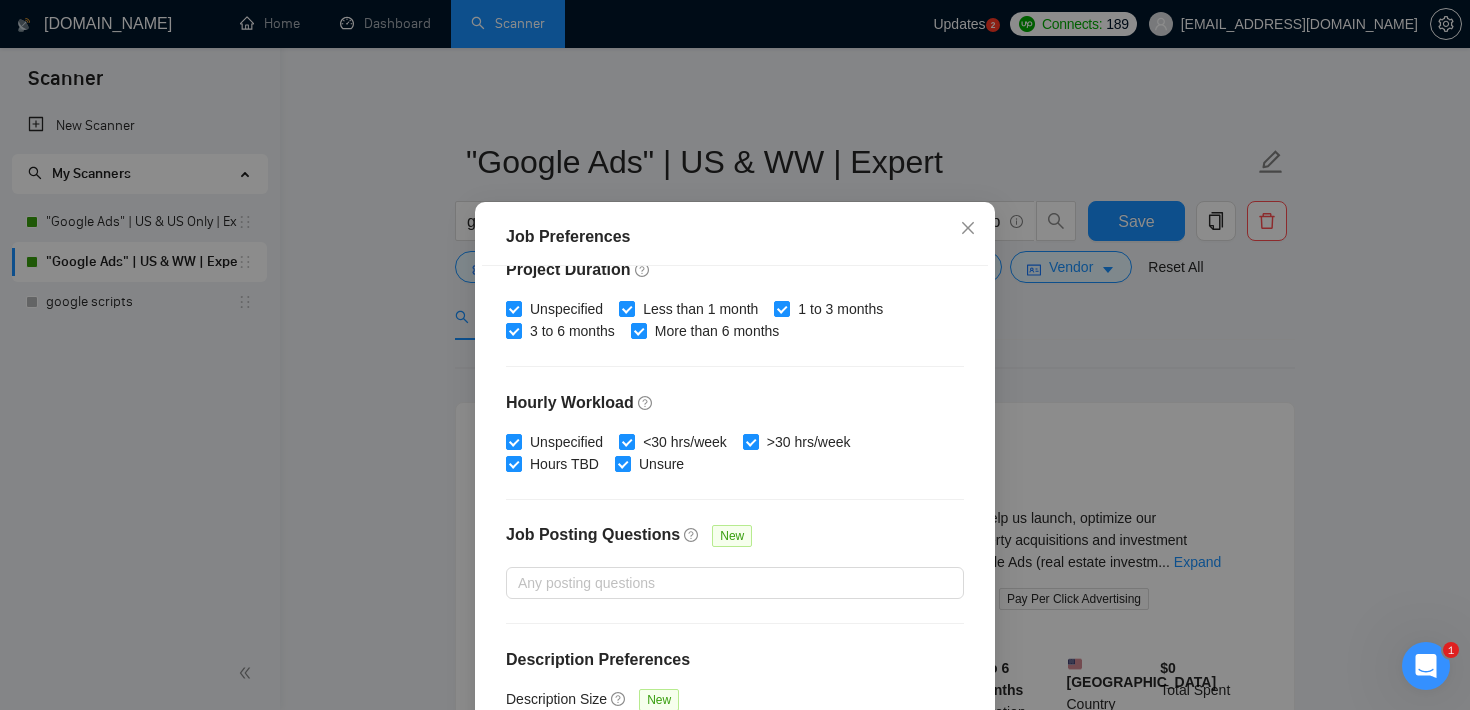 scroll, scrollTop: 630, scrollLeft: 0, axis: vertical 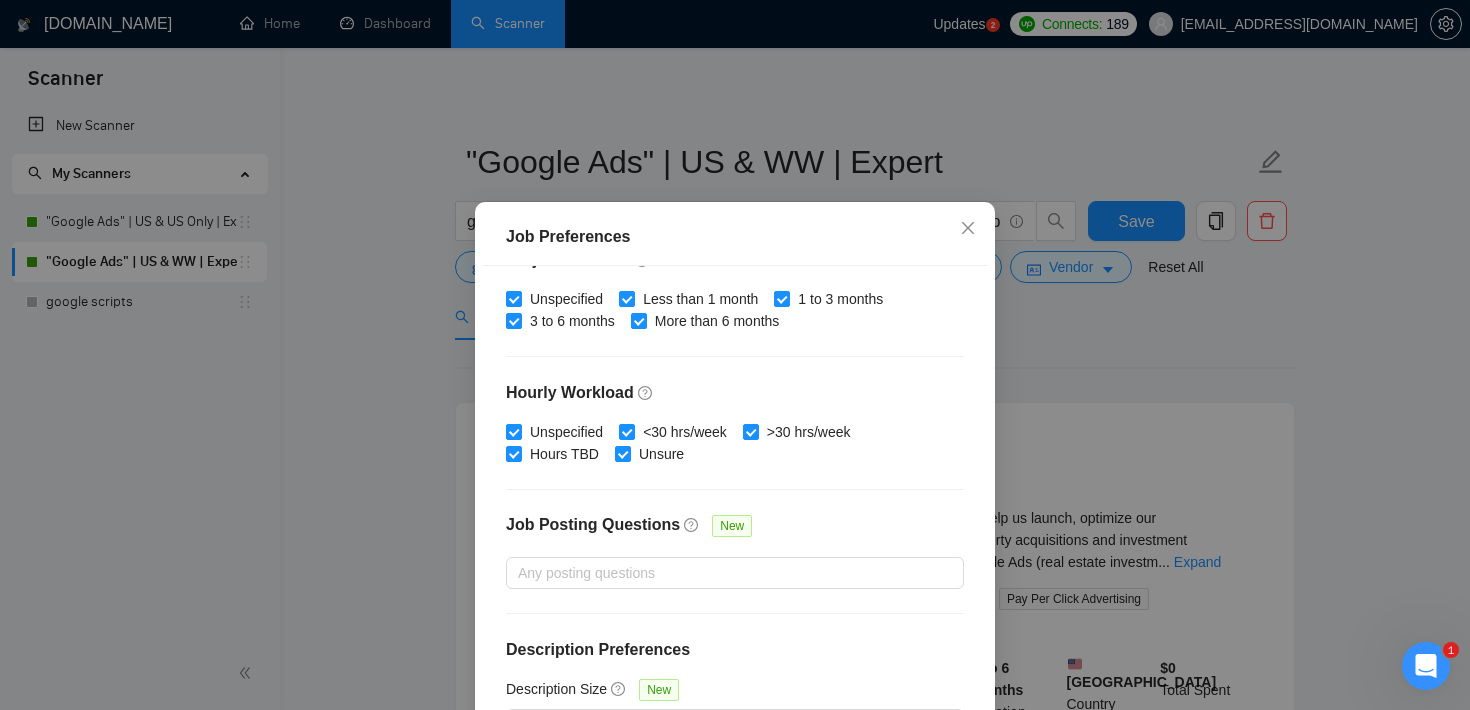 click on "Job Preferences Budget Project Type All Fixed Price Hourly Rate   Fixed Price Budget $ Min - $ Max Estimate Fixed Price When It’s Not Available New   Hourly Rate Price Budget $ 50 Min - $ Max Estimate Hourly Rate When It’s Not Available New Include Budget Placeholders Include Jobs with Unspecified Budget   Connects Price New Min - Max Project Duration   Unspecified Less than 1 month 1 to 3 months 3 to 6 months More than 6 months Hourly Workload   Unspecified <30 hrs/week >30 hrs/week Hours TBD Unsure Job Posting Questions New   Any posting questions Description Preferences Description Size New   Any description size Reset OK" at bounding box center [735, 355] 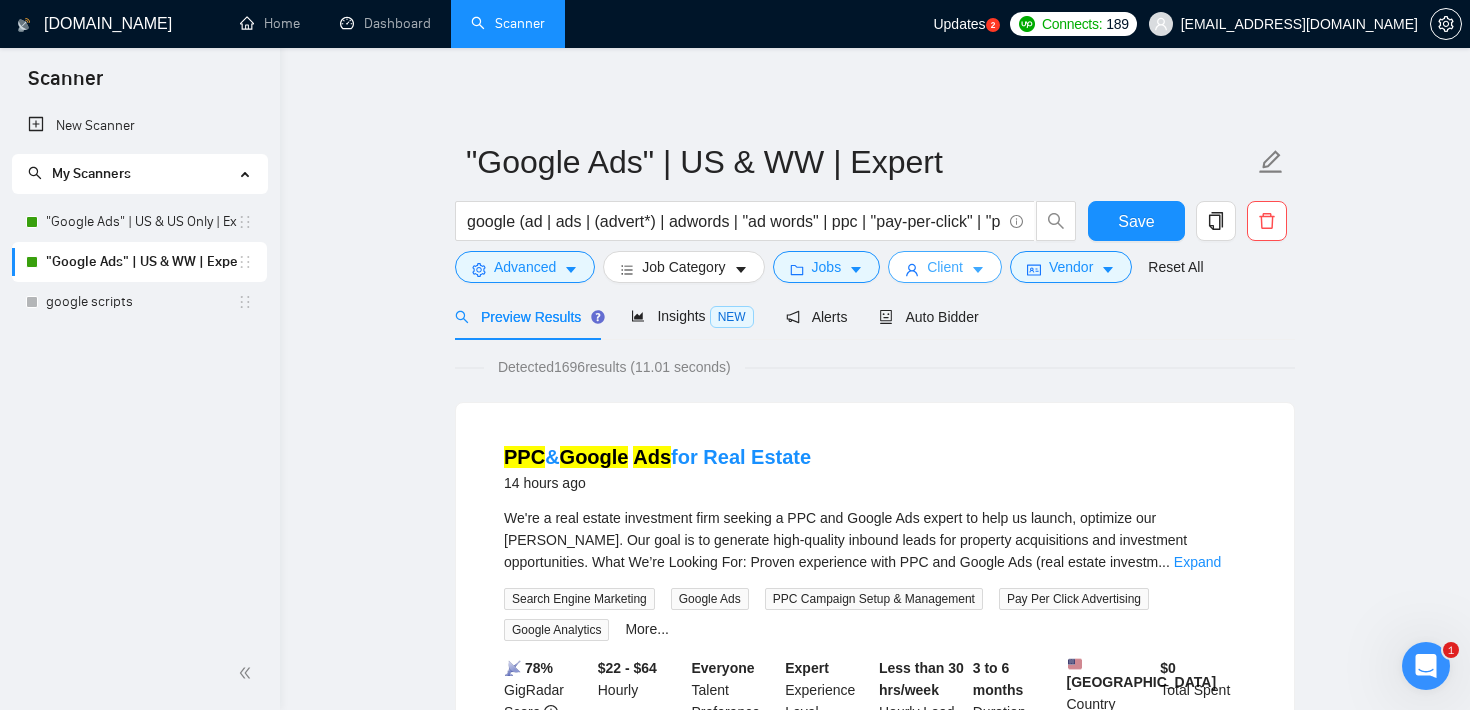 click 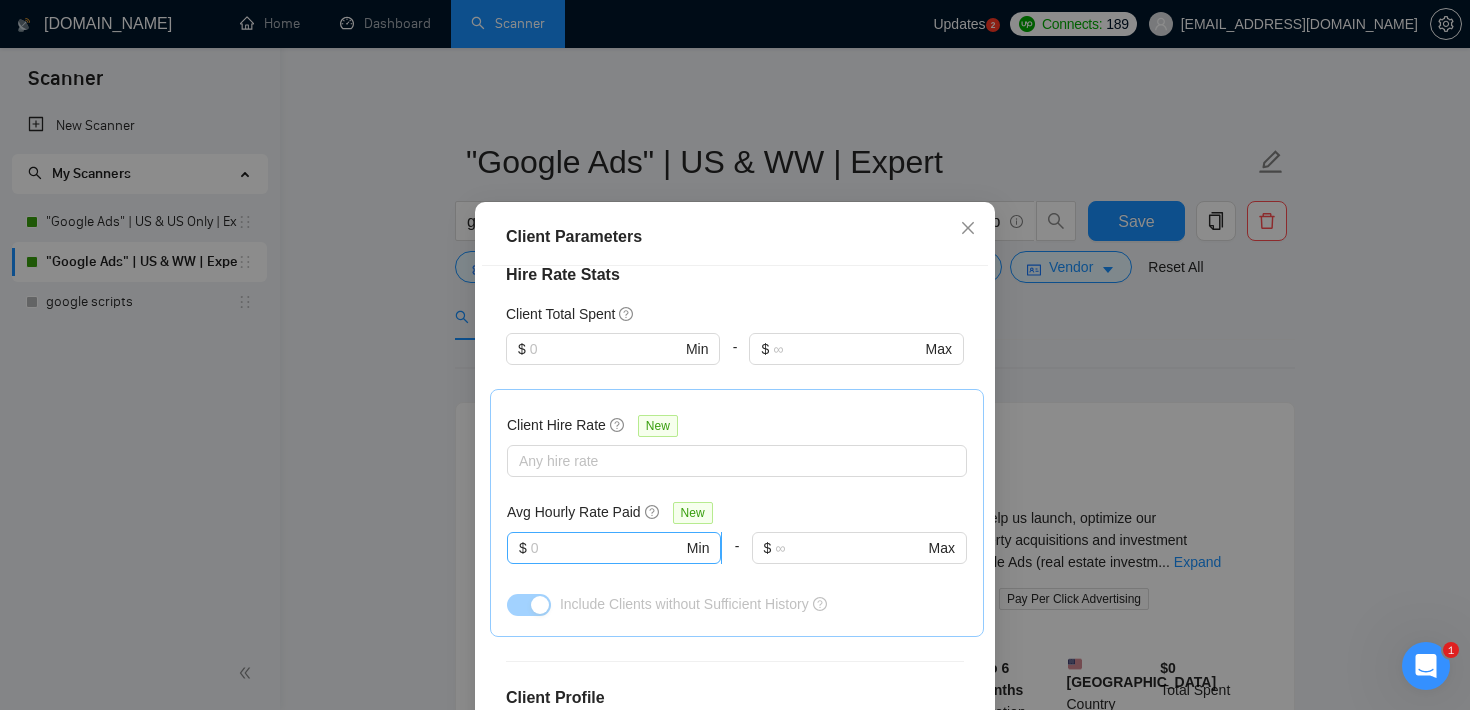 scroll, scrollTop: 749, scrollLeft: 0, axis: vertical 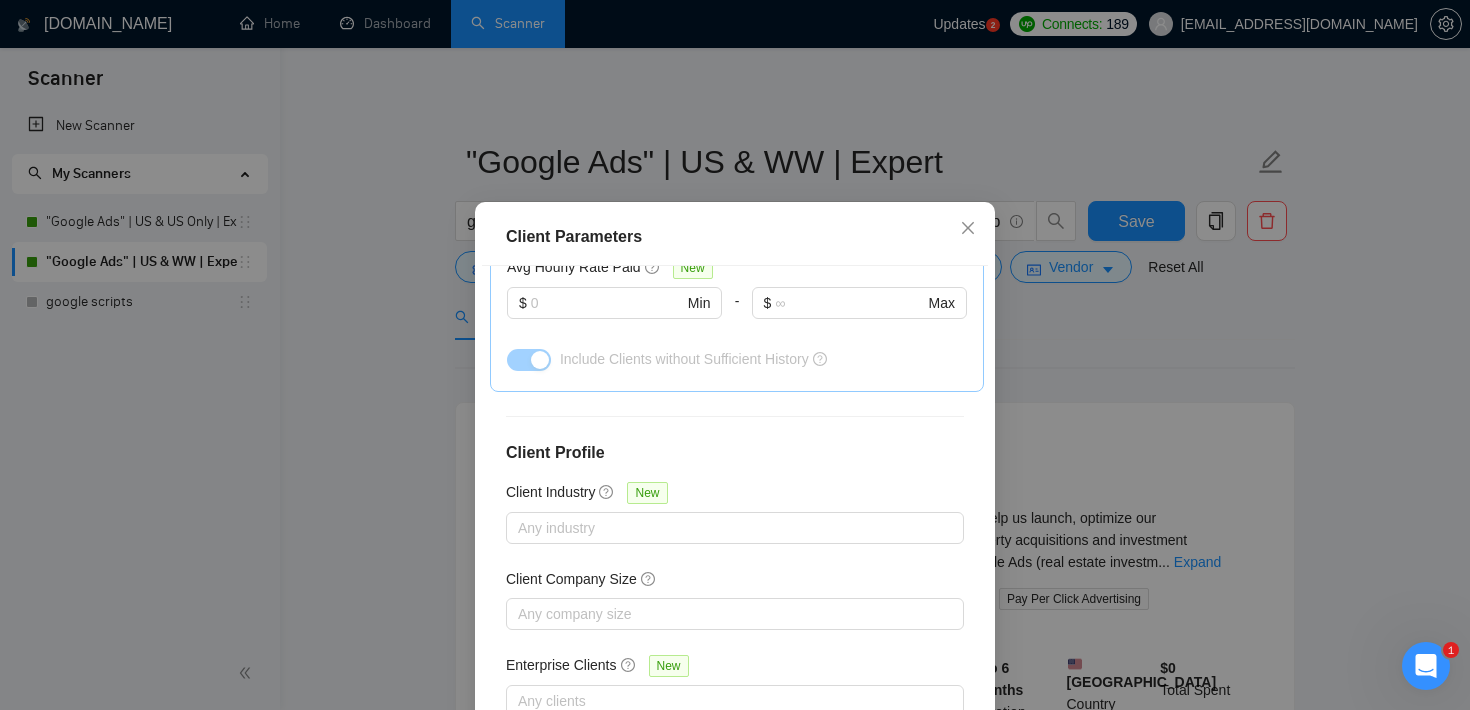 click on "Client Parameters Client Location Include Client Countries [GEOGRAPHIC_DATA]   Exclude Client Countries   Select Client Rating Client Min Average Feedback Include clients with no feedback Client Payment Details Payment Verified Hire Rate Stats   Client Total Spent $ Min - $ Max Client Hire Rate New   Any hire rate   Avg Hourly Rate Paid New $ Min - $ Max Include Clients without Sufficient History Client Profile Client Industry New   Any industry Client Company Size   Any company size Enterprise Clients New   Any clients Reset OK" at bounding box center (735, 355) 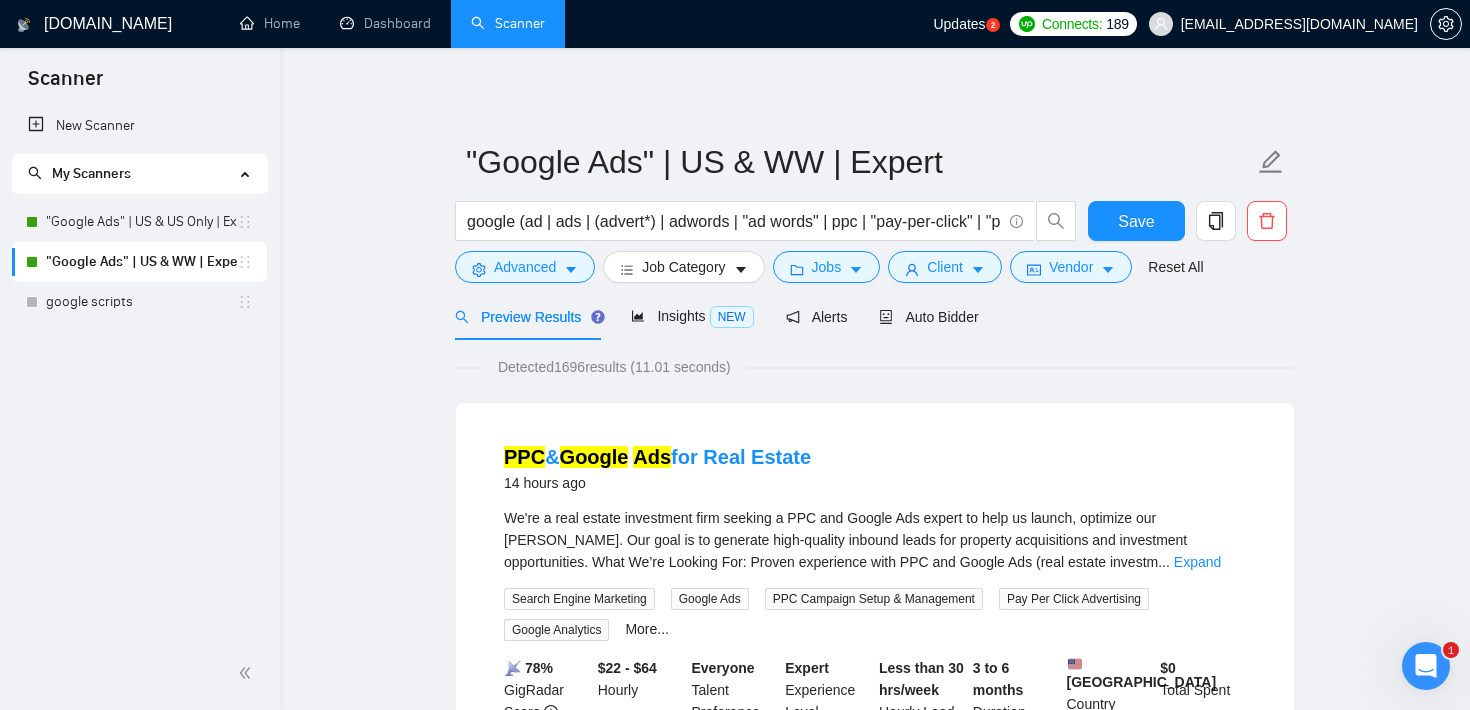 click on ""Google Ads" | US & WW | Expert google (ad | ads | (advert*) | adwords | "ad words" | ppc | "pay-per-click" | "pay per click") Save Advanced   Job Category   Jobs   Client   Vendor   Reset All Preview Results Insights NEW Alerts Auto Bidder Detected   1696  results   (11.01 seconds) PPC  &  Google   Ads  for Real Estate 14 hours ago We're a real estate investment firm seeking a PPC and Google Ads expert to help us launch, optimize our [PERSON_NAME]. Our goal is to generate high-quality inbound leads for property acquisitions and investment opportunities.
What We’re Looking For:
Proven experience with PPC and Google Ads (real estate investm ... Expand Search Engine Marketing Google Ads PPC Campaign Setup & Management Pay Per Click Advertising Google Analytics More... 📡   78% GigRadar Score   $22 - $64 Hourly Everyone Talent Preference Expert Experience Level Less than 30 hrs/week Hourly Load 3 to 6 months Duration   [GEOGRAPHIC_DATA] Country $ 0 Total Spent $0.00 Avg Rate Paid 10-99 Company Size Verified Ads" at bounding box center [875, 2516] 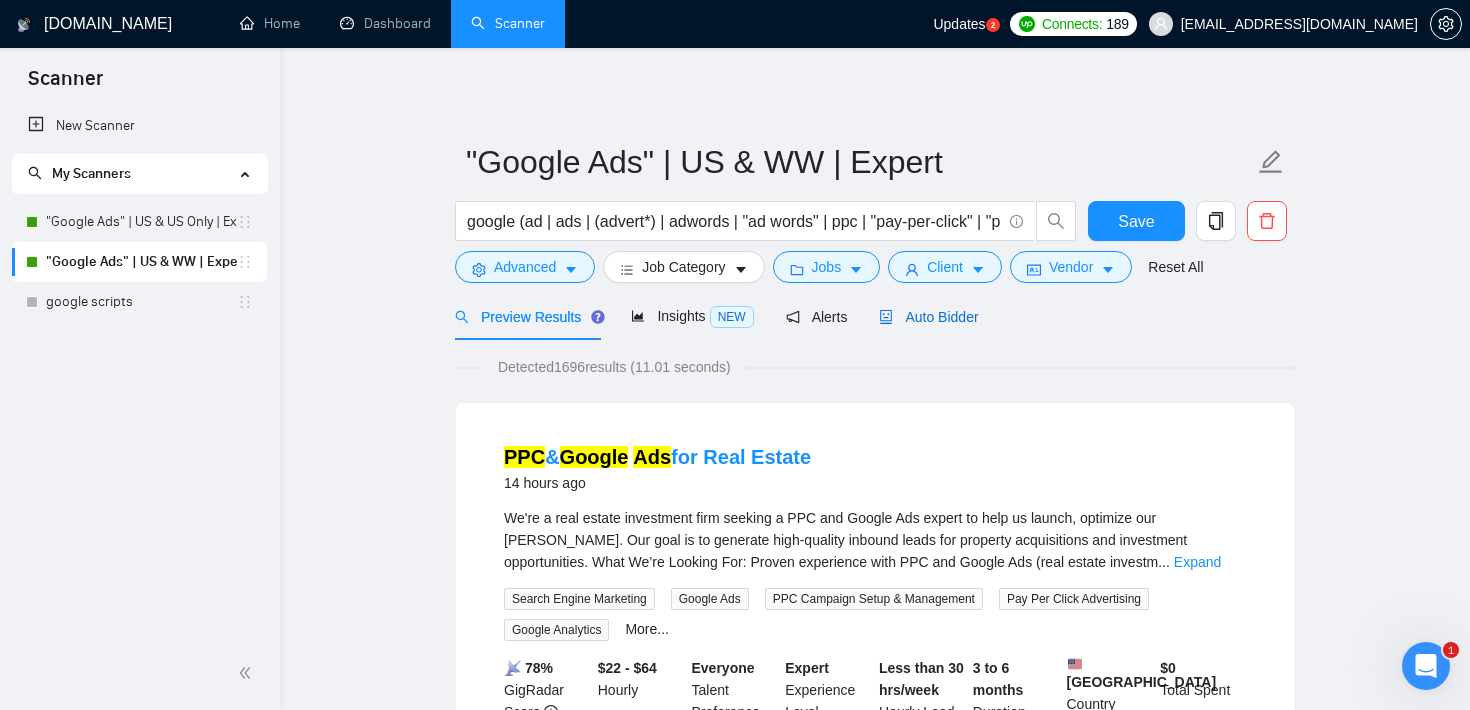 click on "Auto Bidder" at bounding box center [928, 317] 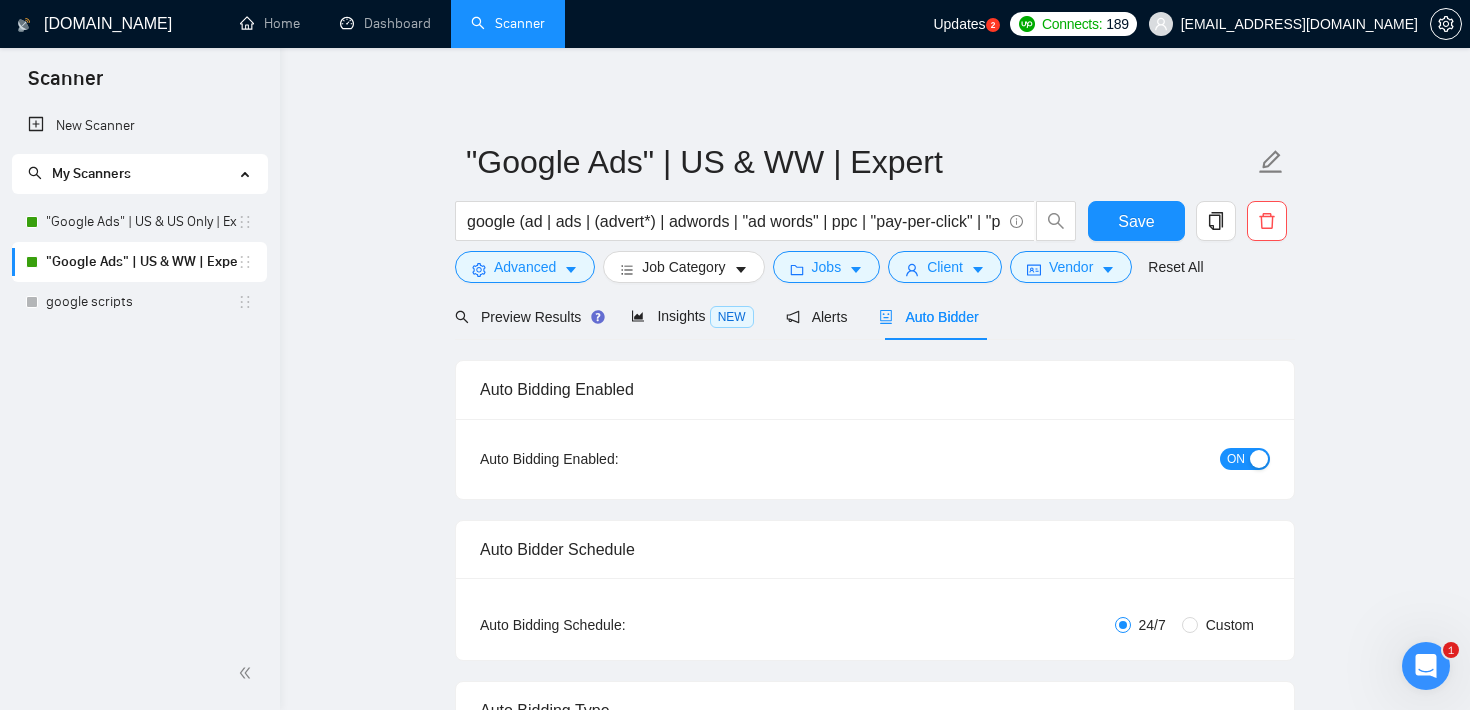type 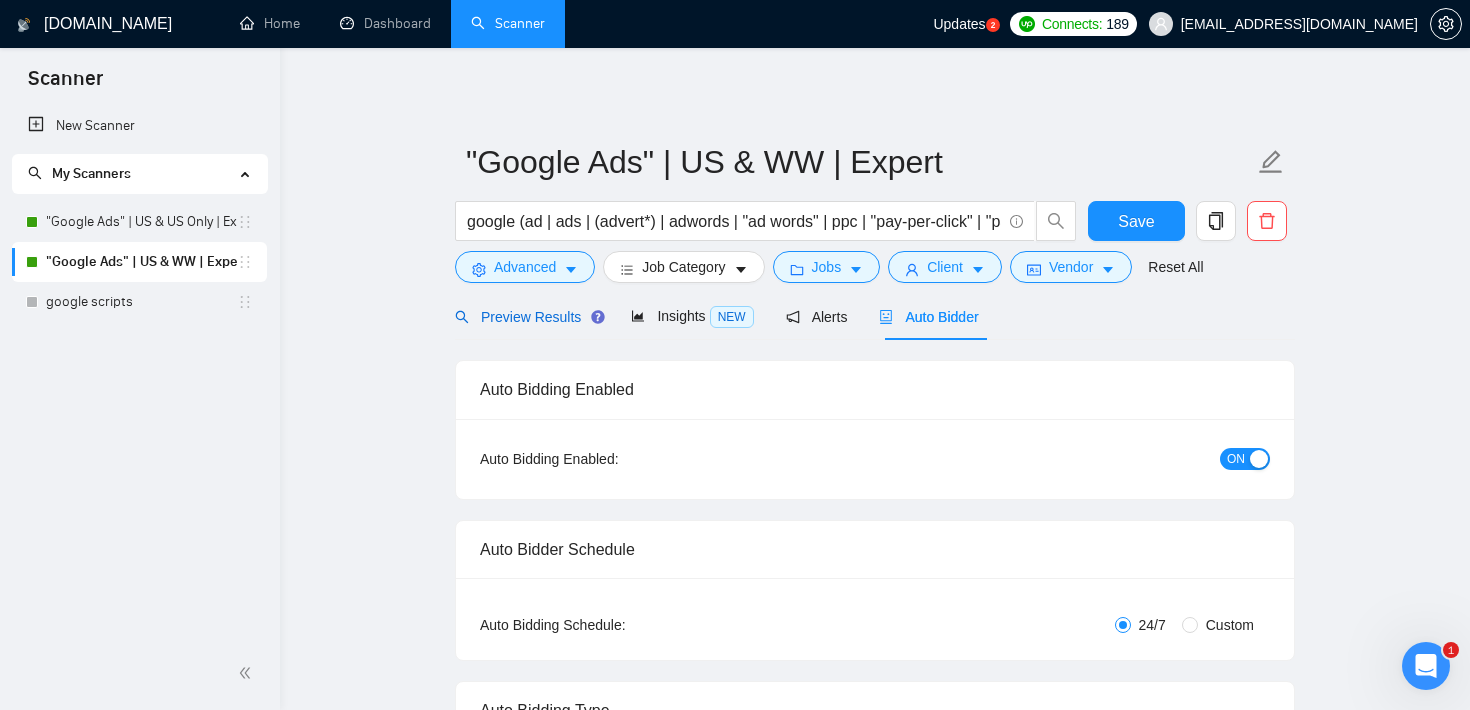 click on "Preview Results" at bounding box center (527, 317) 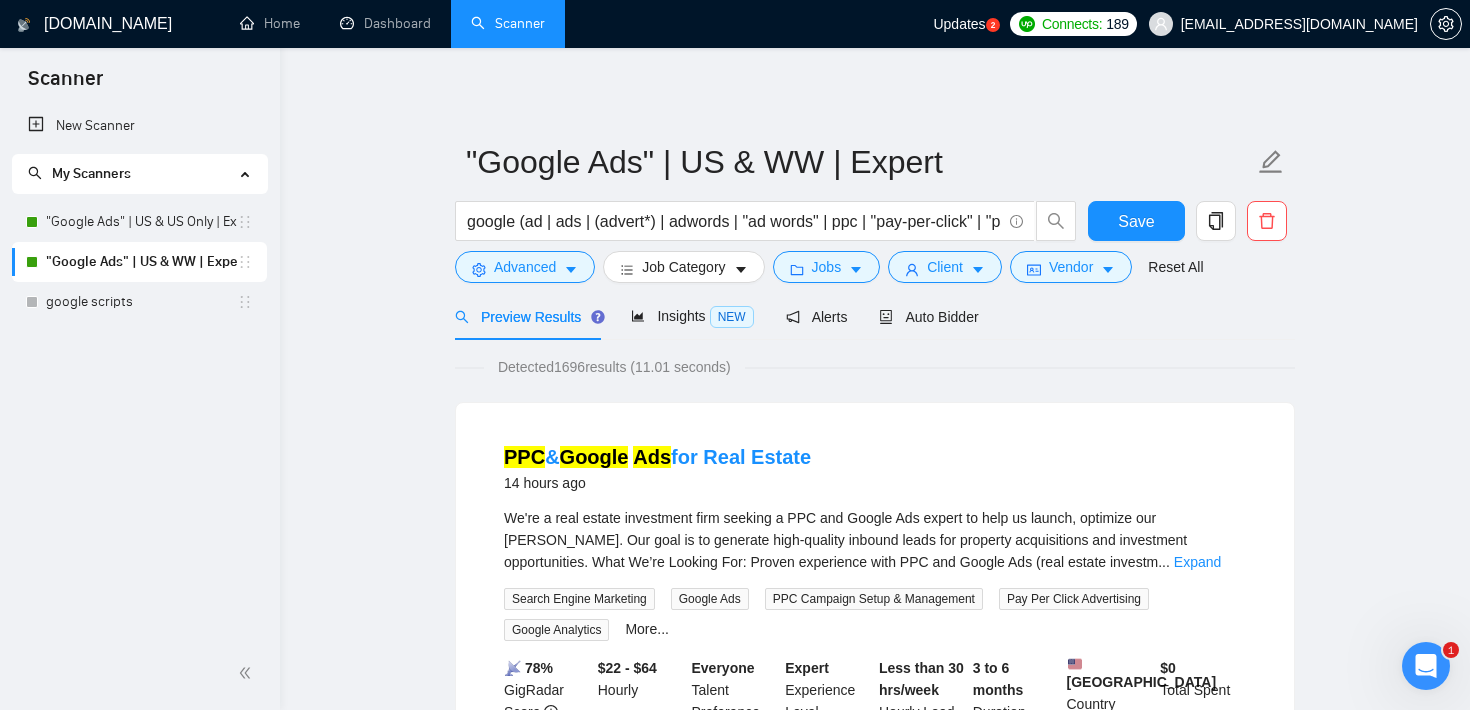 click on ""Google Ads" | US & WW | Expert google (ad | ads | (advert*) | adwords | "ad words" | ppc | "pay-per-click" | "pay per click") Save Advanced   Job Category   Jobs   Client   Vendor   Reset All Preview Results Insights NEW Alerts Auto Bidder Detected   1696  results   (11.01 seconds) PPC  &  Google   Ads  for Real Estate 14 hours ago We're a real estate investment firm seeking a PPC and Google Ads expert to help us launch, optimize our [PERSON_NAME]. Our goal is to generate high-quality inbound leads for property acquisitions and investment opportunities.
What We’re Looking For:
Proven experience with PPC and Google Ads (real estate investm ... Expand Search Engine Marketing Google Ads PPC Campaign Setup & Management Pay Per Click Advertising Google Analytics More... 📡   78% GigRadar Score   $22 - $64 Hourly Everyone Talent Preference Expert Experience Level Less than 30 hrs/week Hourly Load 3 to 6 months Duration   [GEOGRAPHIC_DATA] Country $ 0 Total Spent $0.00 Avg Rate Paid 10-99 Company Size Verified Ads" at bounding box center [875, 2516] 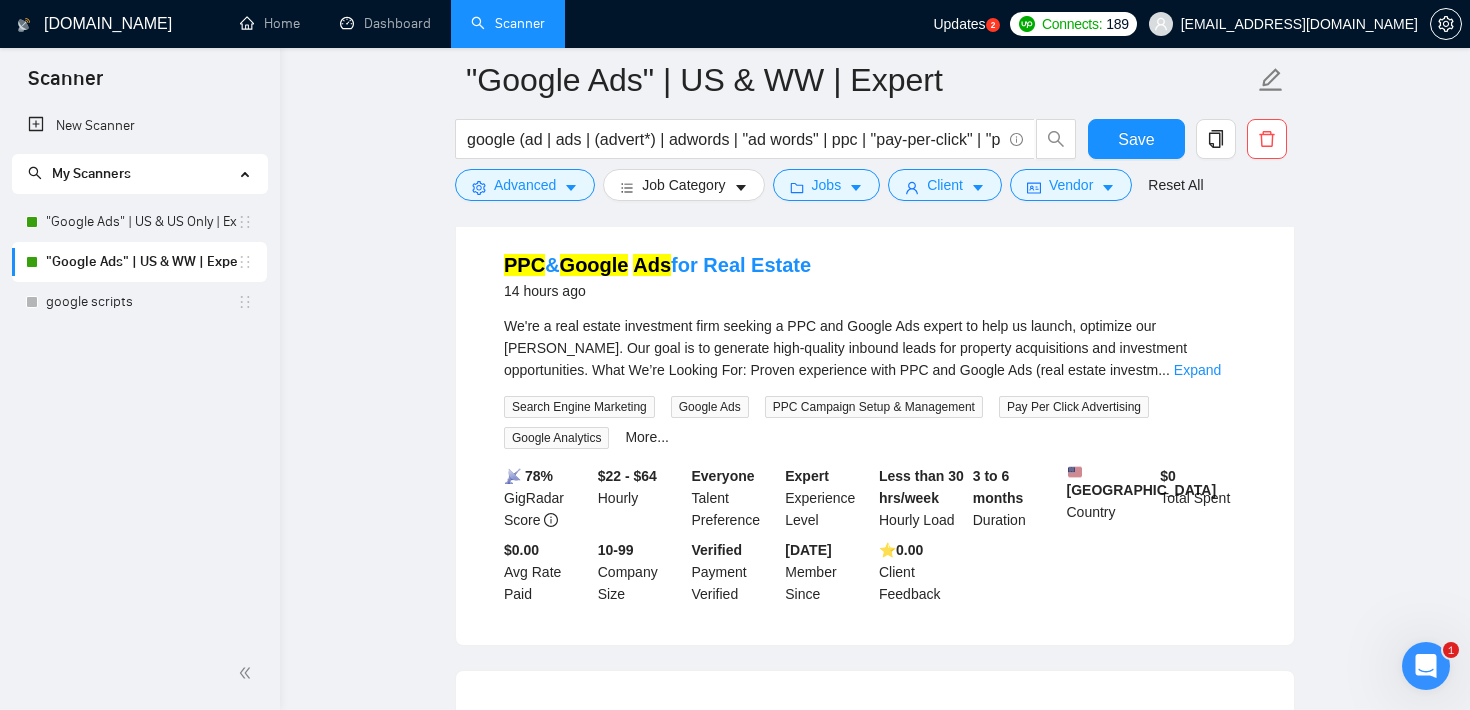 scroll, scrollTop: 0, scrollLeft: 0, axis: both 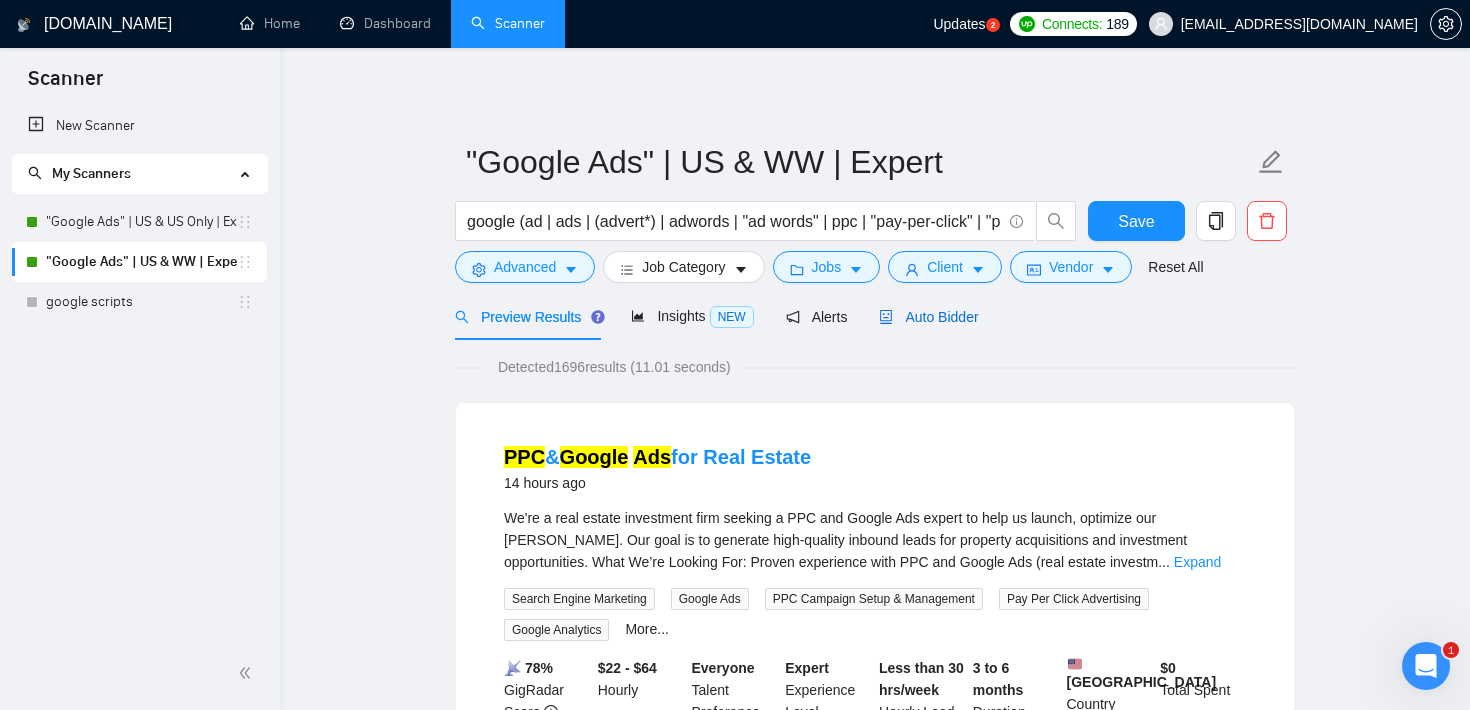 drag, startPoint x: 954, startPoint y: 322, endPoint x: 954, endPoint y: 338, distance: 16 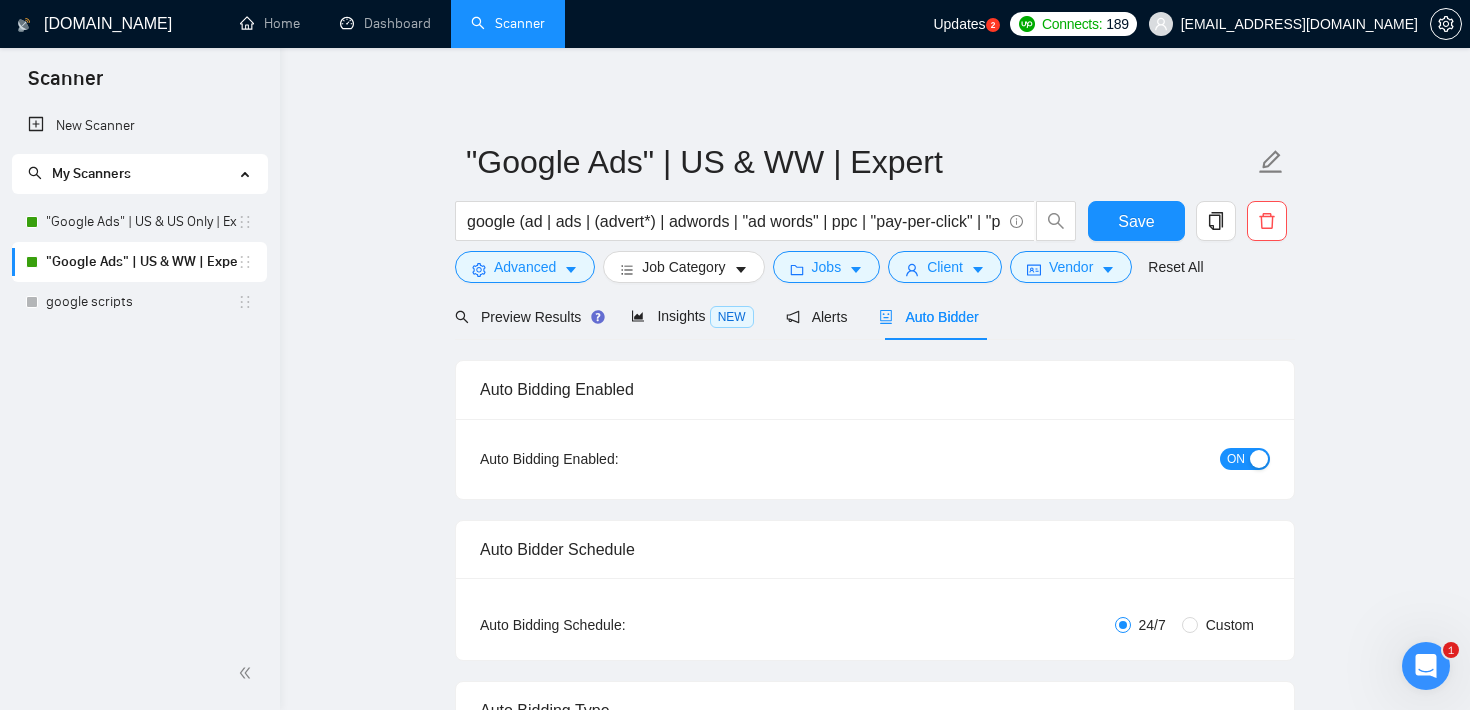 type 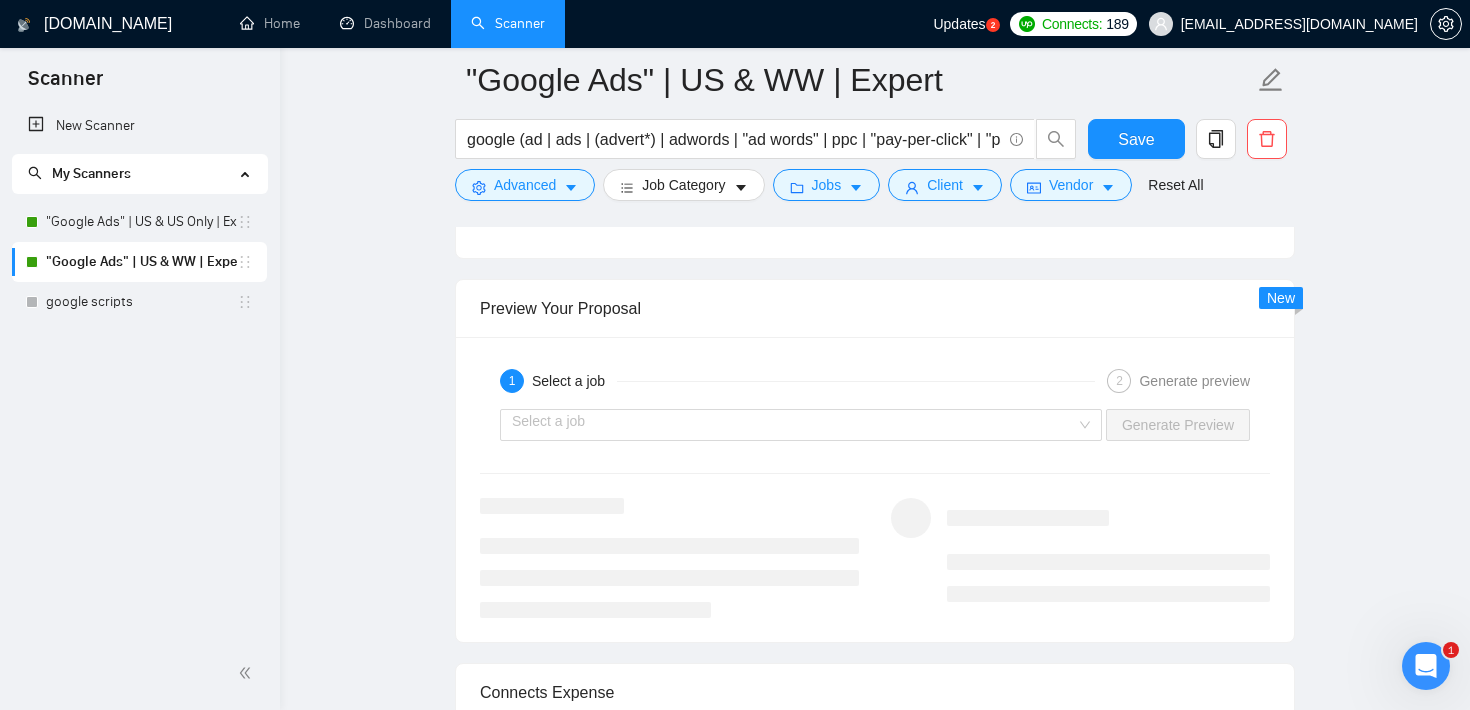 scroll, scrollTop: 2960, scrollLeft: 0, axis: vertical 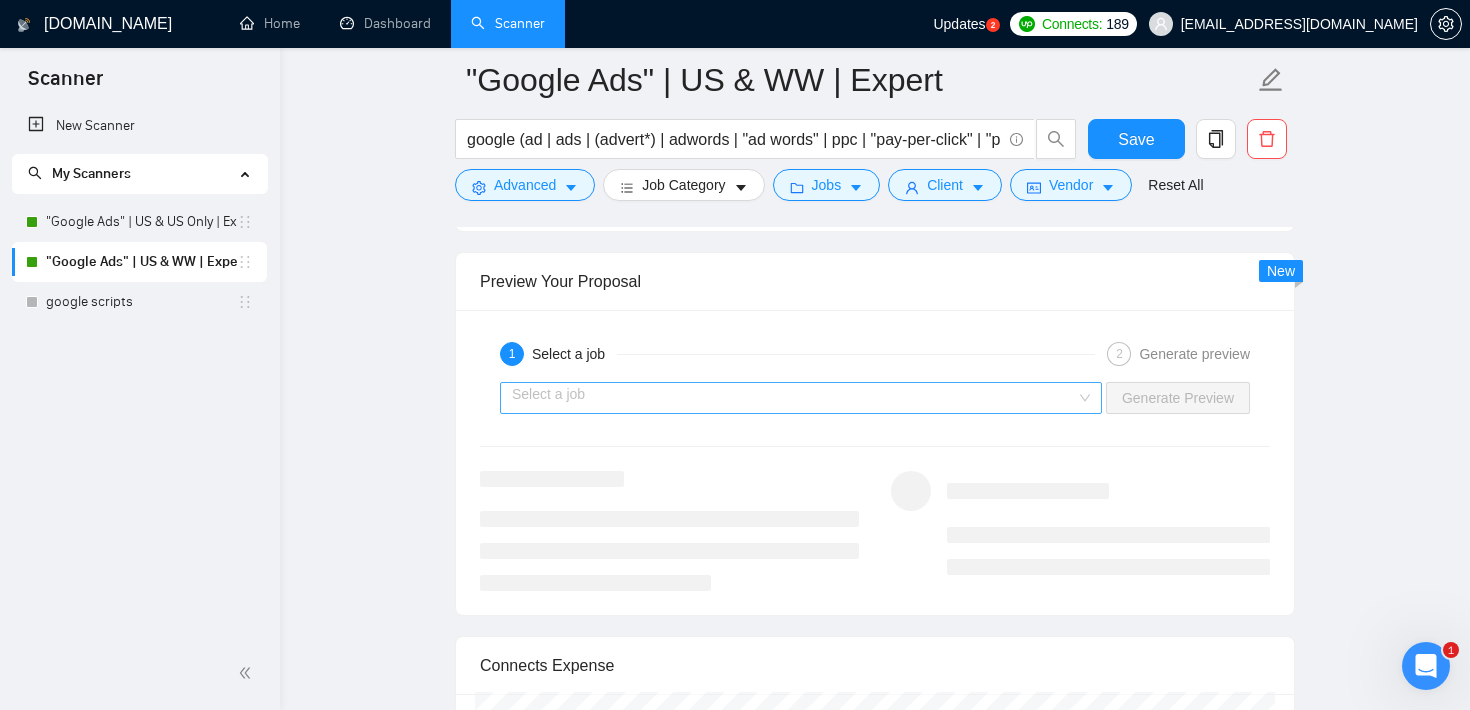 click at bounding box center (794, 398) 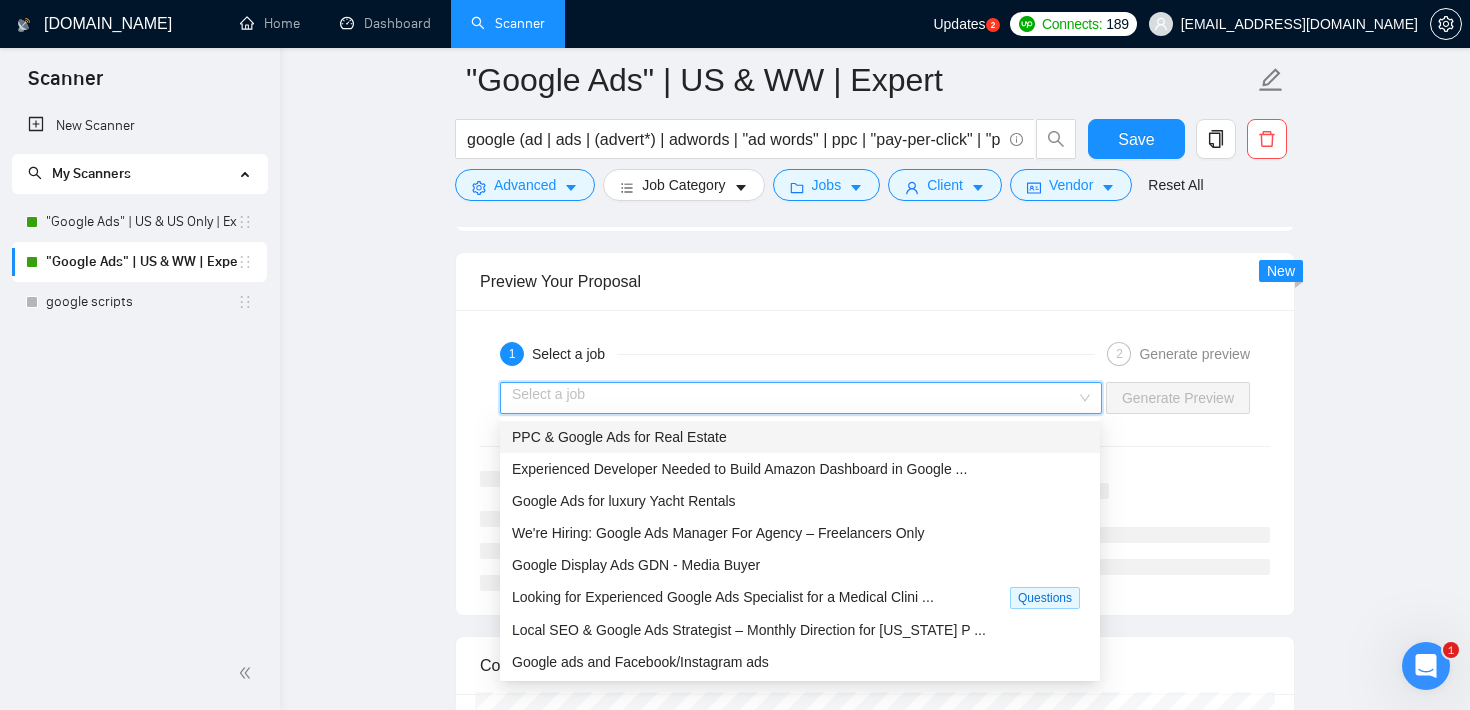 click on "Auto Bidding Enabled Auto Bidding Enabled: ON Auto Bidder Schedule Auto Bidding Type: Automated (recommended) Semi-automated Auto Bidding Schedule: 24/7 Custom Custom Auto Bidder Schedule Repeat every week [DATE] [DATE] [DATE] [DATE] [DATE] [DATE] [DATE] Active Hours ( [GEOGRAPHIC_DATA]/Los_Angeles ): From: To: ( 24  hours) [GEOGRAPHIC_DATA]/Los_Angeles Auto Bidding Type Select your bidding algorithm: Choose the algorithm for you bidding. The price per proposal does not include your connects expenditure. Template Bidder Works great for narrow segments and short cover letters that don't change. 0.50  credits / proposal Sardor AI 🤖 Personalise your cover letter with ai [placeholders] 1.00  credits / proposal Experimental Laziza AI  👑   NEW Extends Sardor AI by learning from your feedback and automatically qualifying jobs. The expected savings are based on [PERSON_NAME]'s ability to ignore jobs that don't seem to be a good fit for the selected profile.   Learn more 2.00  credits / proposal 47.78 credits savings Pixelocity" at bounding box center (875, -469) 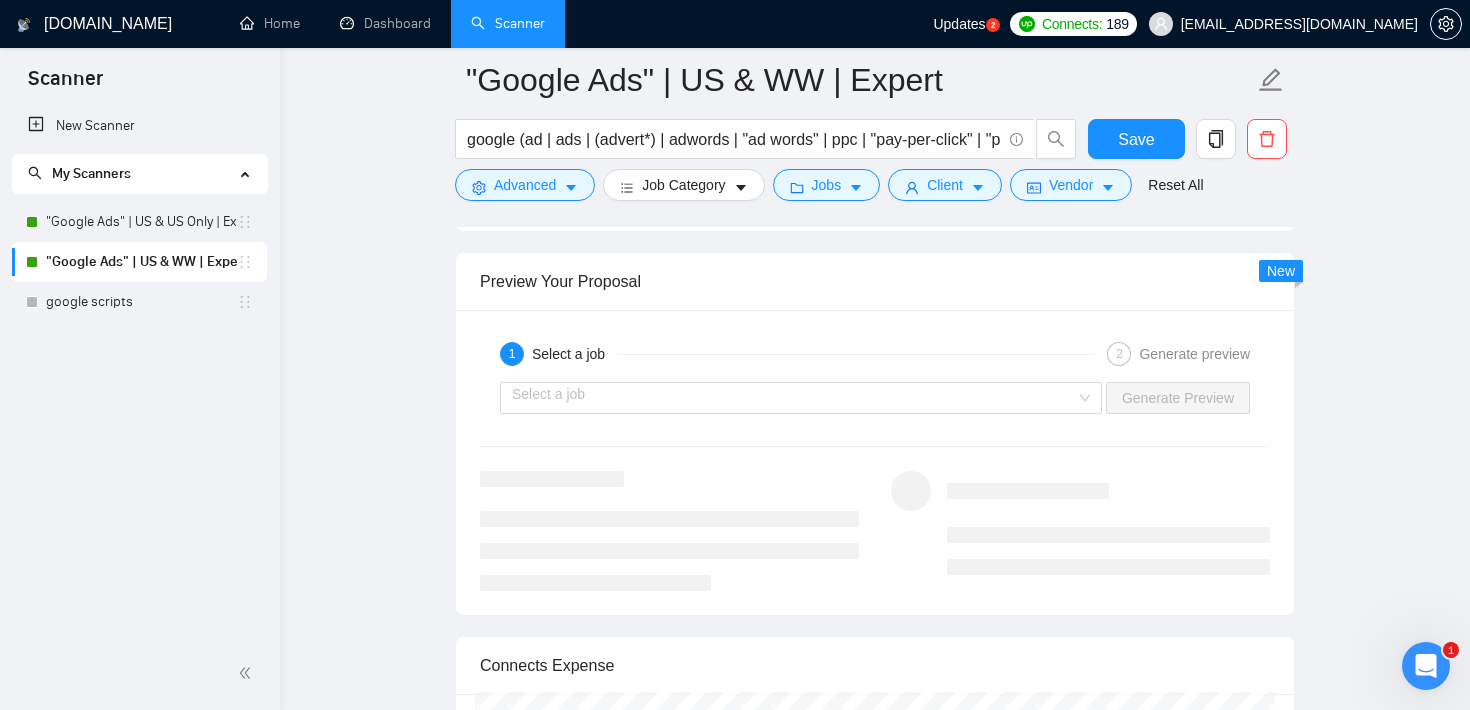 click on ""Google Ads" | US & WW | Expert google (ad | ads | (advert*) | adwords | "ad words" | ppc | "pay-per-click" | "pay per click") Save Advanced   Job Category   Jobs   Client   Vendor   Reset All Preview Results Insights NEW Alerts Auto Bidder Auto Bidding Enabled Auto Bidding Enabled: ON Auto Bidder Schedule Auto Bidding Type: Automated (recommended) Semi-automated Auto Bidding Schedule: 24/7 Custom Custom Auto Bidder Schedule Repeat every week [DATE] [DATE] [DATE] [DATE] [DATE] [DATE] [DATE] Active Hours ( America/Los_Angeles ): From: To: ( 24  hours) [GEOGRAPHIC_DATA]/Los_Angeles Auto Bidding Type Select your bidding algorithm: Choose the algorithm for you bidding. The price per proposal does not include your connects expenditure. Template Bidder Works great for narrow segments and short cover letters that don't change. 0.50  credits / proposal Sardor AI 🤖 Personalise your cover letter with ai [placeholders] 1.00  credits / proposal Experimental Laziza AI  👑   NEW   Learn more 2.00  credits / proposal" at bounding box center (875, -298) 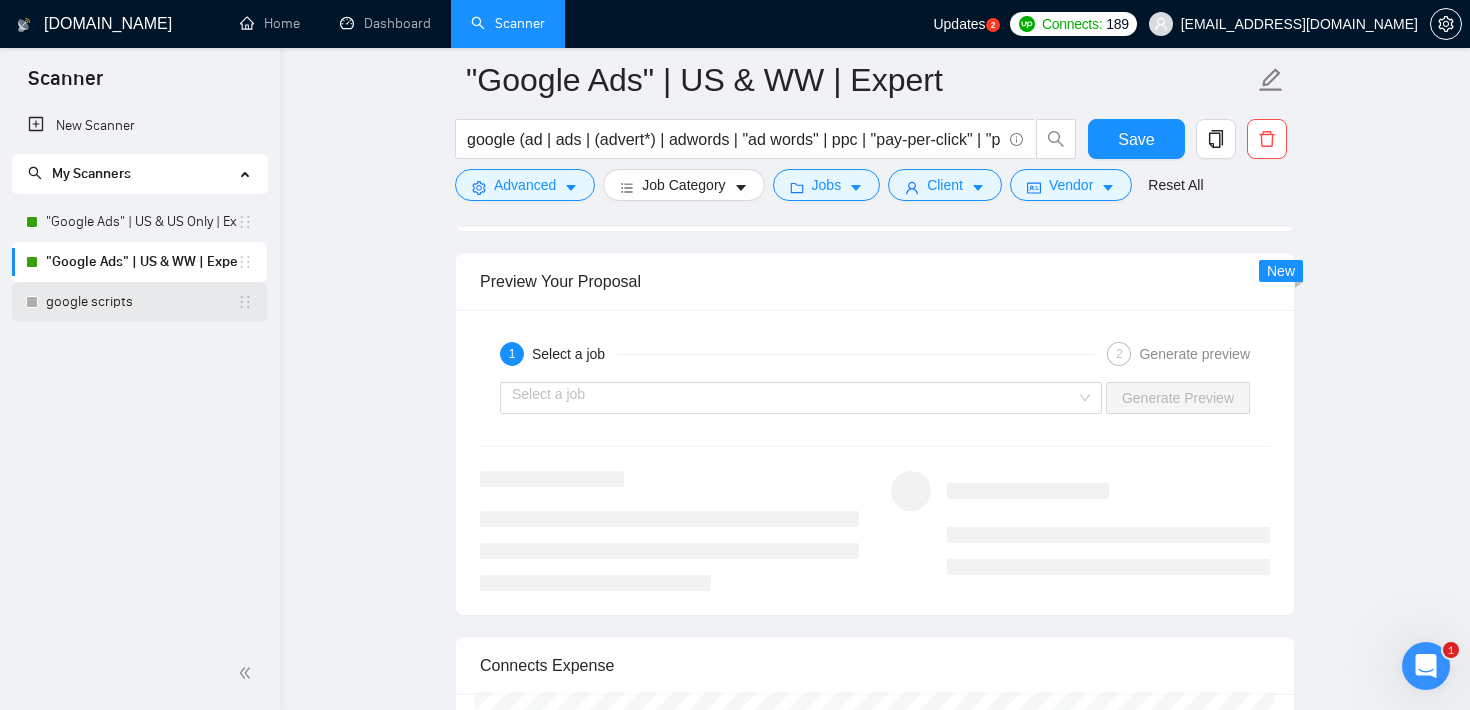 click on "google scripts" at bounding box center [141, 302] 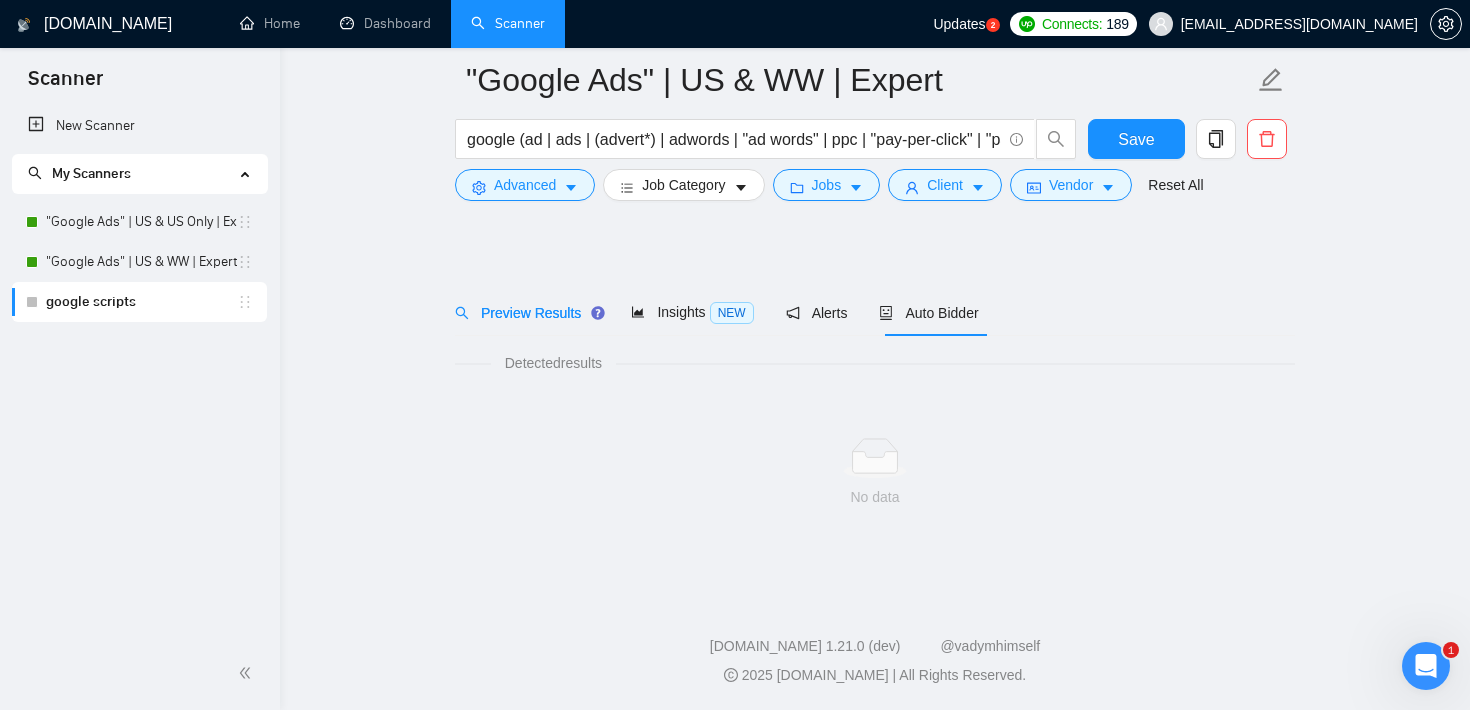 scroll, scrollTop: 20, scrollLeft: 0, axis: vertical 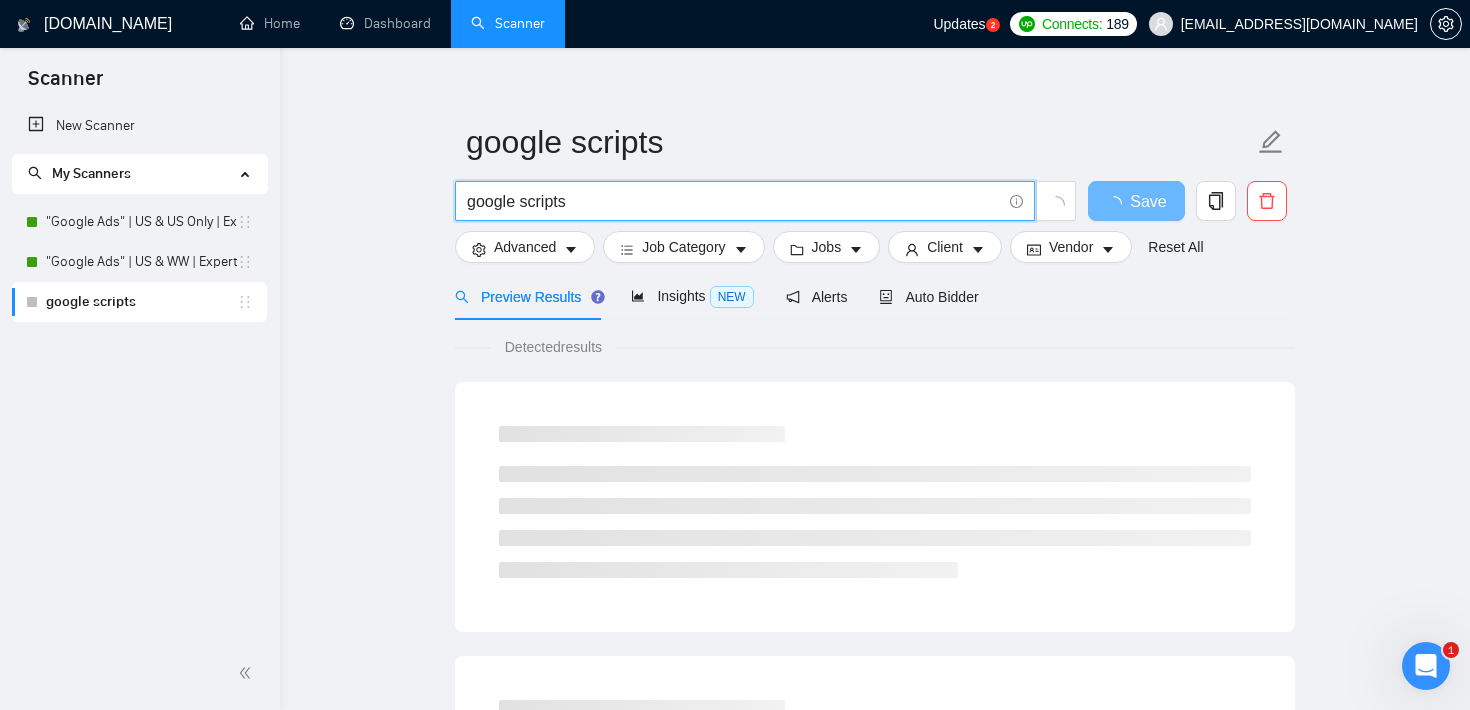 click on "google scripts" at bounding box center (734, 201) 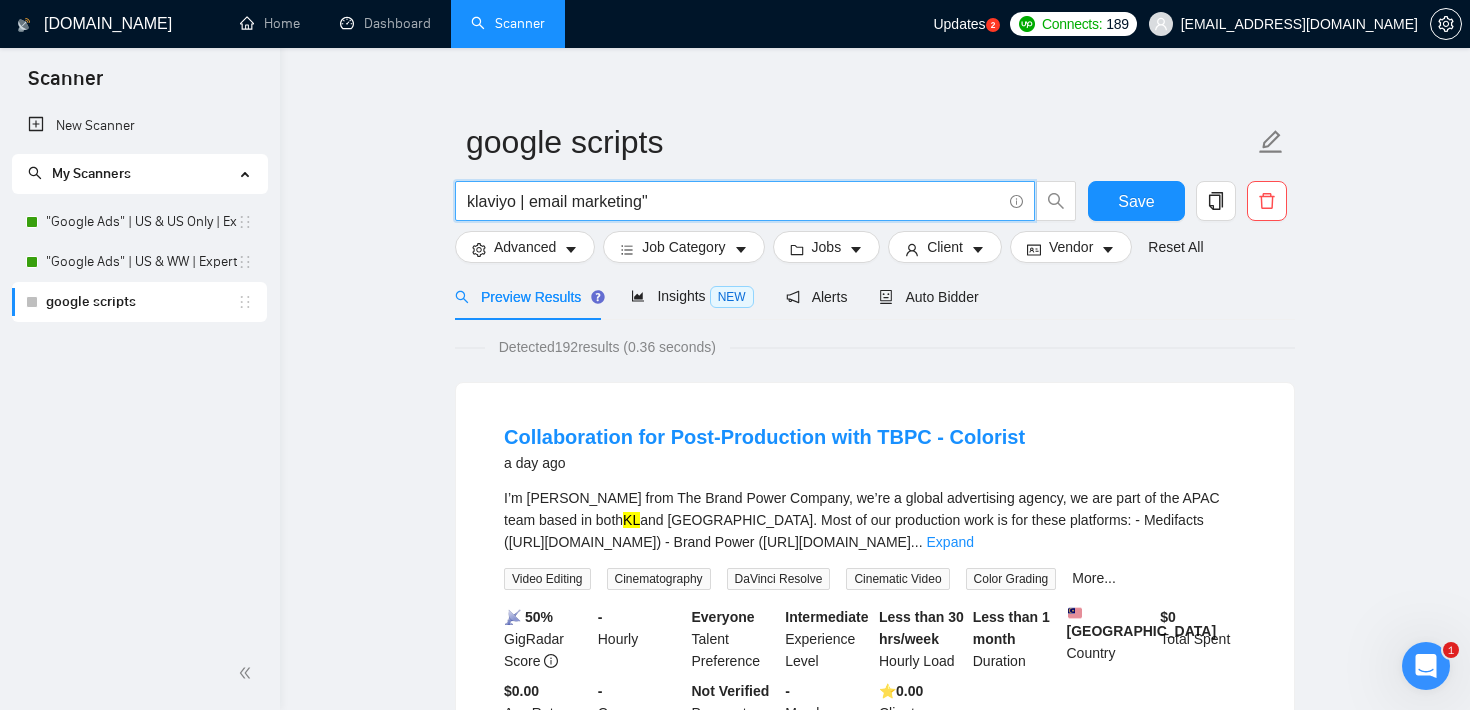 click on "klaviyo | email marketing"" at bounding box center (734, 201) 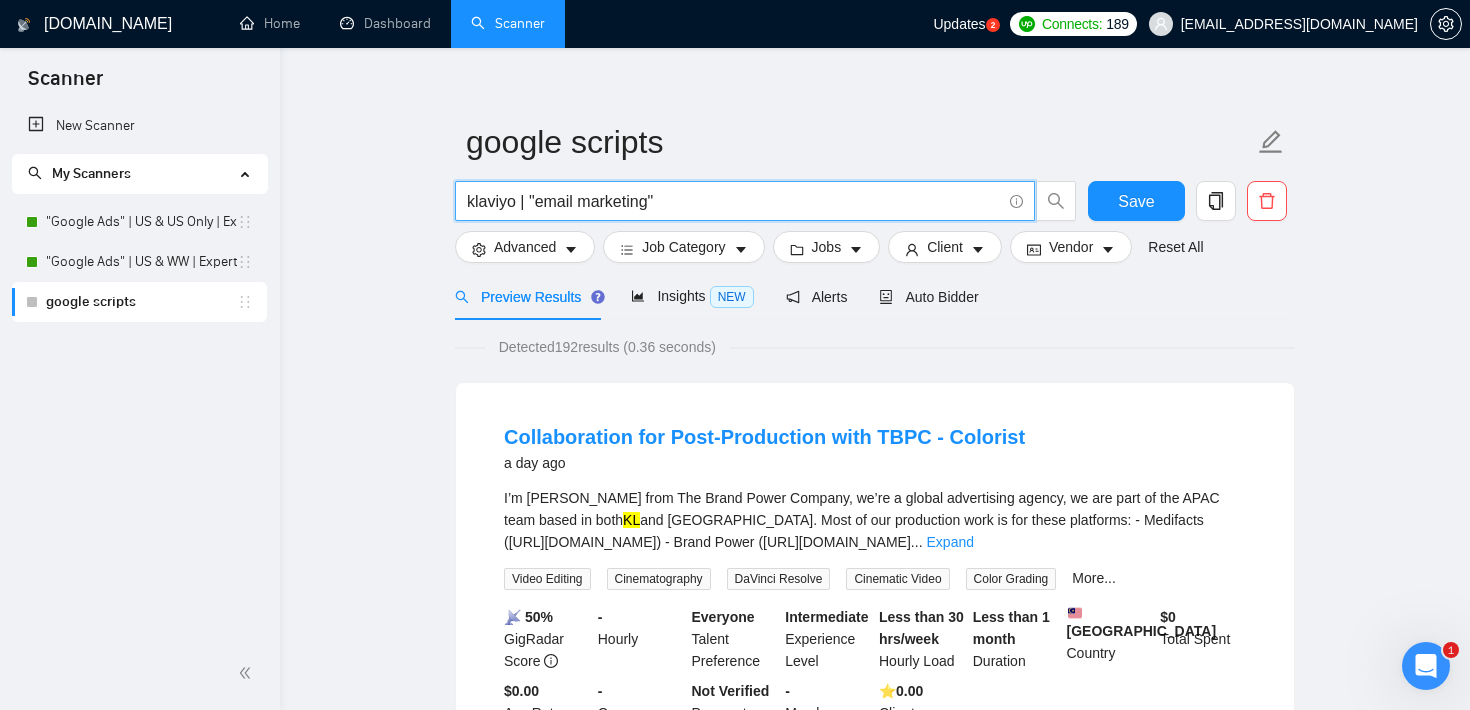 click on "klaviyo | "email marketing"" at bounding box center [734, 201] 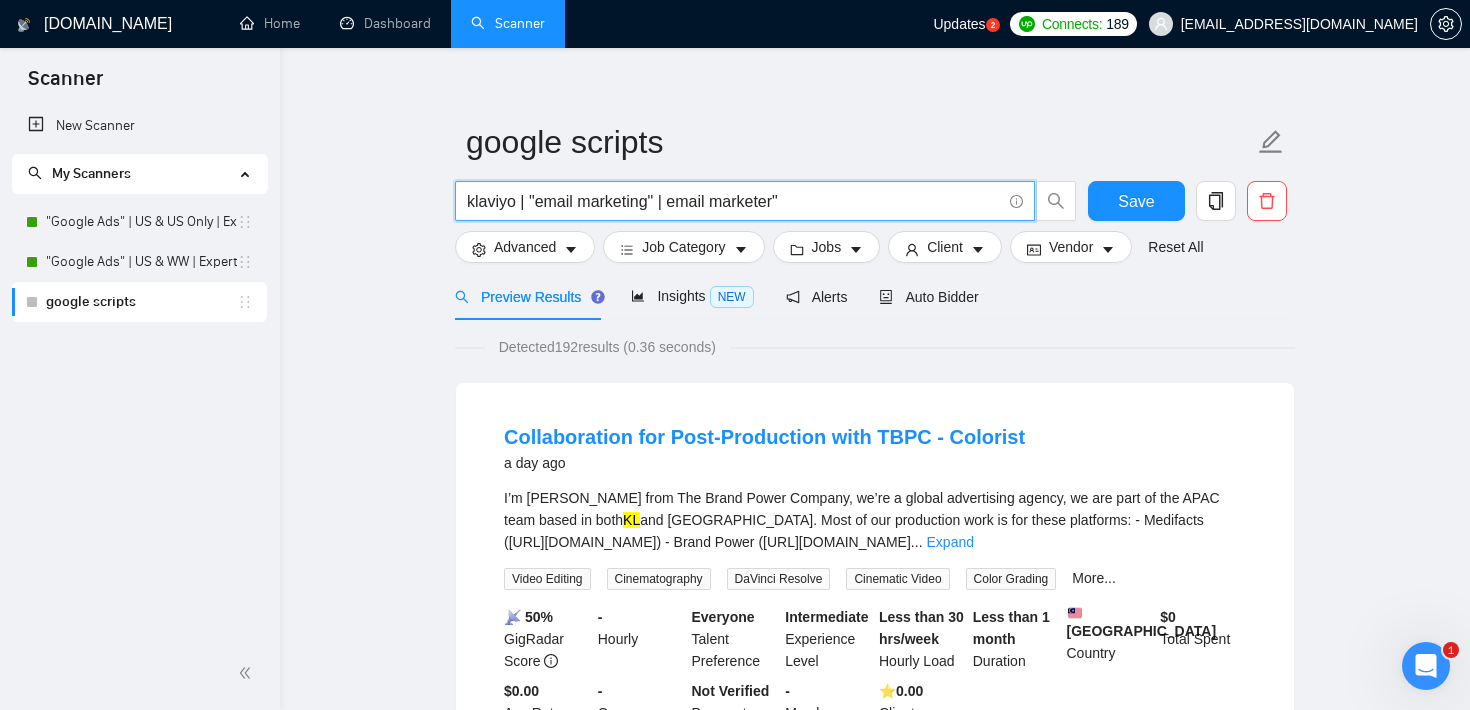click on "klaviyo | "email marketing" | email marketer"" at bounding box center (734, 201) 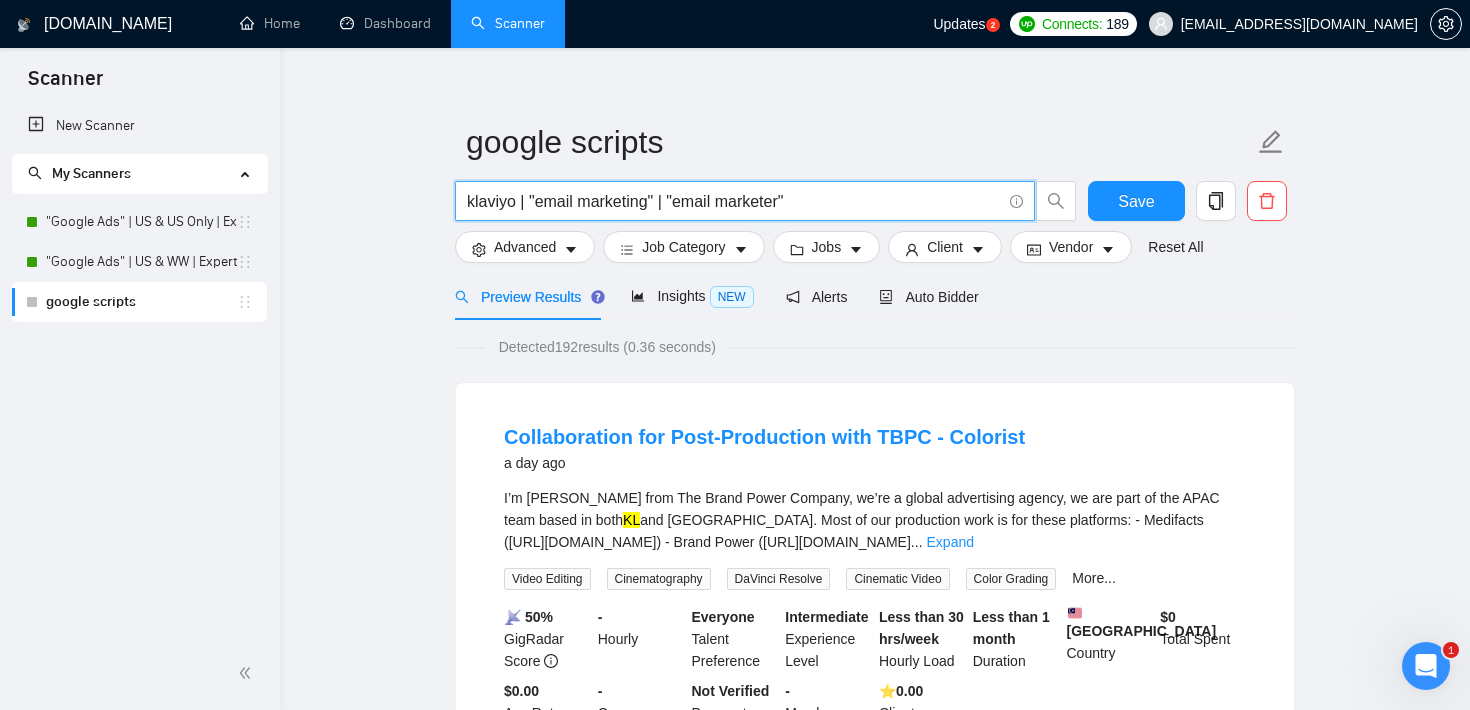 type on "klaviyo | "email marketing" | "email marketer"" 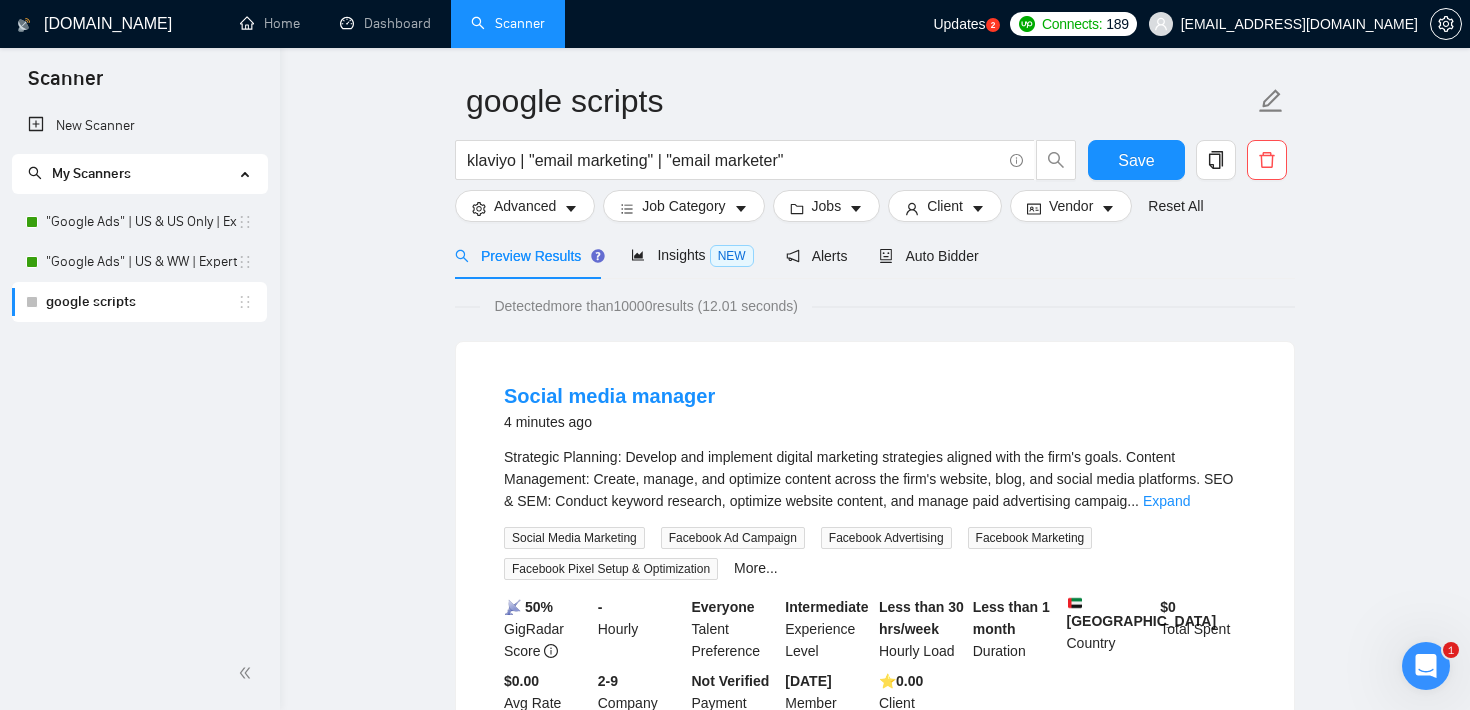 scroll, scrollTop: 0, scrollLeft: 0, axis: both 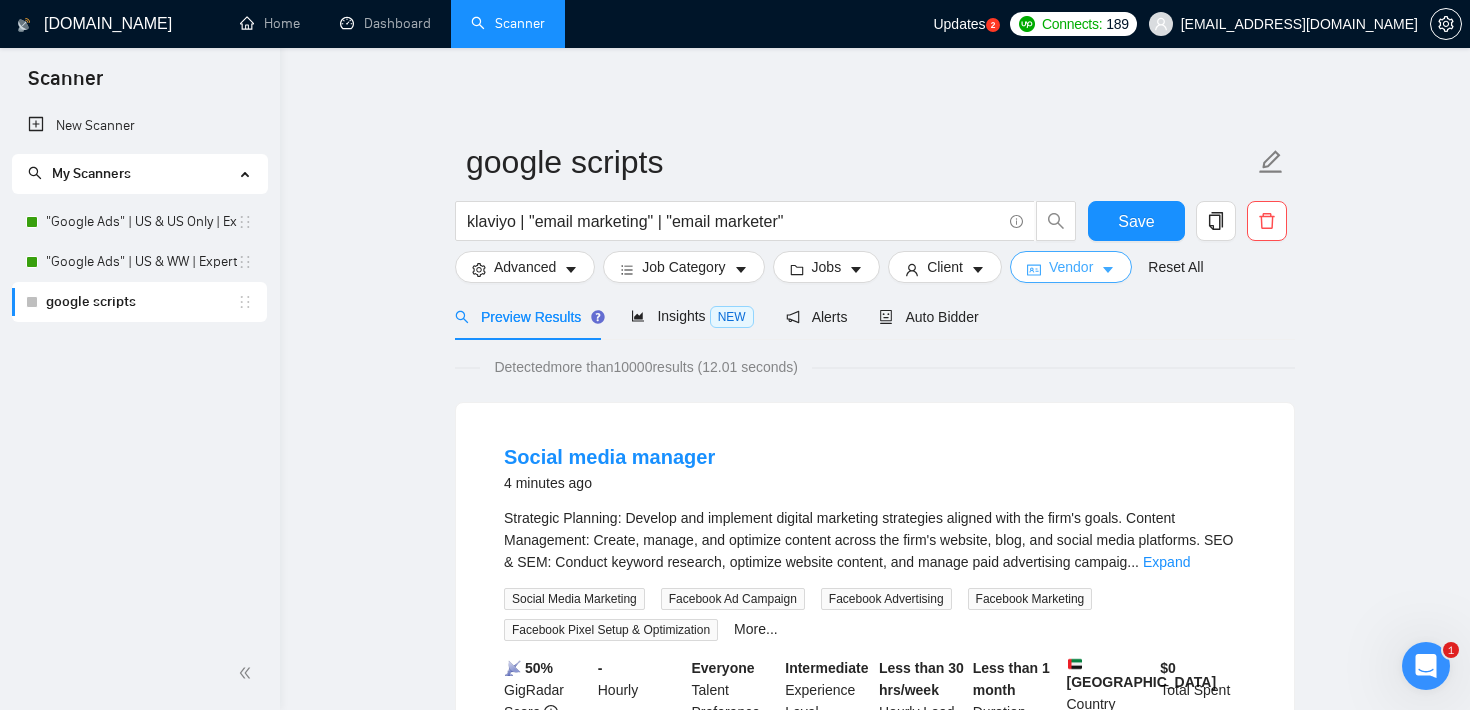 click 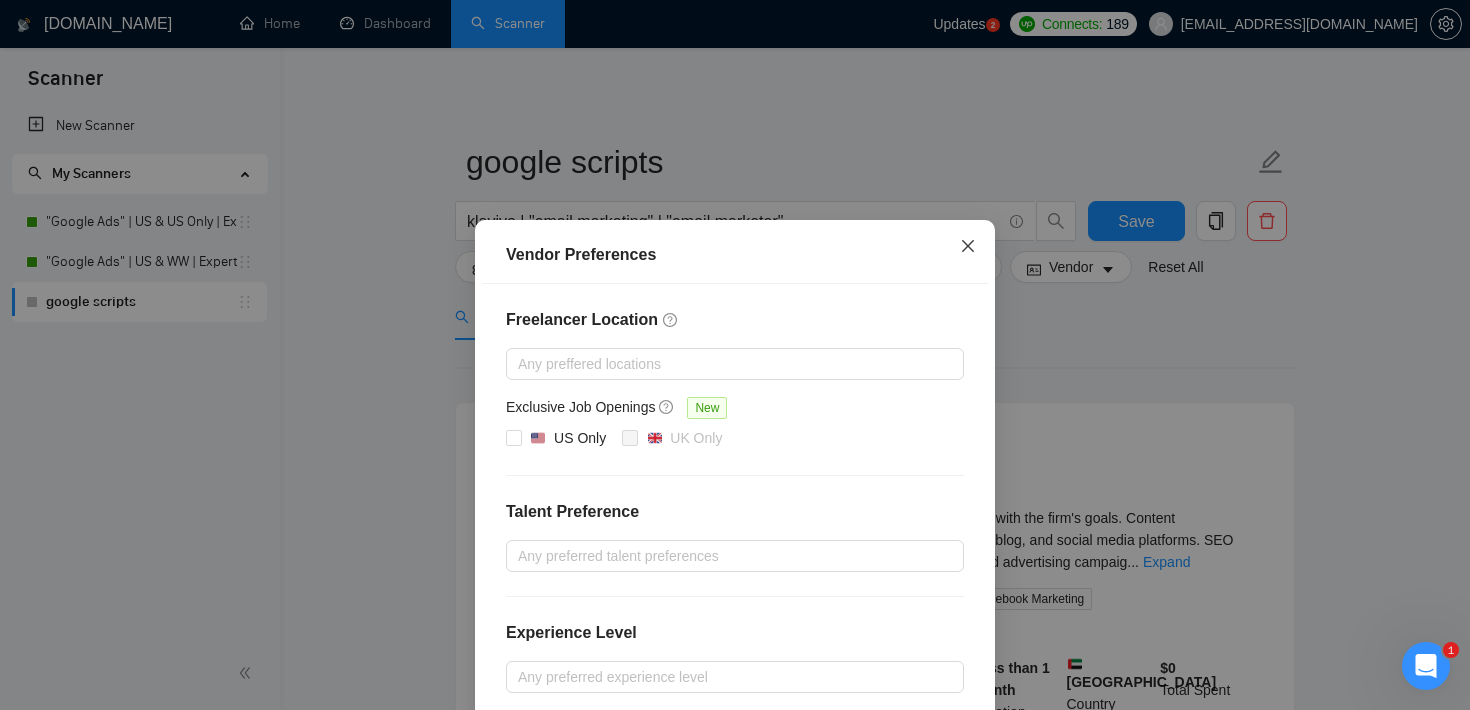 click 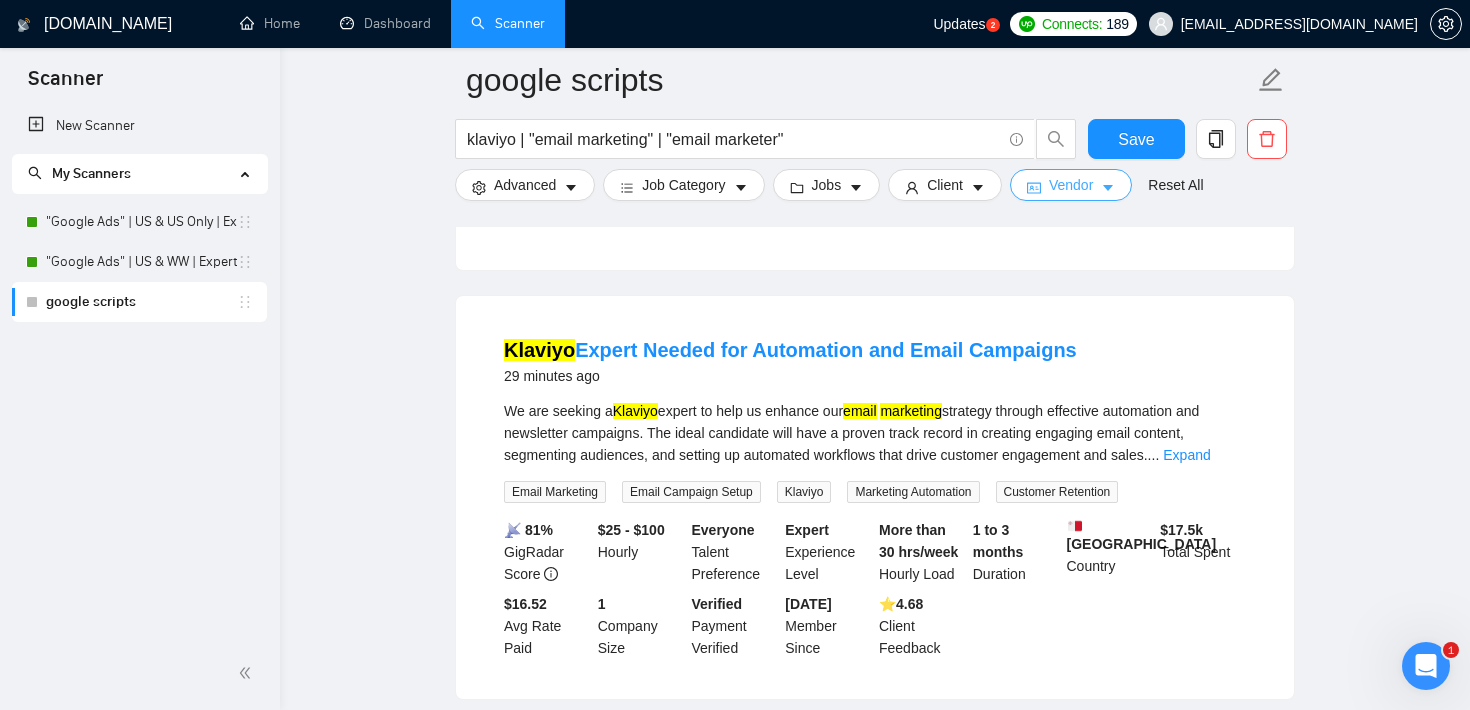 scroll, scrollTop: 598, scrollLeft: 0, axis: vertical 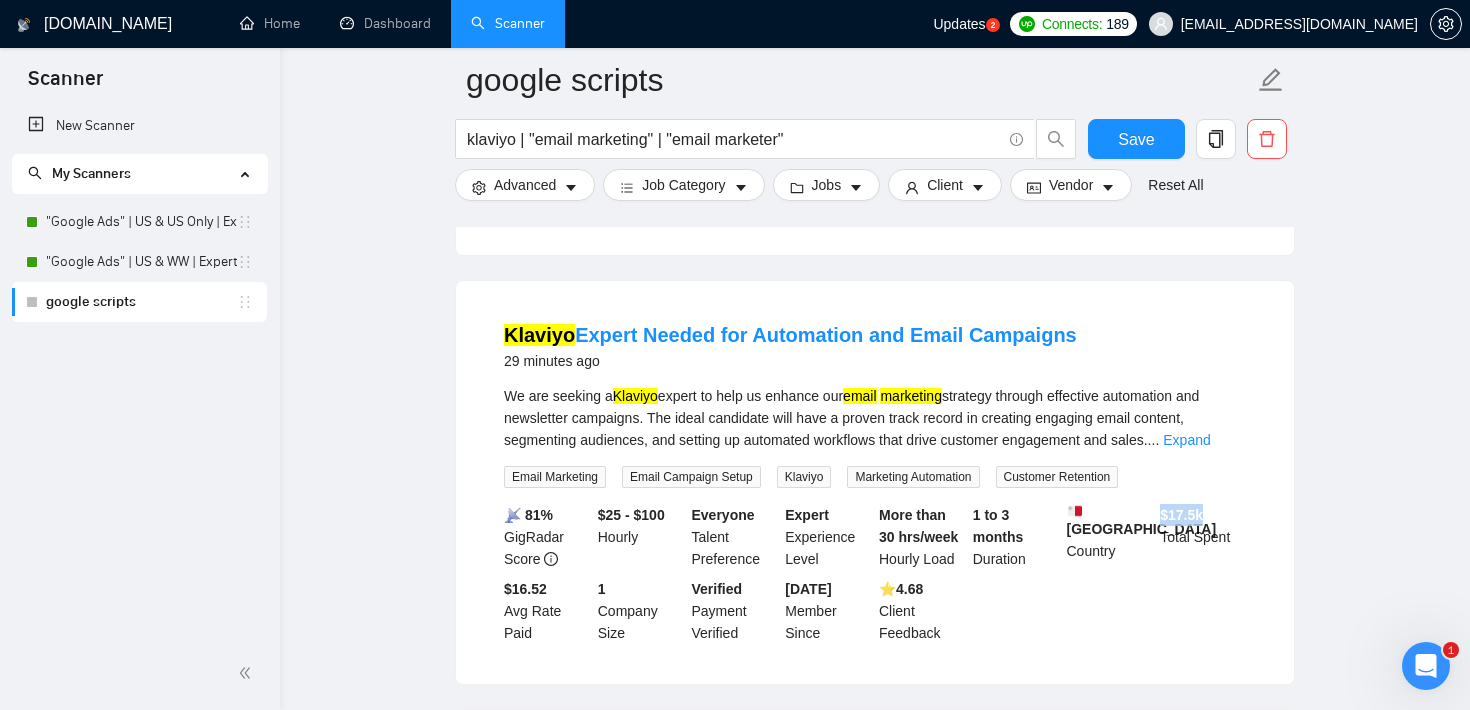 drag, startPoint x: 1157, startPoint y: 523, endPoint x: 1219, endPoint y: 527, distance: 62.1289 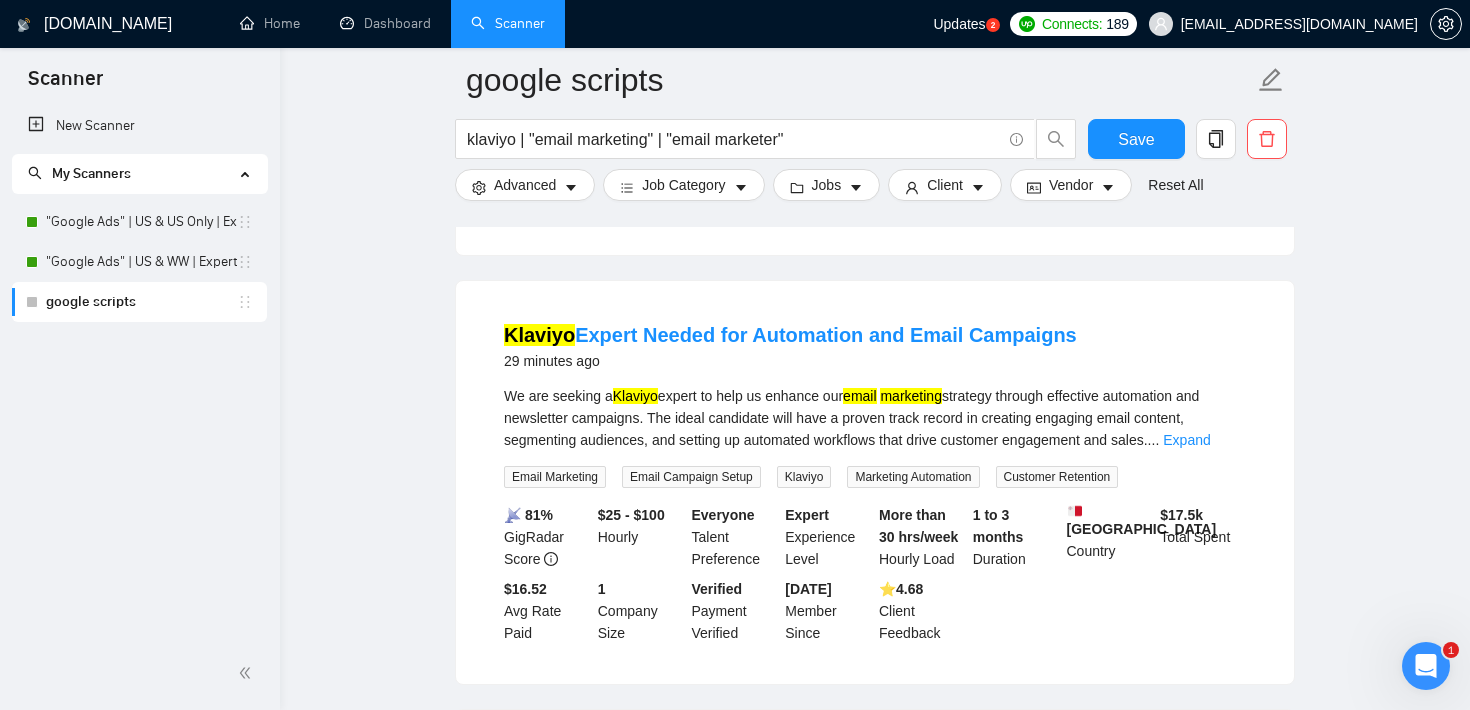 click on "google scripts klaviyo | "email marketing" | "email marketer" Save Advanced   Job Category   Jobs   Client   Vendor   Reset All Preview Results Insights NEW Alerts Auto Bidder Detected  more than   10000  results   (12.01 seconds) Social media manager 4 minutes ago Strategic Planning: Develop and implement digital marketing strategies aligned with the firm's goals.
Content Management: Create, manage, and optimize content across the firm's website, blog, and social media platforms.
SEO & SEM: Conduct keyword research, optimize website content, and manage paid advertising campaig ... Expand Social Media Marketing Facebook Ad Campaign Facebook Advertising Facebook Marketing Facebook Pixel Setup & Optimization More... 📡   50% GigRadar Score   - Hourly Everyone Talent Preference Intermediate Experience Level Less than 30 hrs/week Hourly Load Less than 1 month Duration   [GEOGRAPHIC_DATA] Country $ 0 Total Spent $0.00 Avg Rate Paid 2-9 Company Size Not Verified Payment Verified [DATE] Member Since 0.00" at bounding box center (875, 1903) 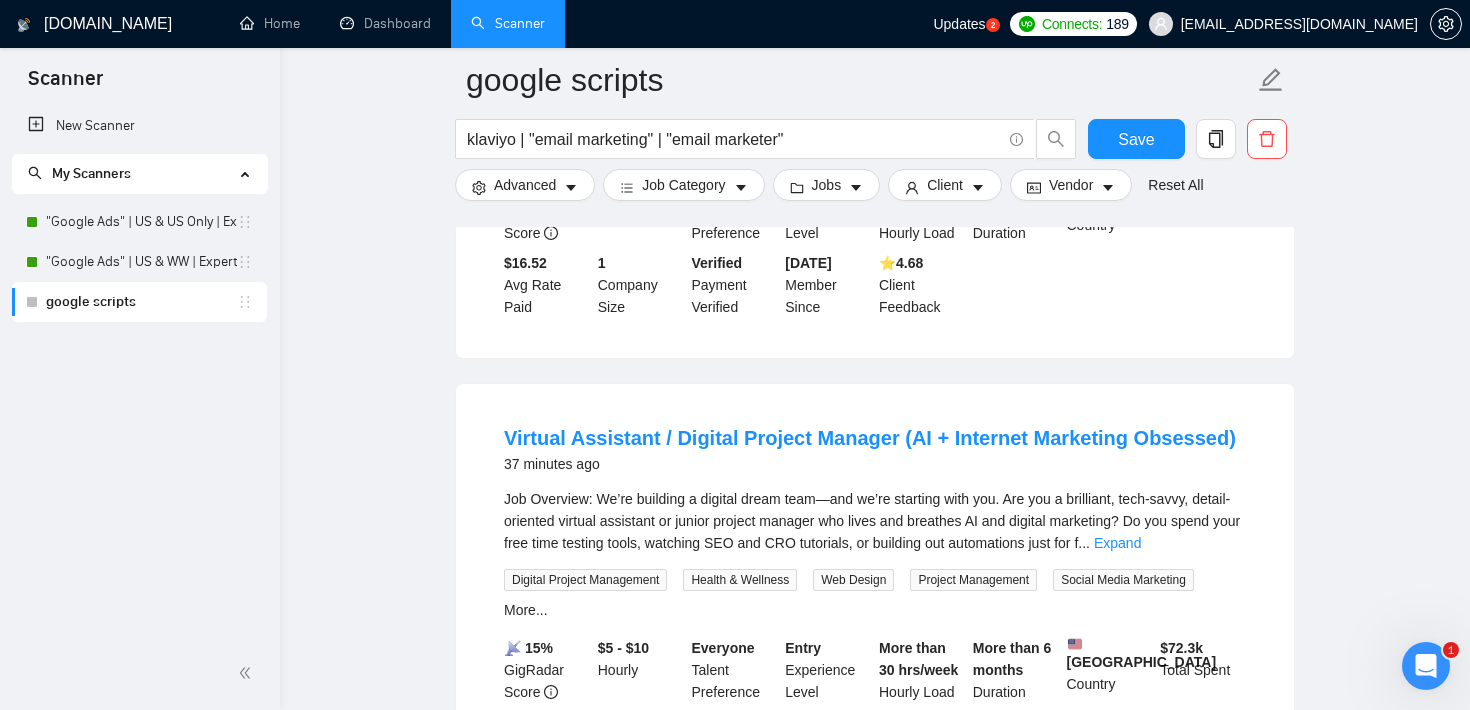 scroll, scrollTop: 0, scrollLeft: 0, axis: both 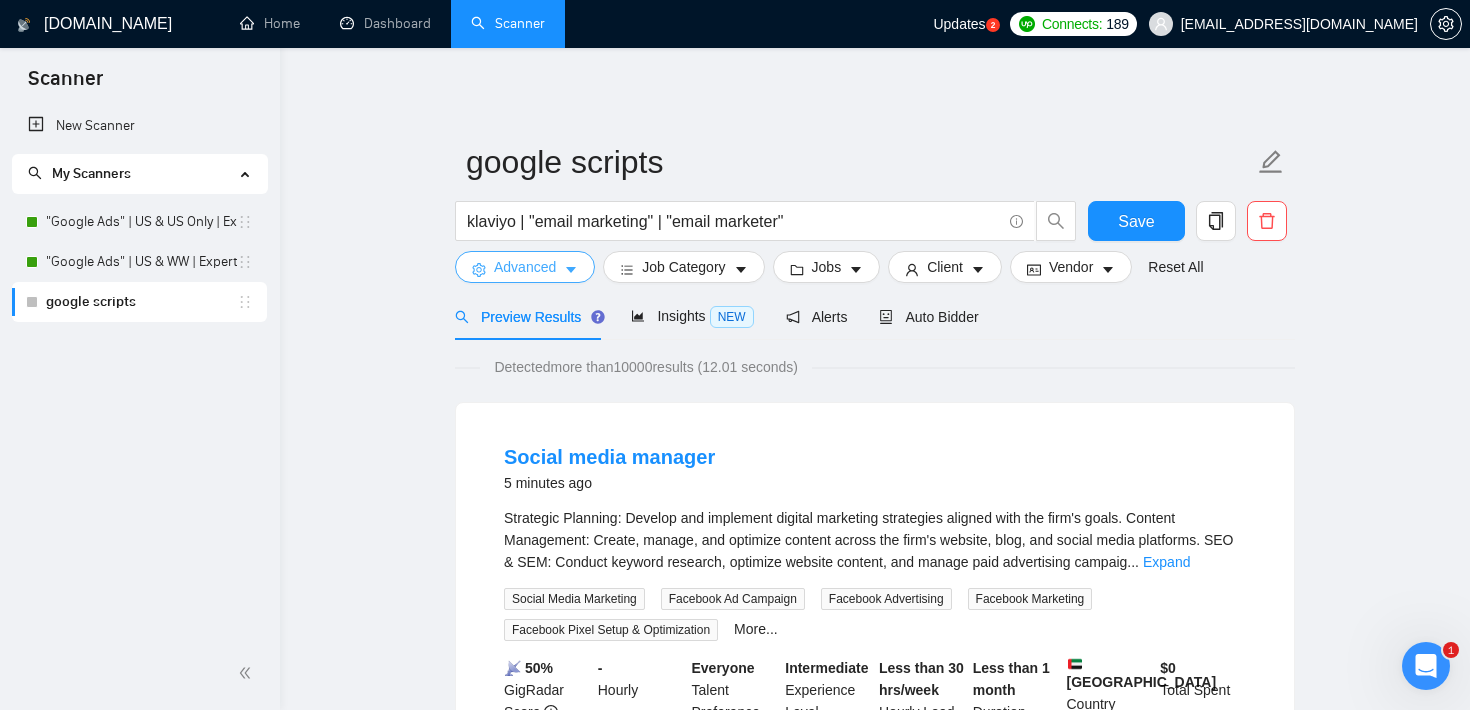 click on "Advanced" at bounding box center (525, 267) 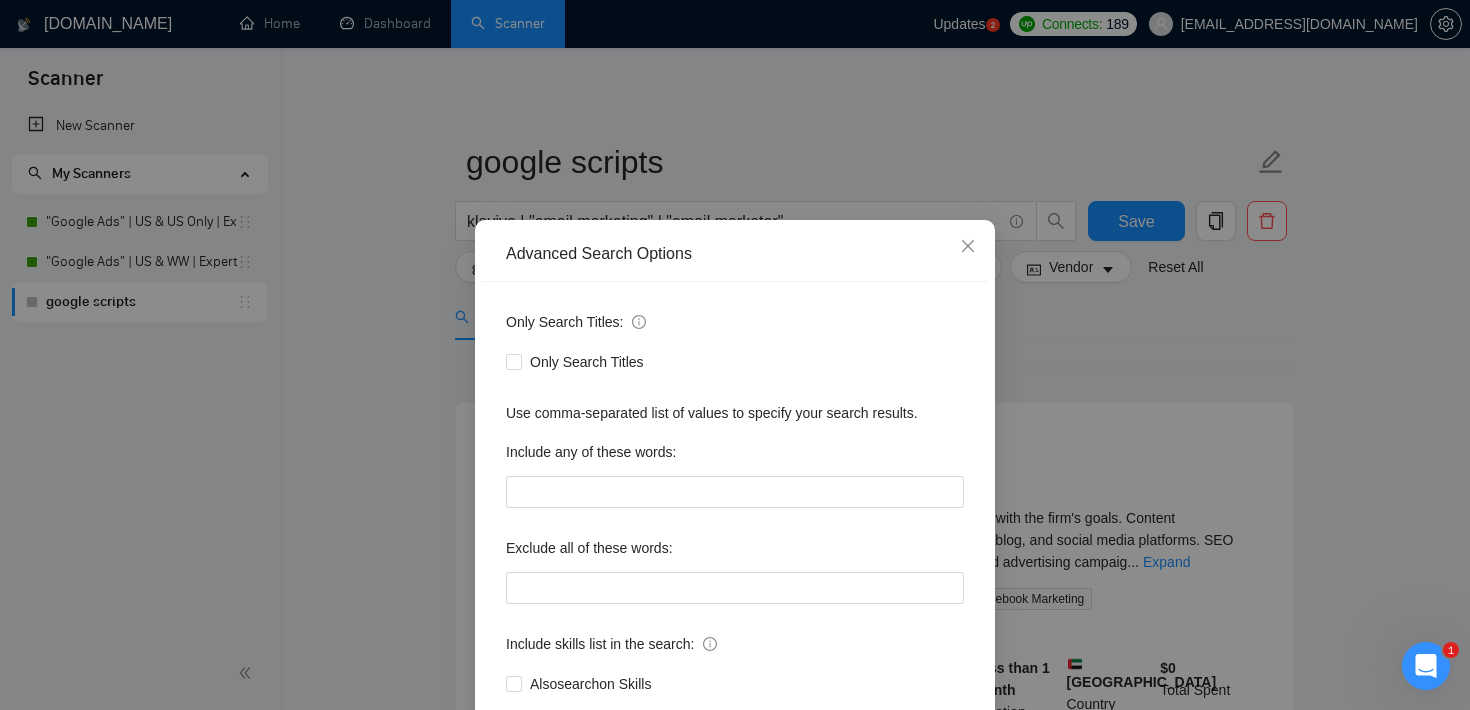 scroll, scrollTop: 86, scrollLeft: 0, axis: vertical 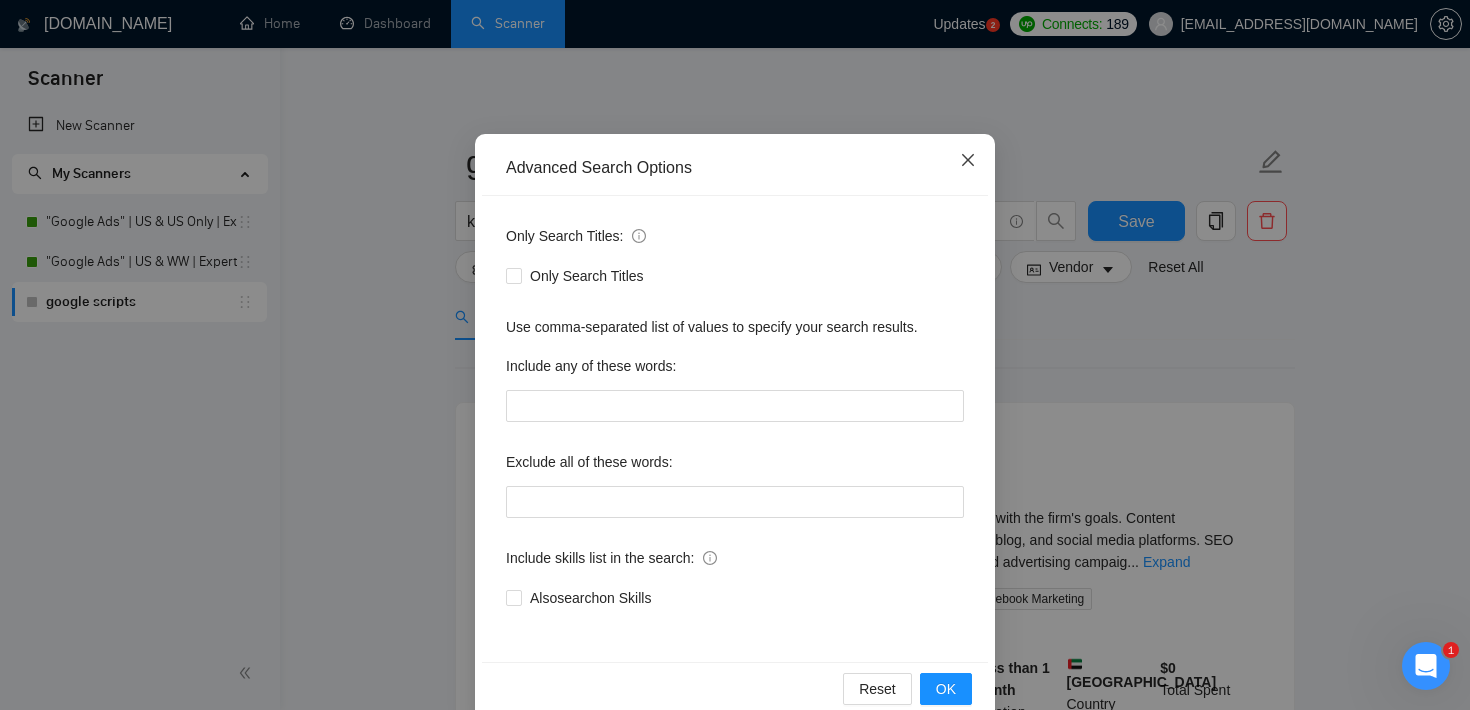 click 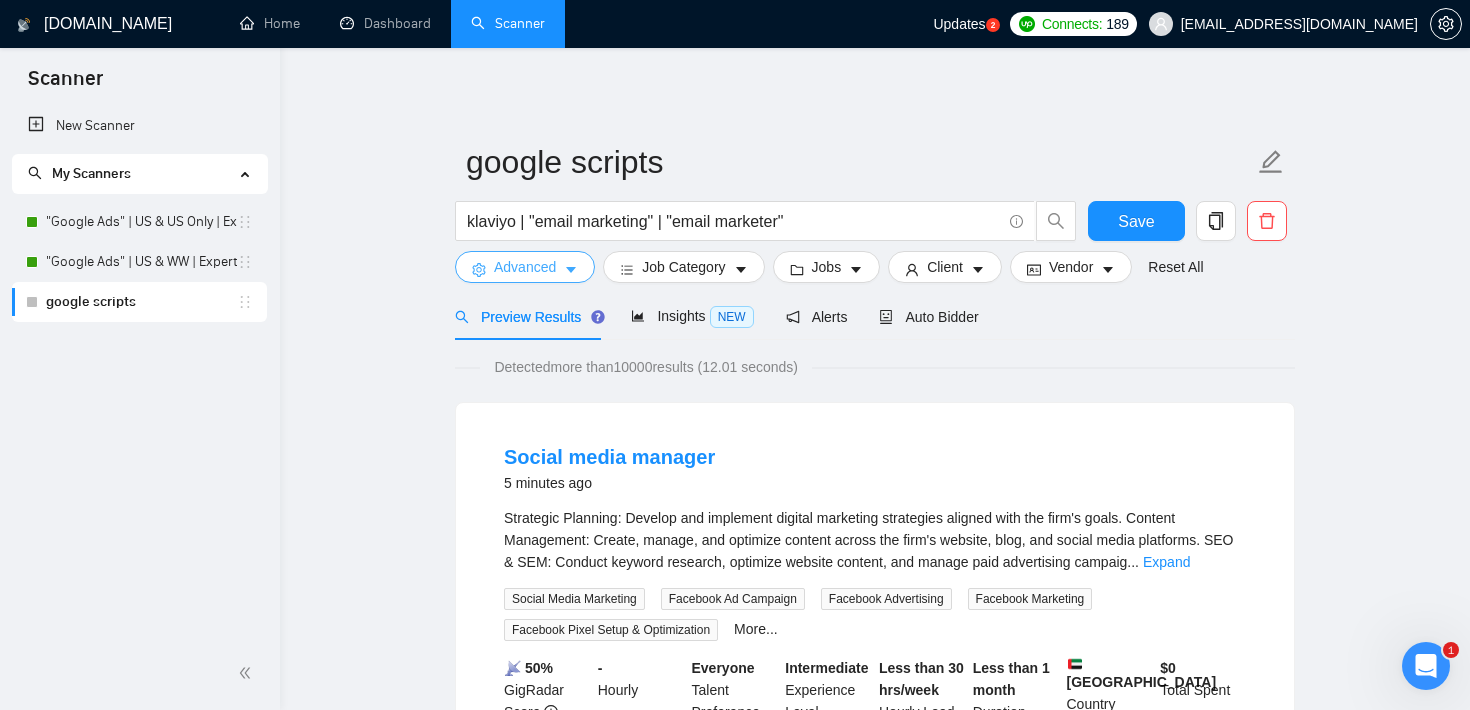 scroll, scrollTop: 0, scrollLeft: 0, axis: both 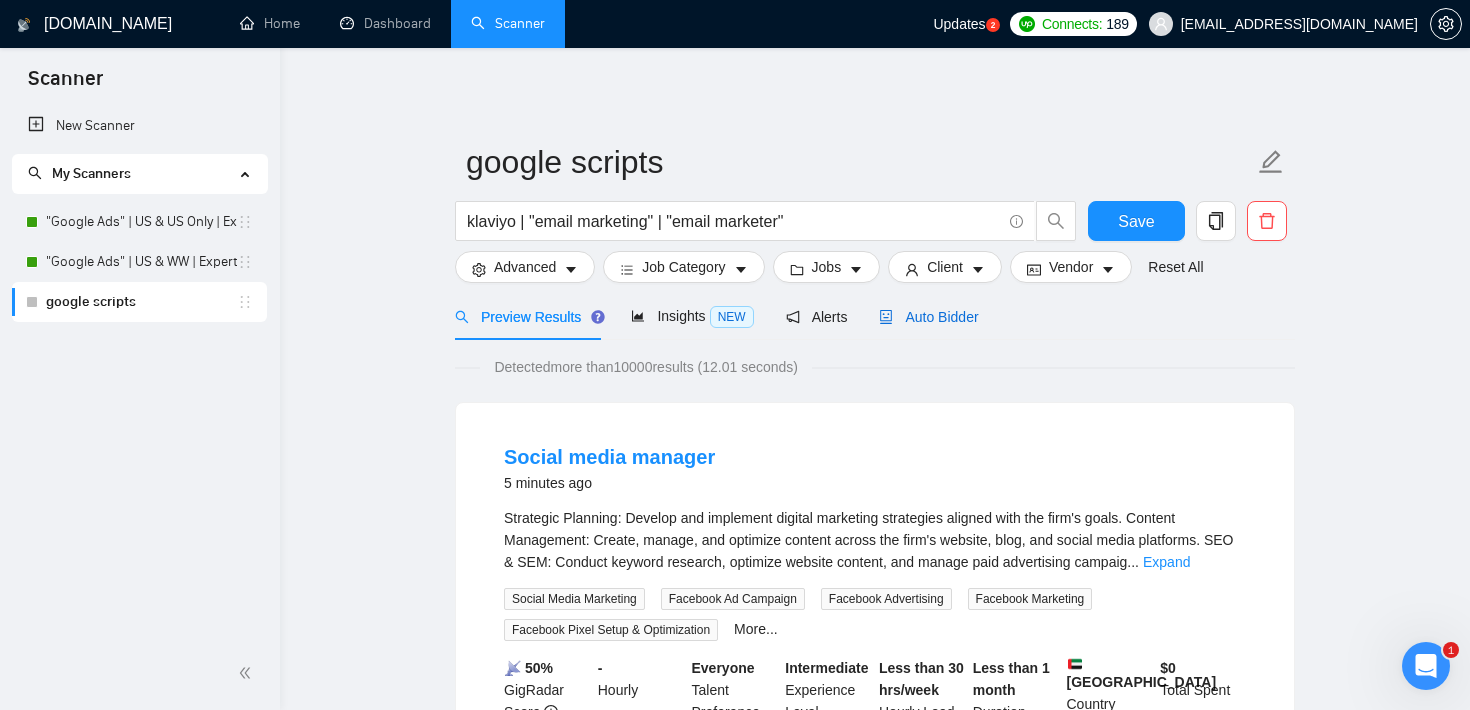 click on "Auto Bidder" at bounding box center [928, 317] 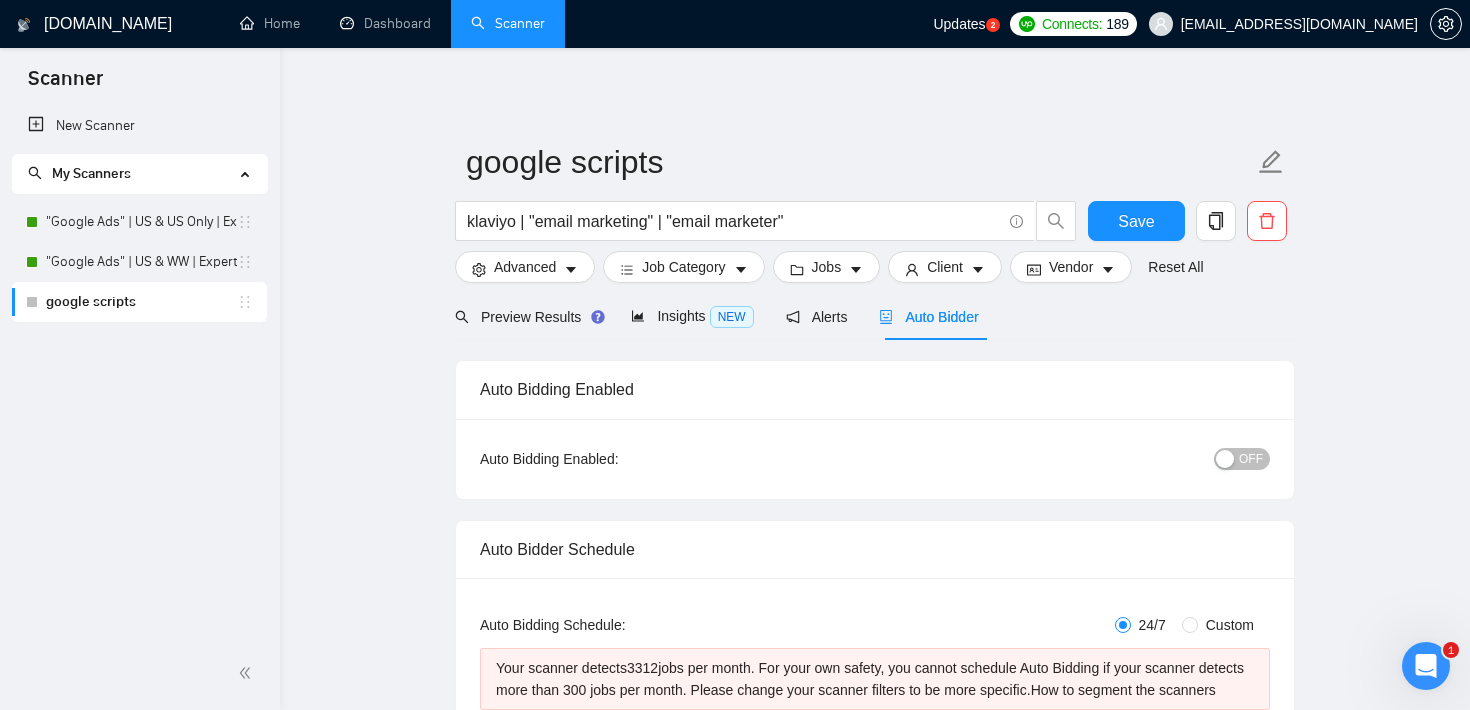 type 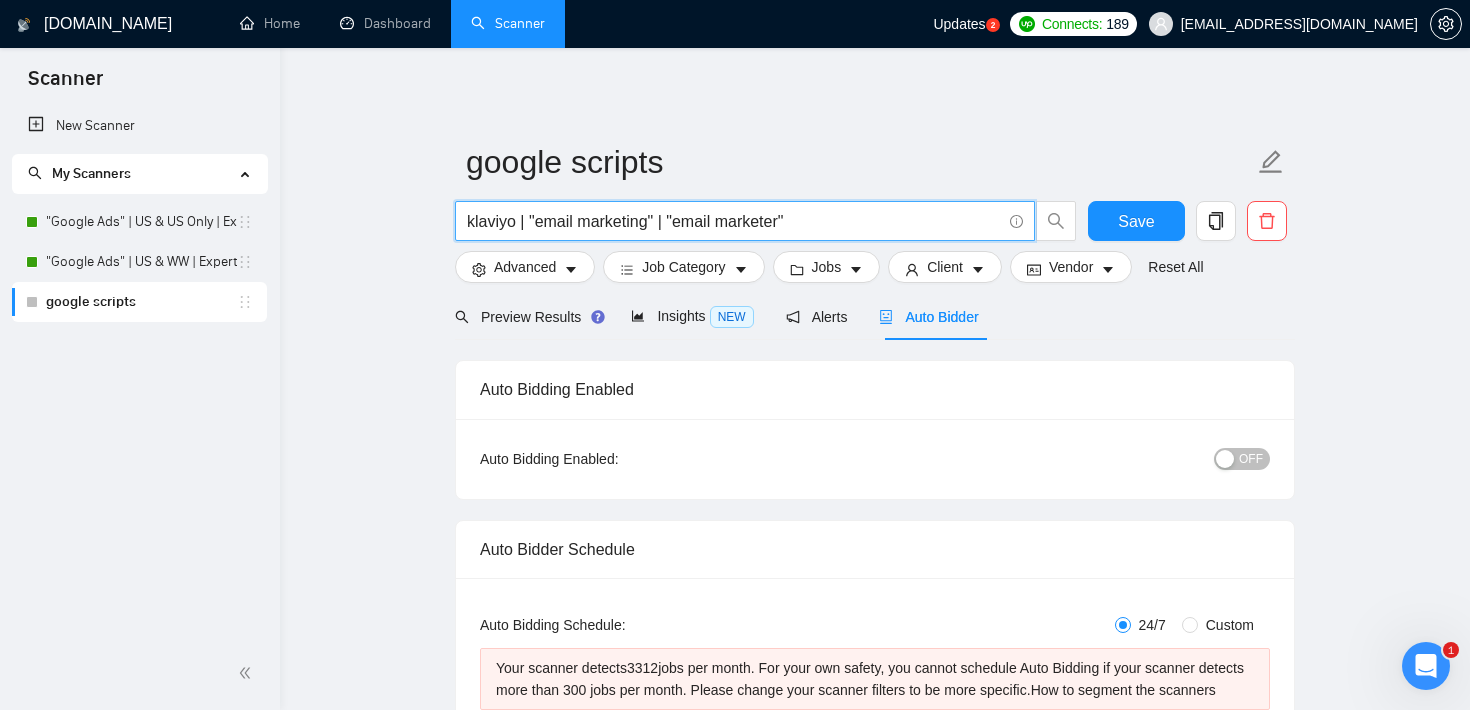 drag, startPoint x: 800, startPoint y: 220, endPoint x: 438, endPoint y: 223, distance: 362.01242 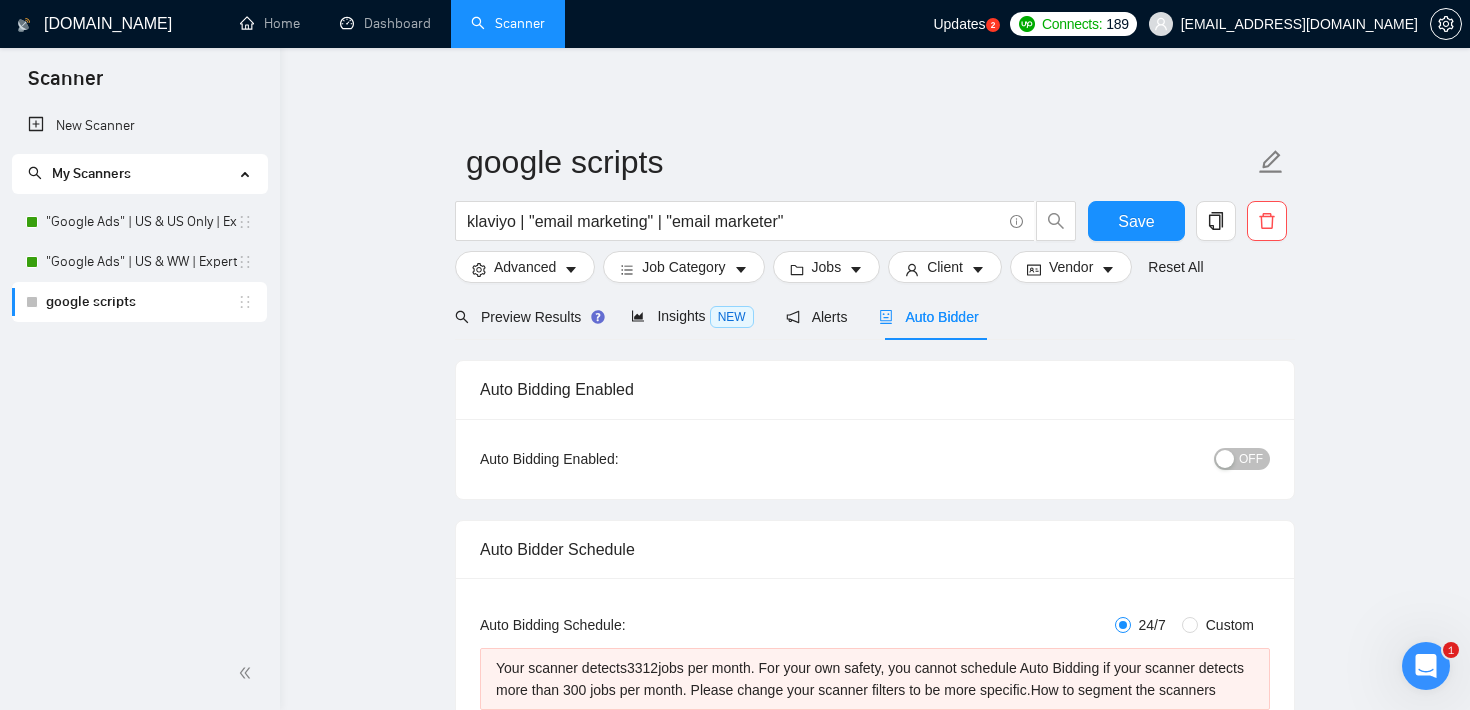 click on "google scripts klaviyo | "email marketing" | "email marketer" Save Advanced   Job Category   Jobs   Client   Vendor   Reset All Preview Results Insights NEW Alerts Auto Bidder Auto Bidding Enabled Auto Bidding Enabled: OFF Auto Bidder Schedule Auto Bidding Type: Automated (recommended) Semi-automated Auto Bidding Schedule: 24/7 Custom Custom Auto Bidder Schedule Repeat every week [DATE] [DATE] [DATE] [DATE] [DATE] [DATE] [DATE] Active Hours ( [GEOGRAPHIC_DATA]/[GEOGRAPHIC_DATA] ): From: To: ( 24  hours) [GEOGRAPHIC_DATA]/[GEOGRAPHIC_DATA] Your scanner detects  3312  jobs per month. For your own safety, you cannot schedule Auto Bidding if your scanner detects more than 300 jobs per month. Please change your scanner filters to be more specific.  How to segment the scanners Auto Bidding Type Select your bidding algorithm: Choose the algorithm for you bidding. The price per proposal does not include your connects expenditure. Template Bidder Works great for narrow segments and short cover letters that don't change. 0.50  credits / proposal 1.00" at bounding box center (875, 2367) 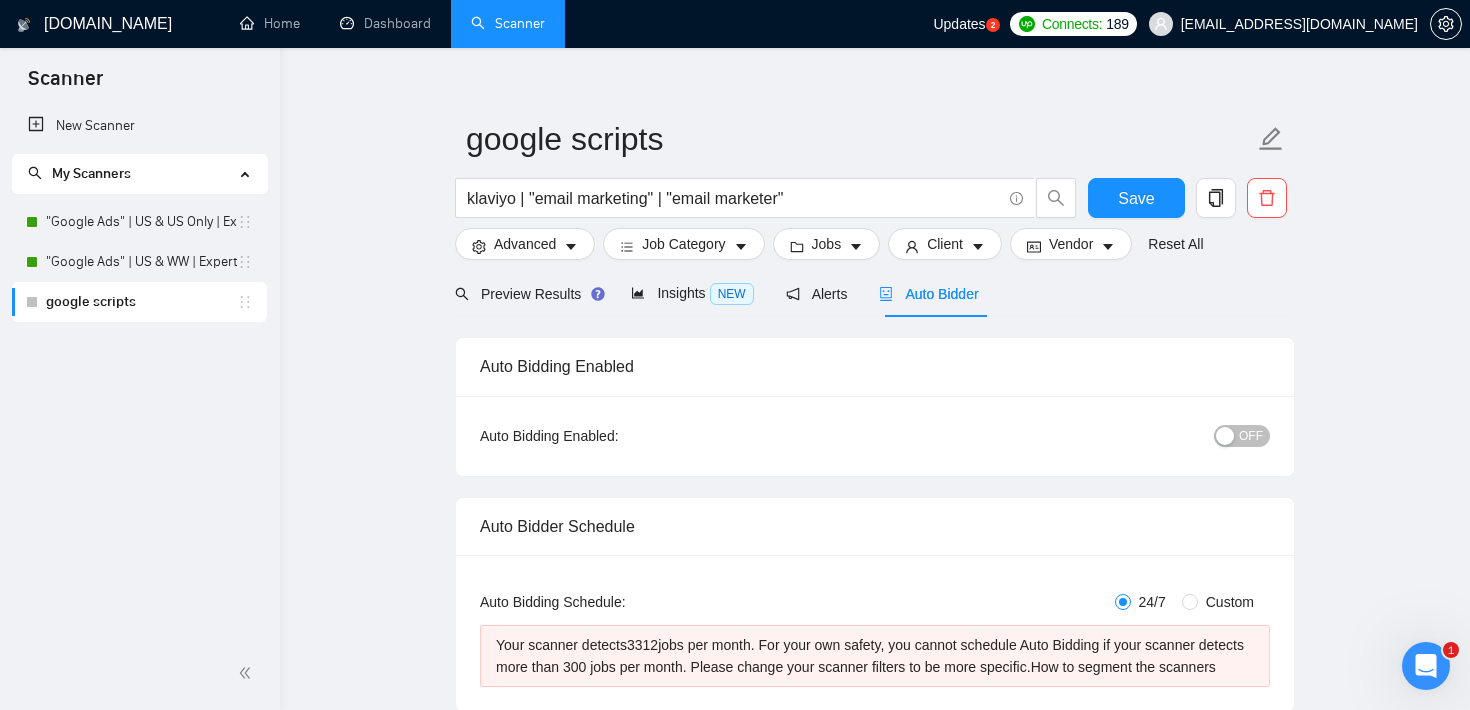 scroll, scrollTop: 21, scrollLeft: 0, axis: vertical 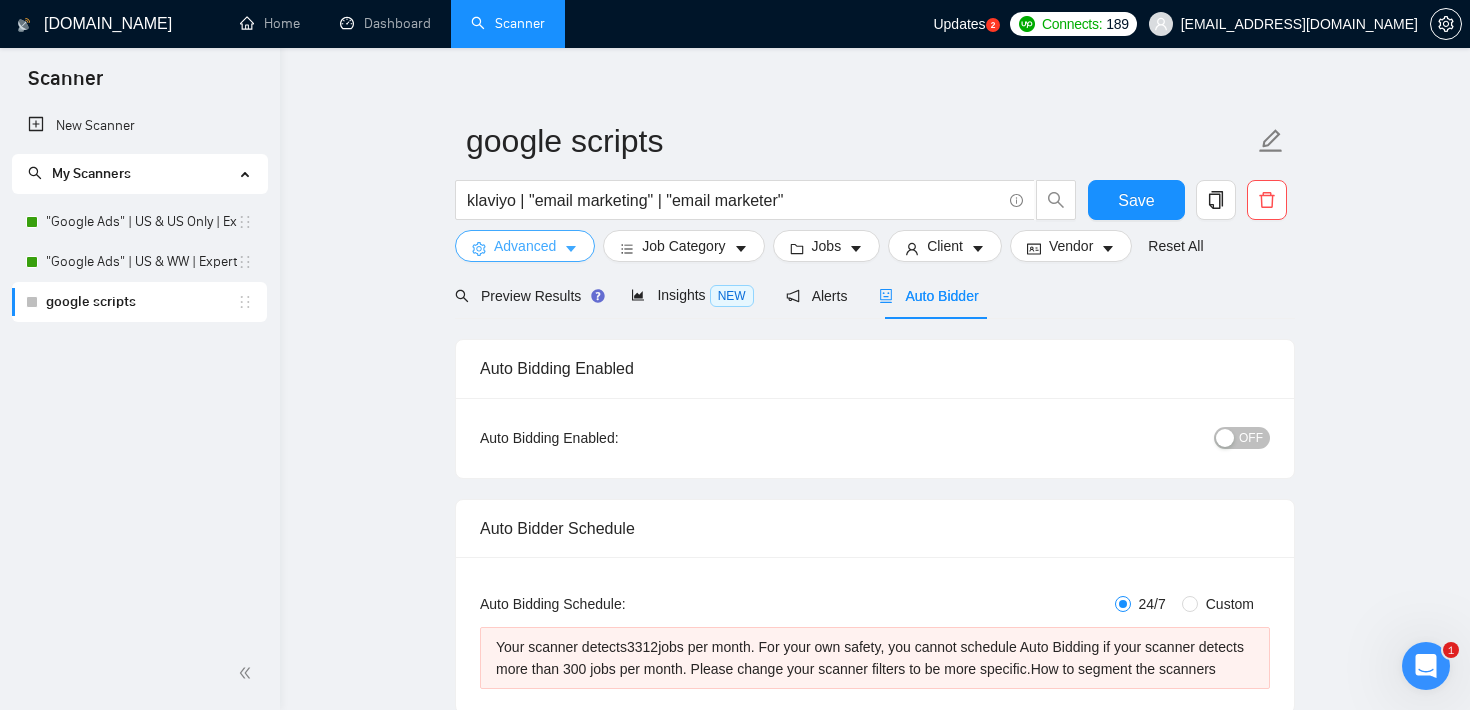 click on "Advanced" at bounding box center (525, 246) 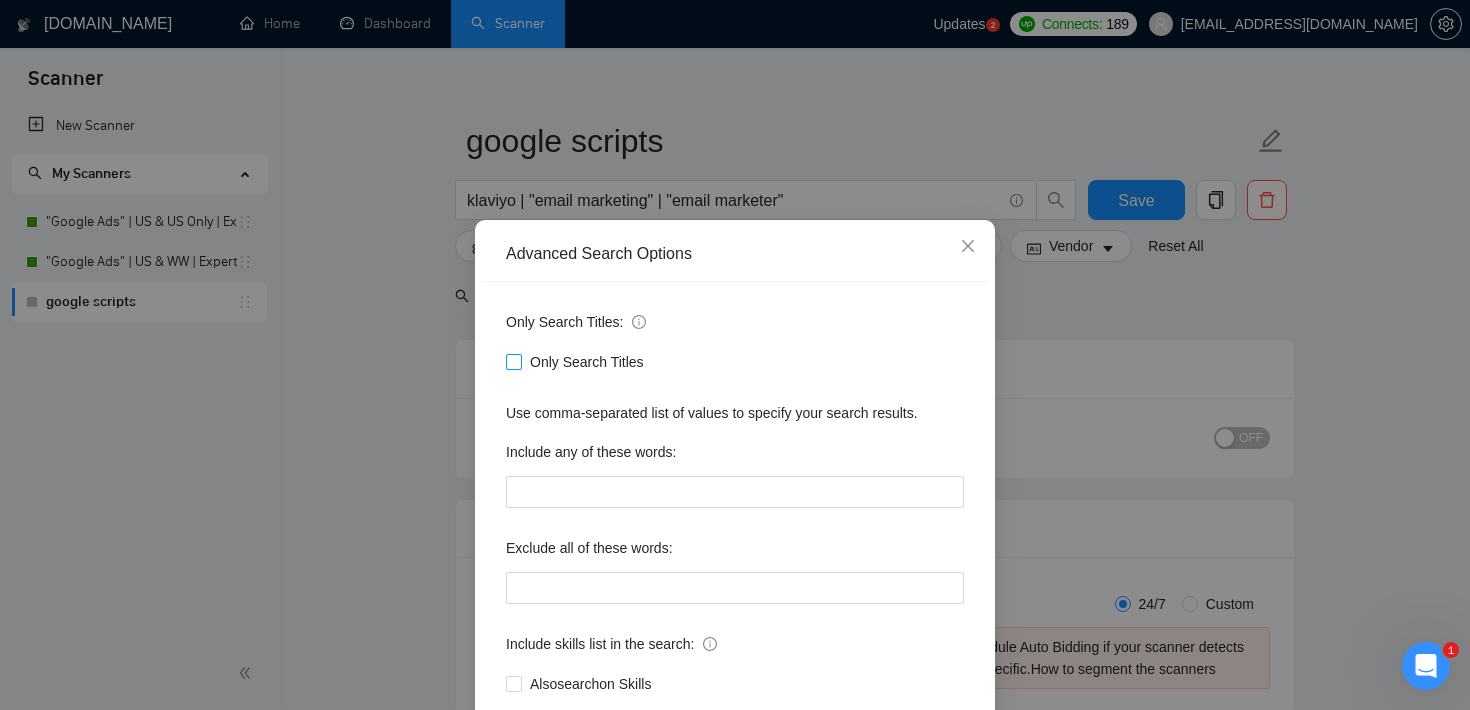 click on "Only Search Titles" at bounding box center [513, 361] 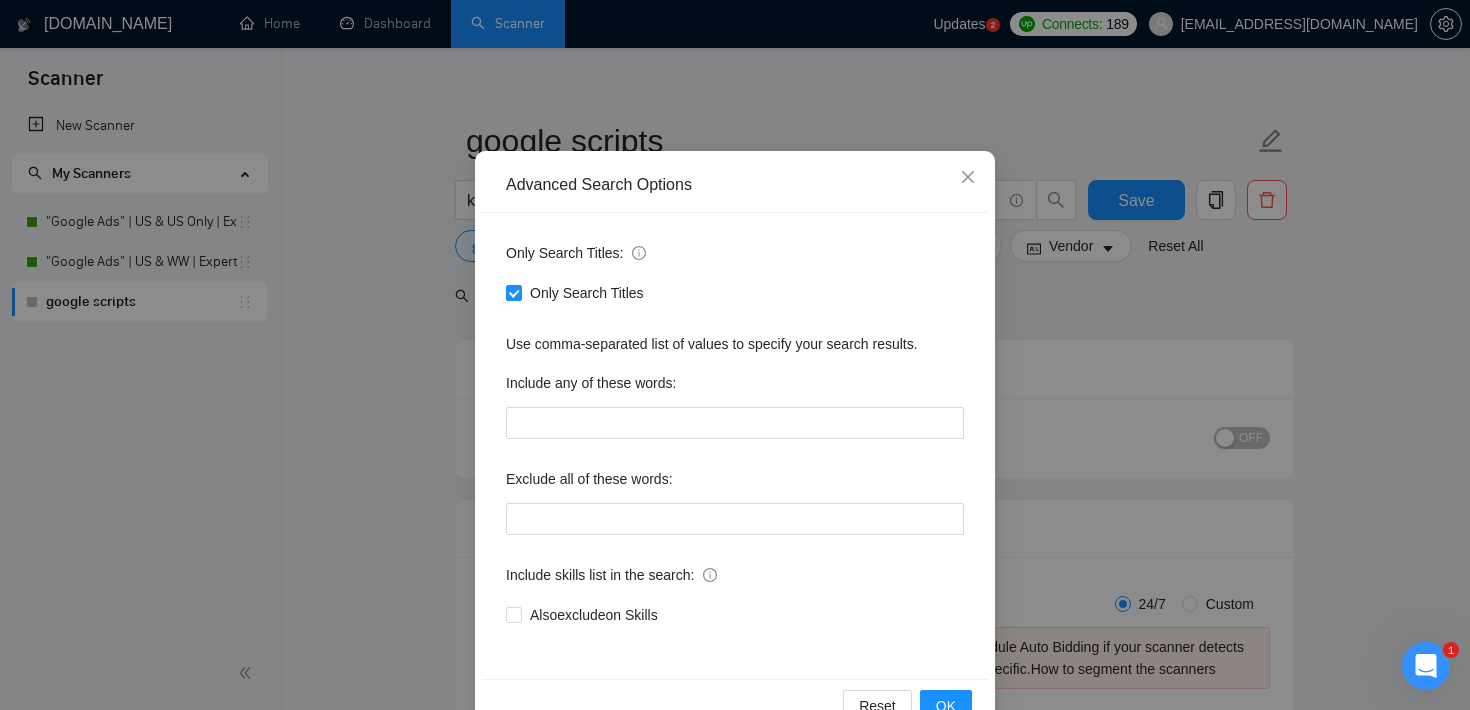 scroll, scrollTop: 122, scrollLeft: 0, axis: vertical 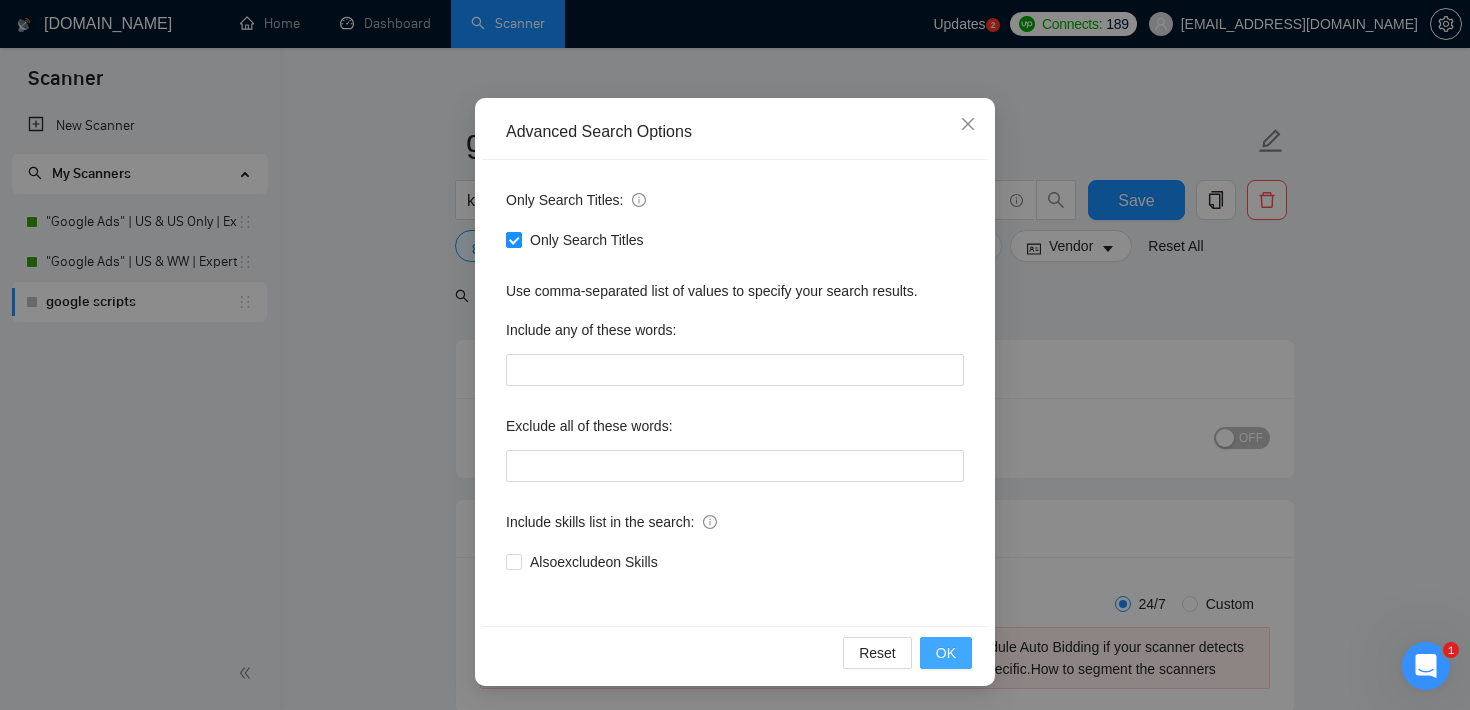 click on "OK" at bounding box center [946, 653] 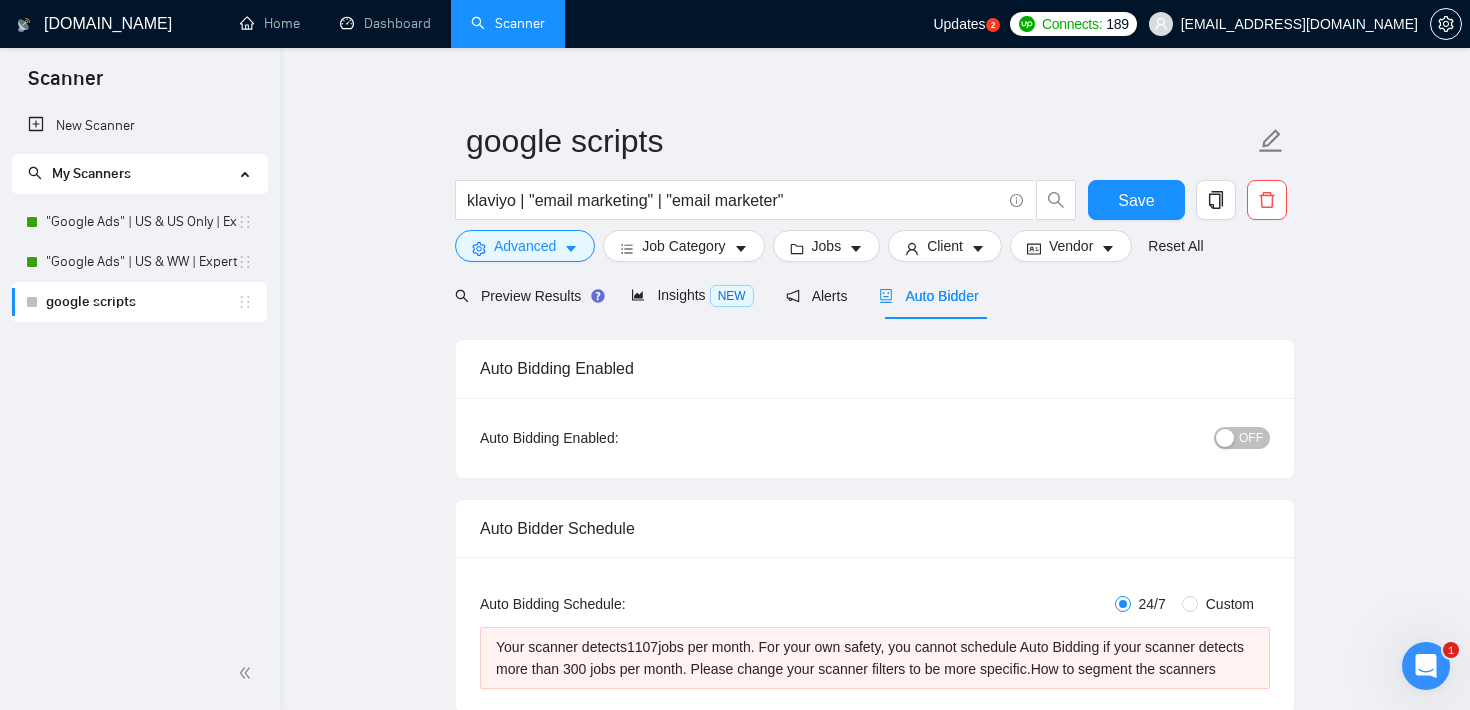 scroll, scrollTop: 22, scrollLeft: 0, axis: vertical 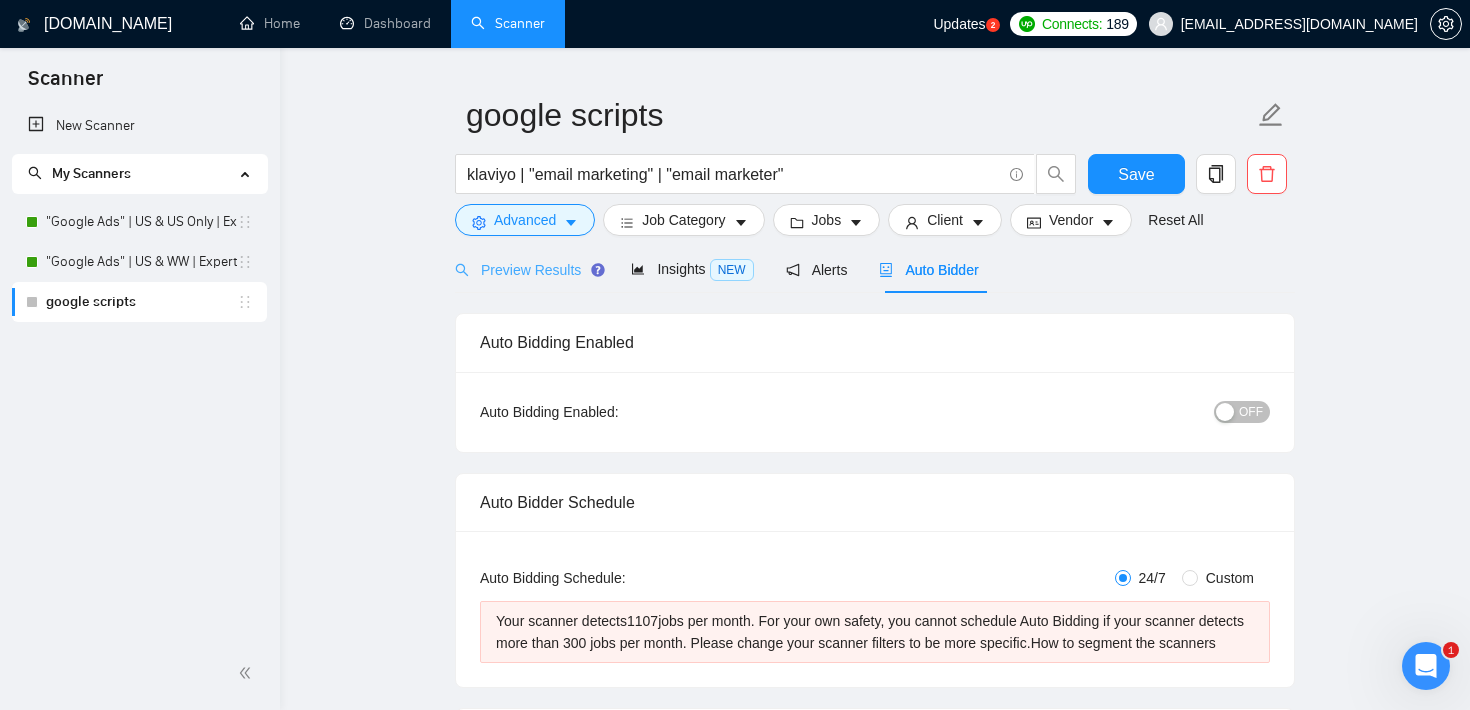 click on "Preview Results" at bounding box center [527, 269] 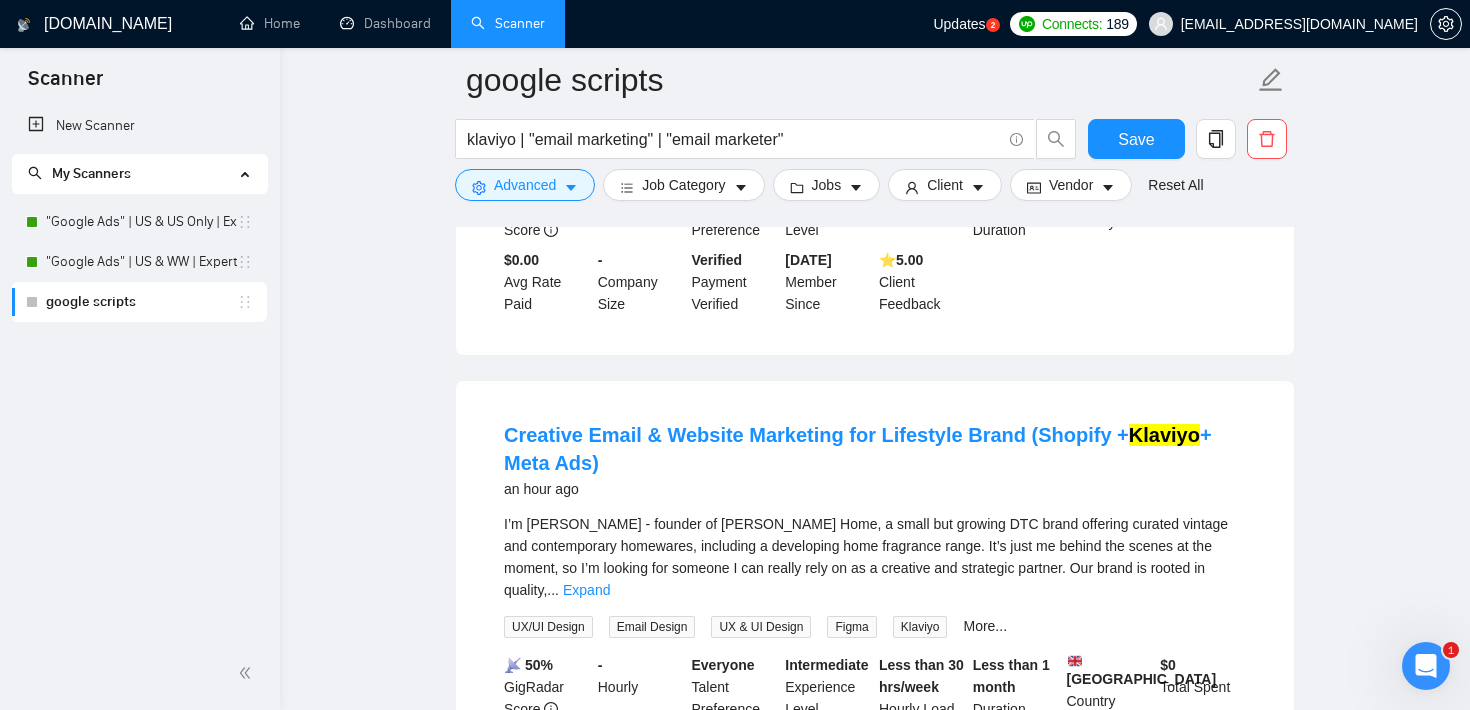 scroll, scrollTop: 0, scrollLeft: 0, axis: both 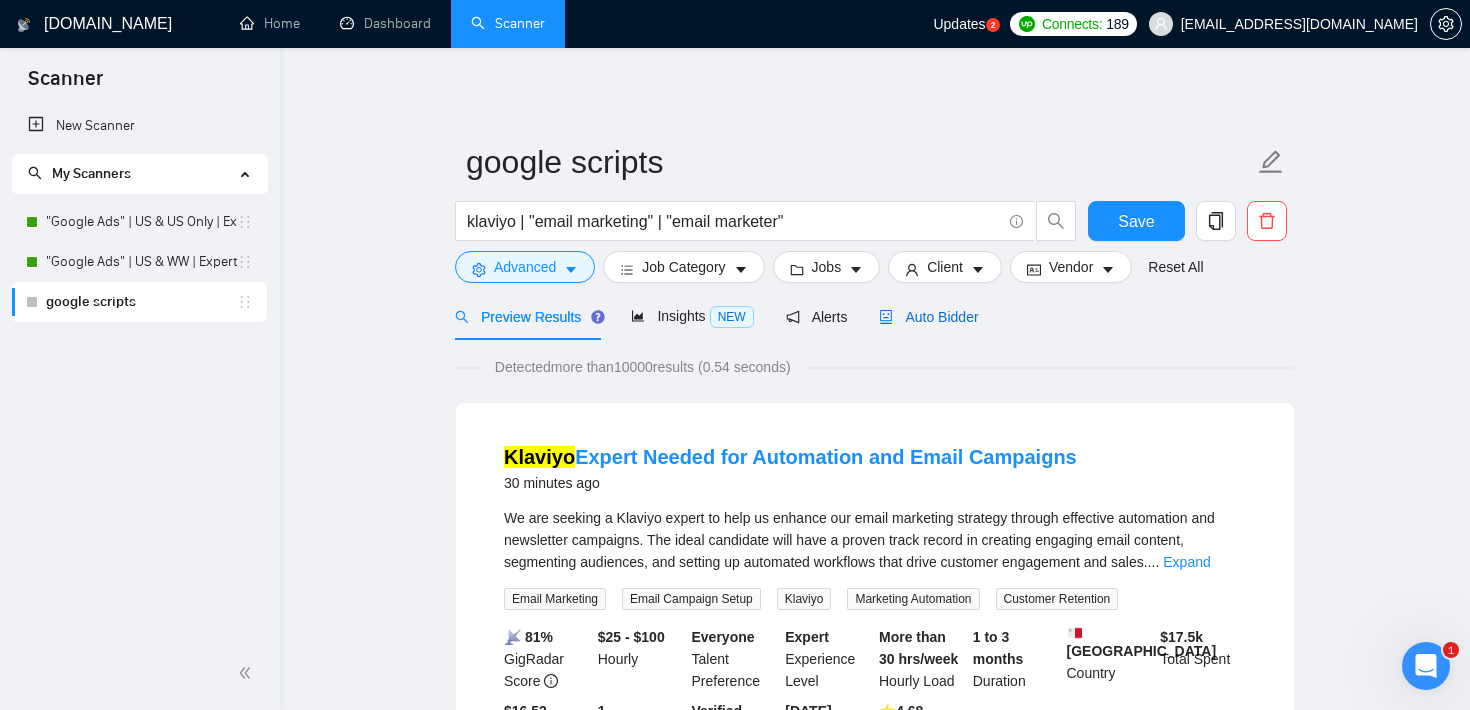 click on "Auto Bidder" at bounding box center [928, 317] 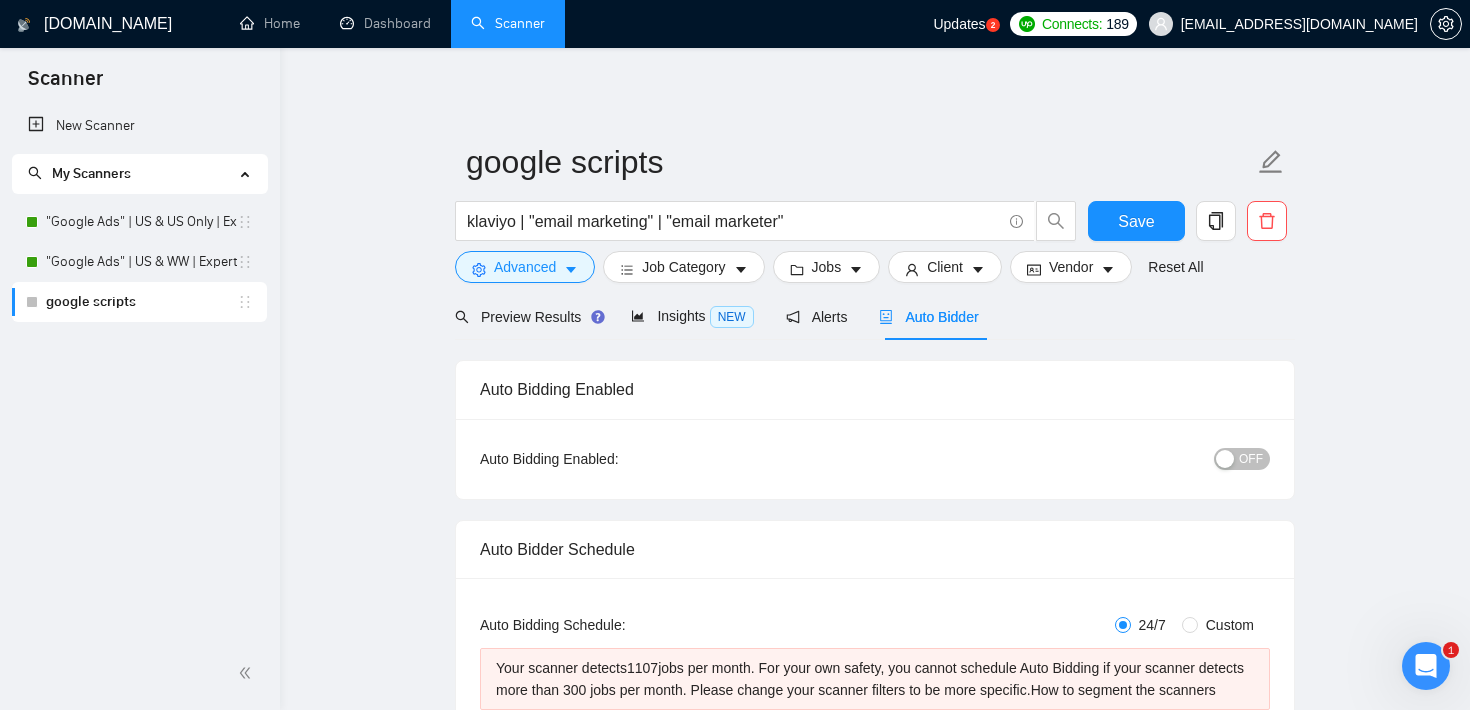 type 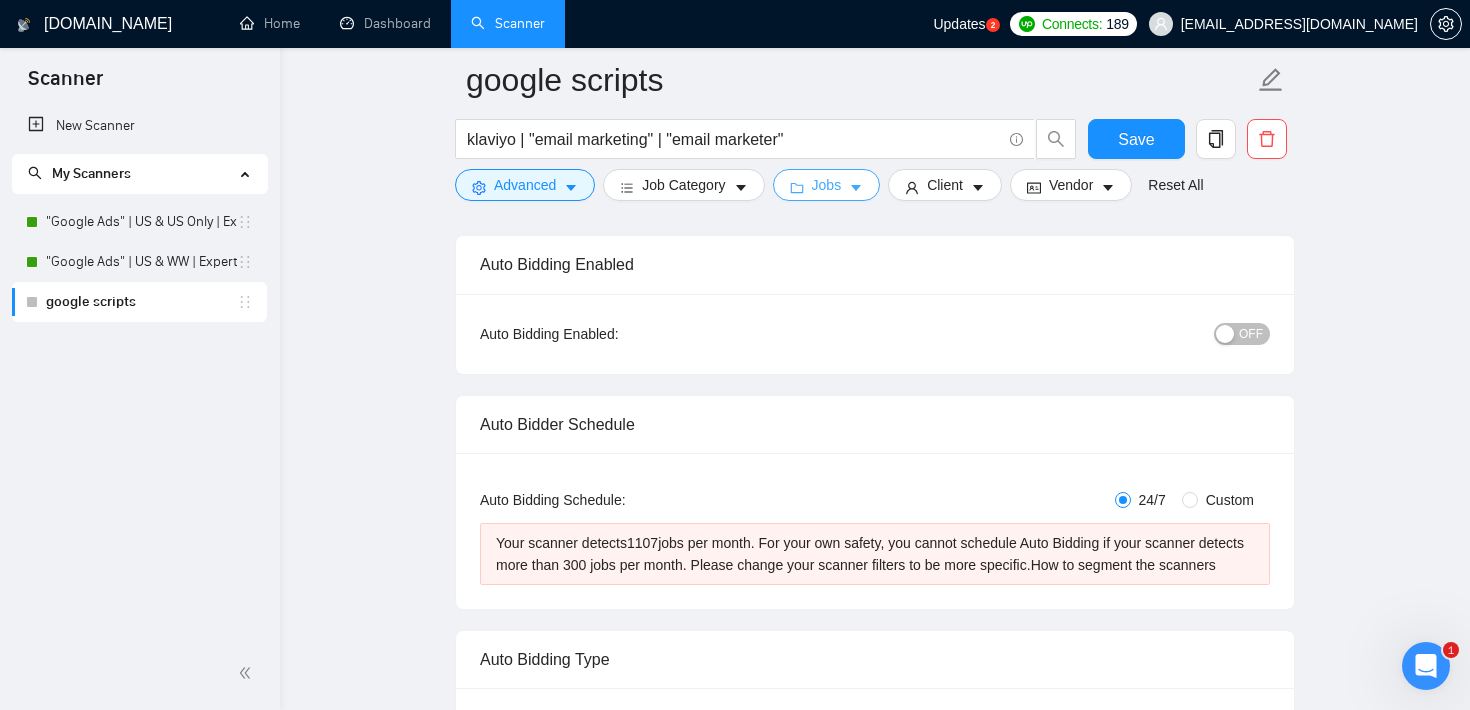 click on "Jobs" at bounding box center (827, 185) 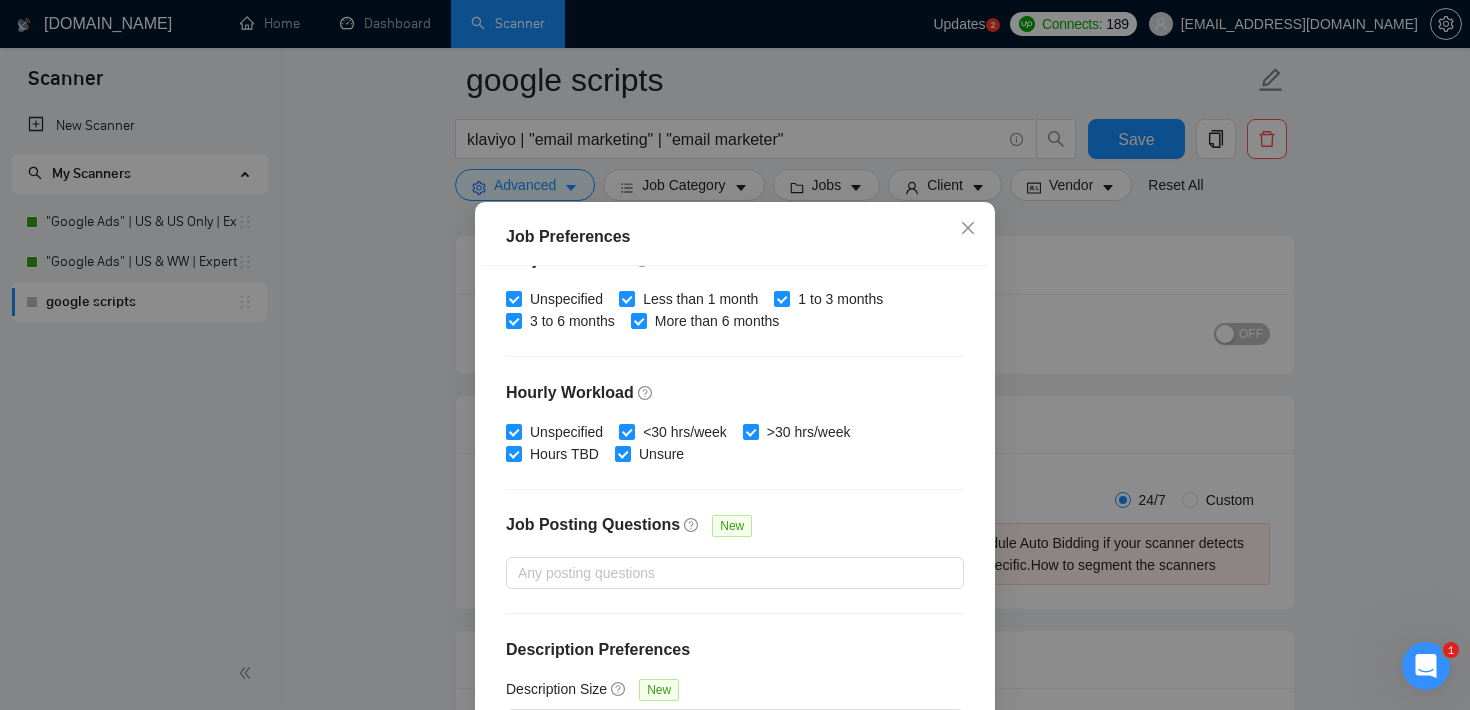 scroll, scrollTop: 0, scrollLeft: 0, axis: both 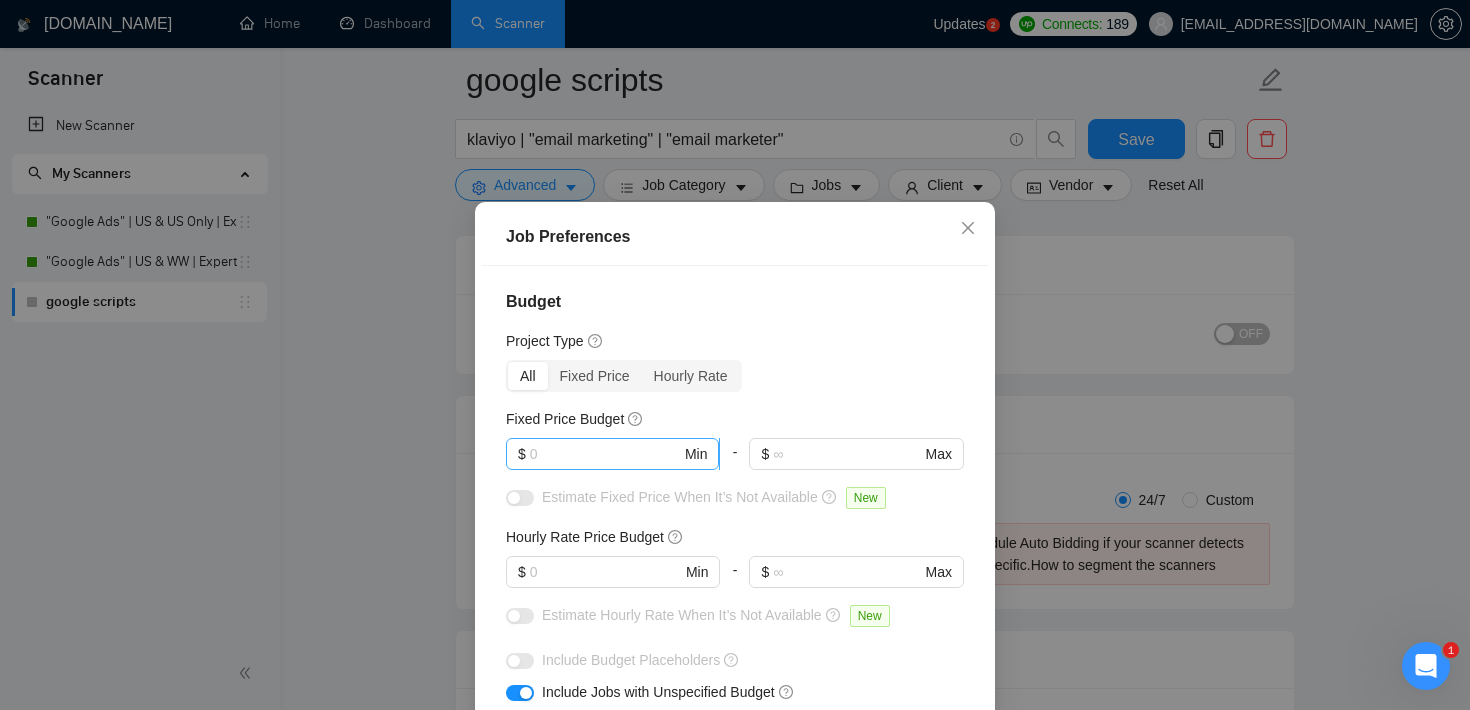 click at bounding box center (605, 454) 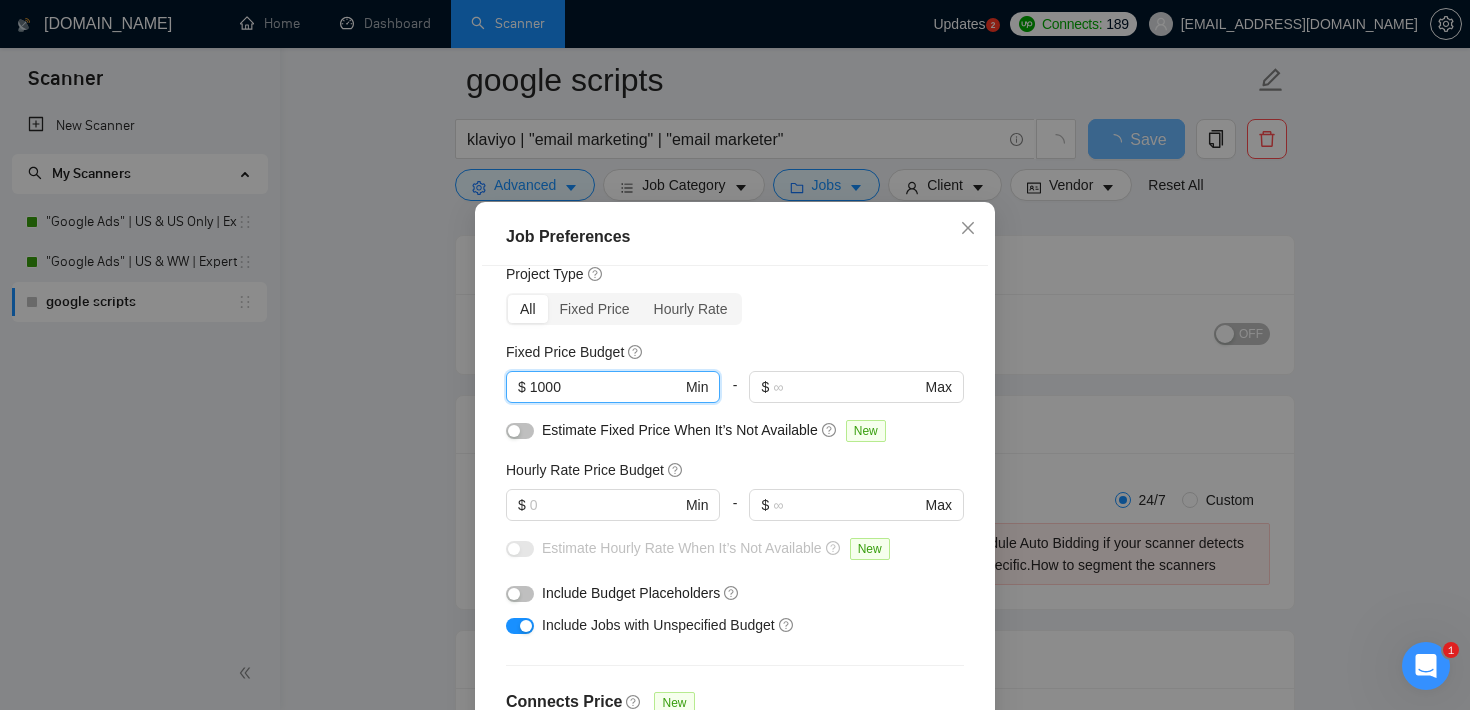 scroll, scrollTop: 69, scrollLeft: 0, axis: vertical 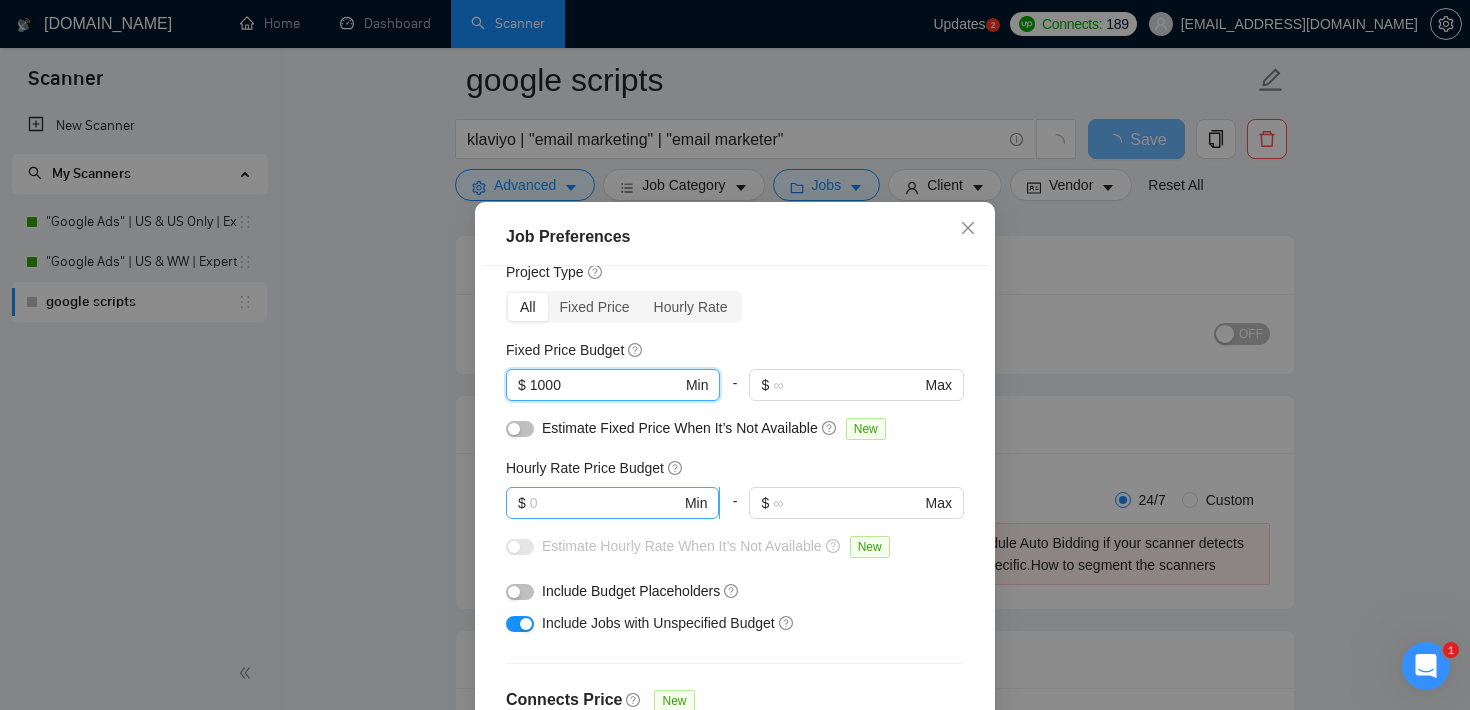 type on "1000" 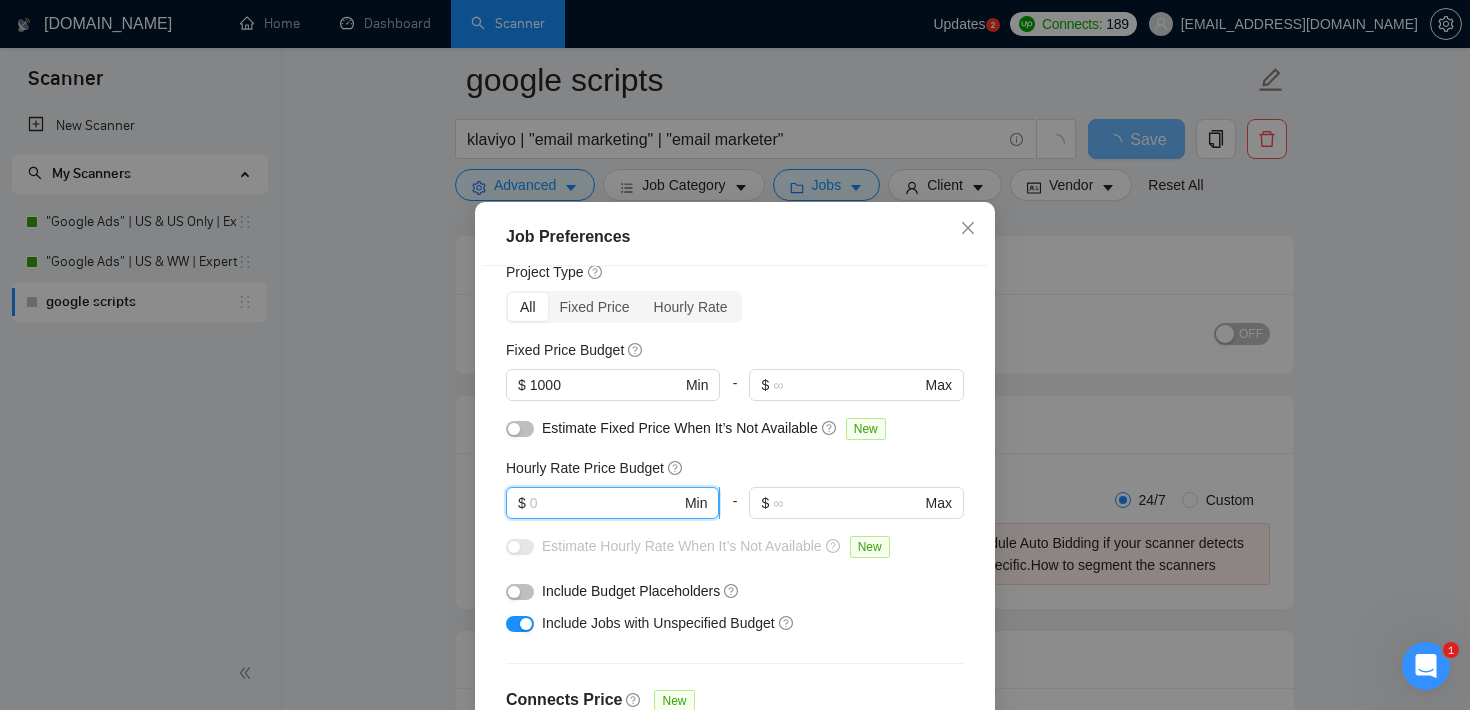 click at bounding box center (605, 503) 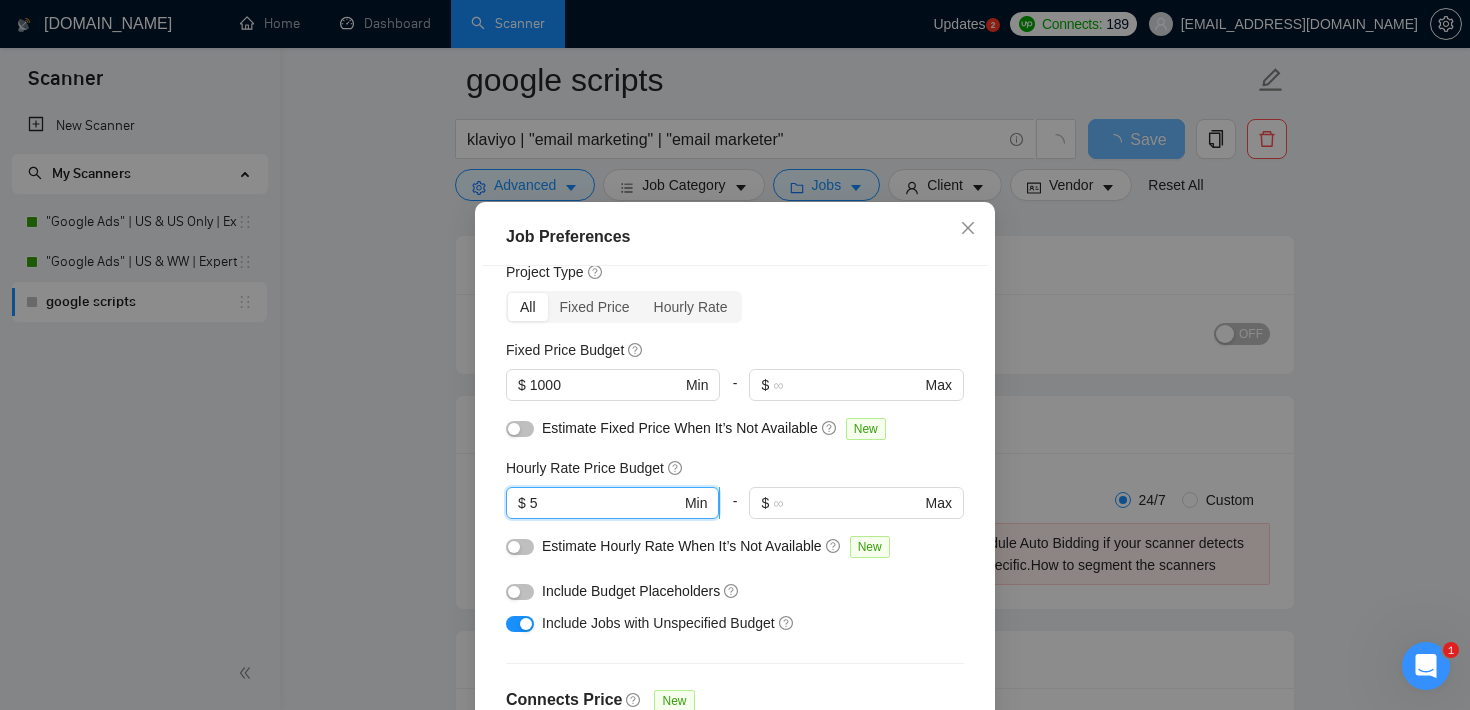 type on "50" 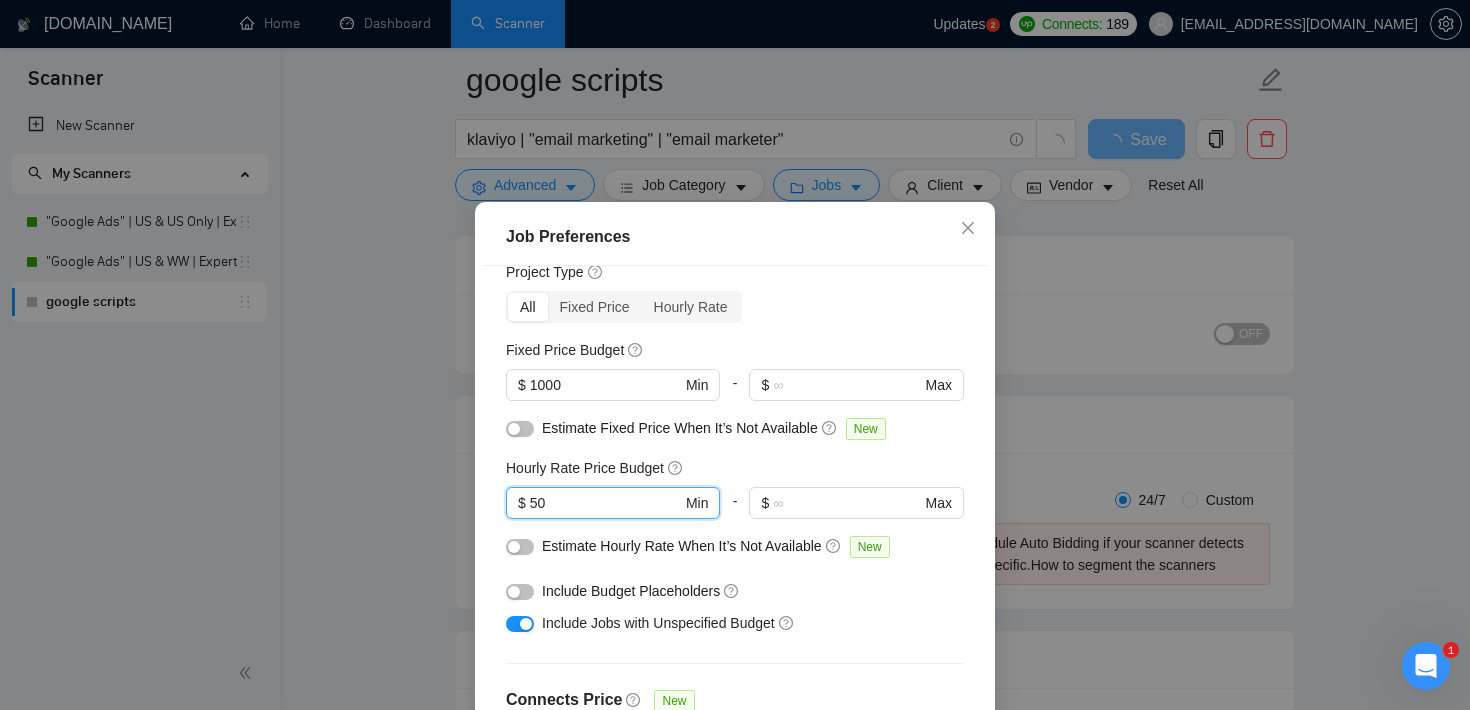 type 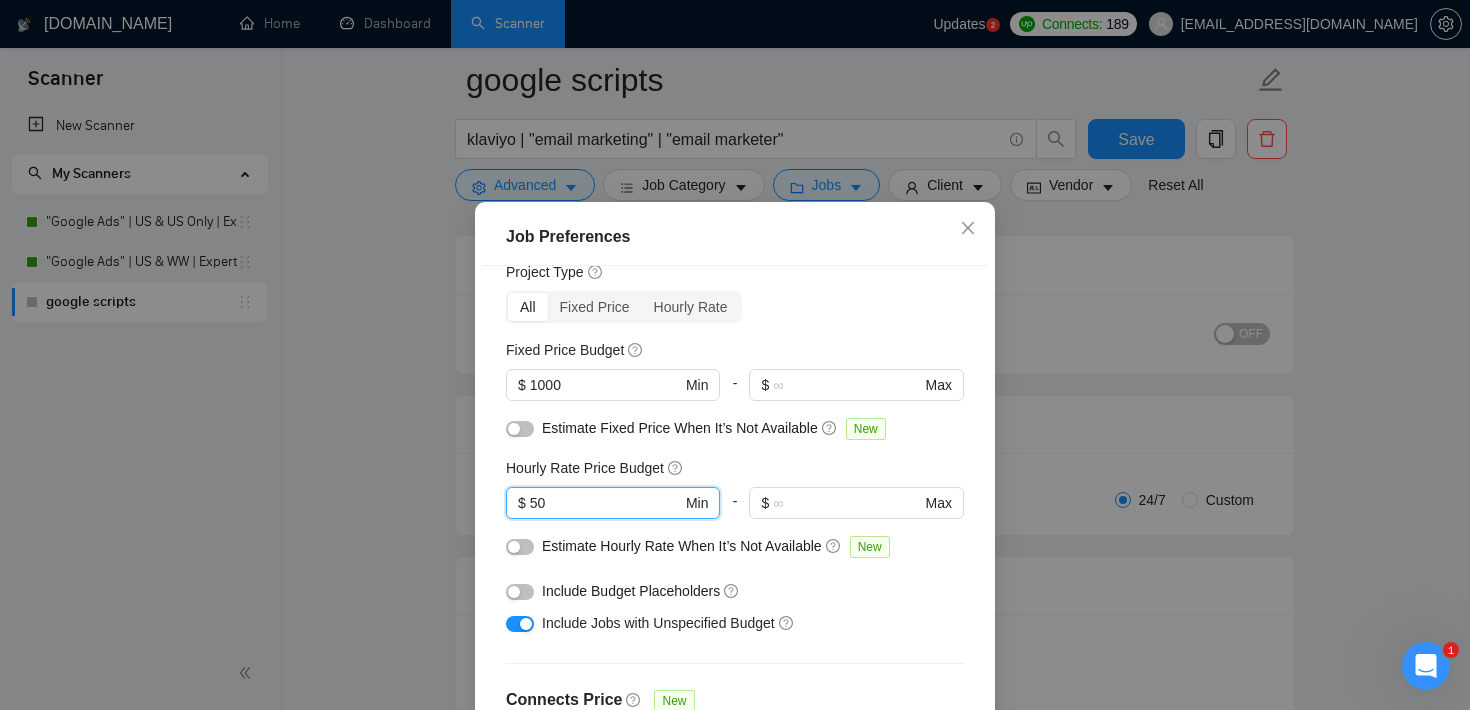 type on "50" 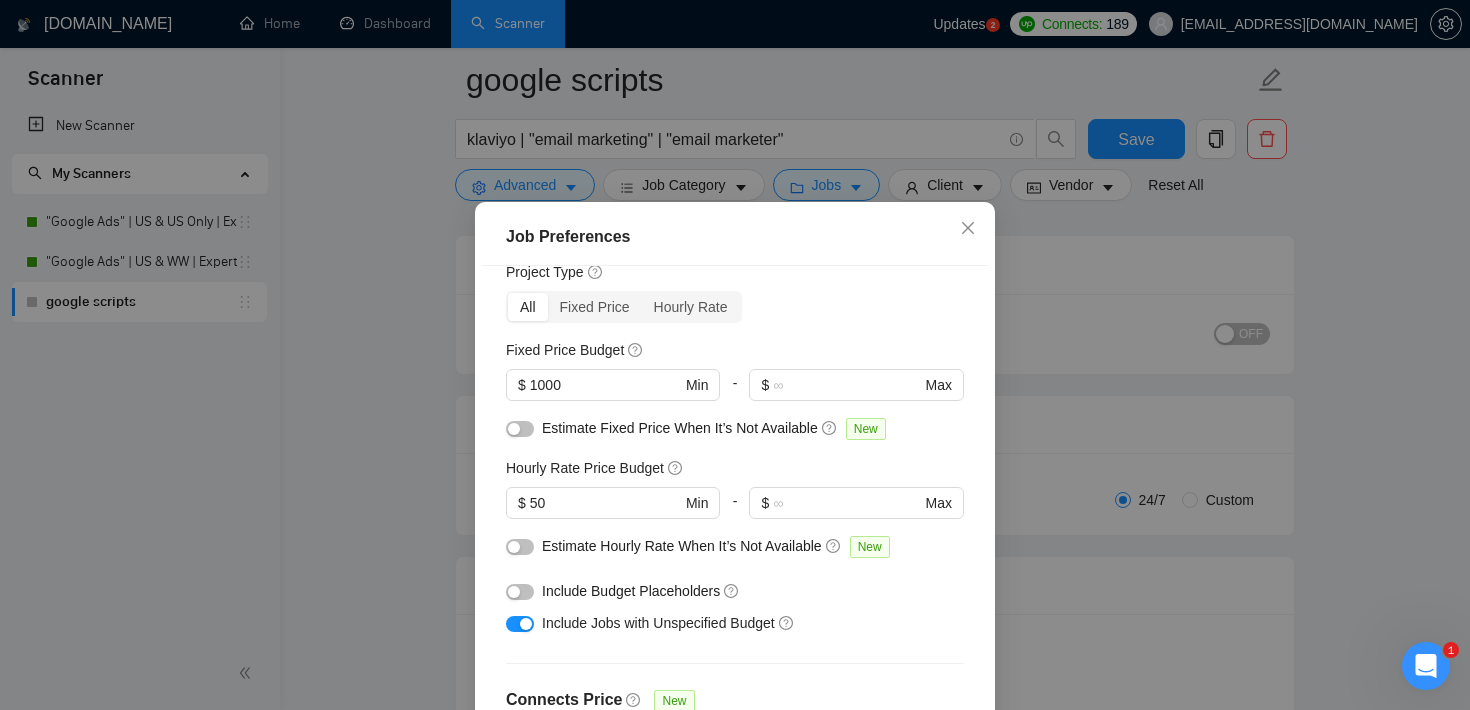 click at bounding box center [526, 624] 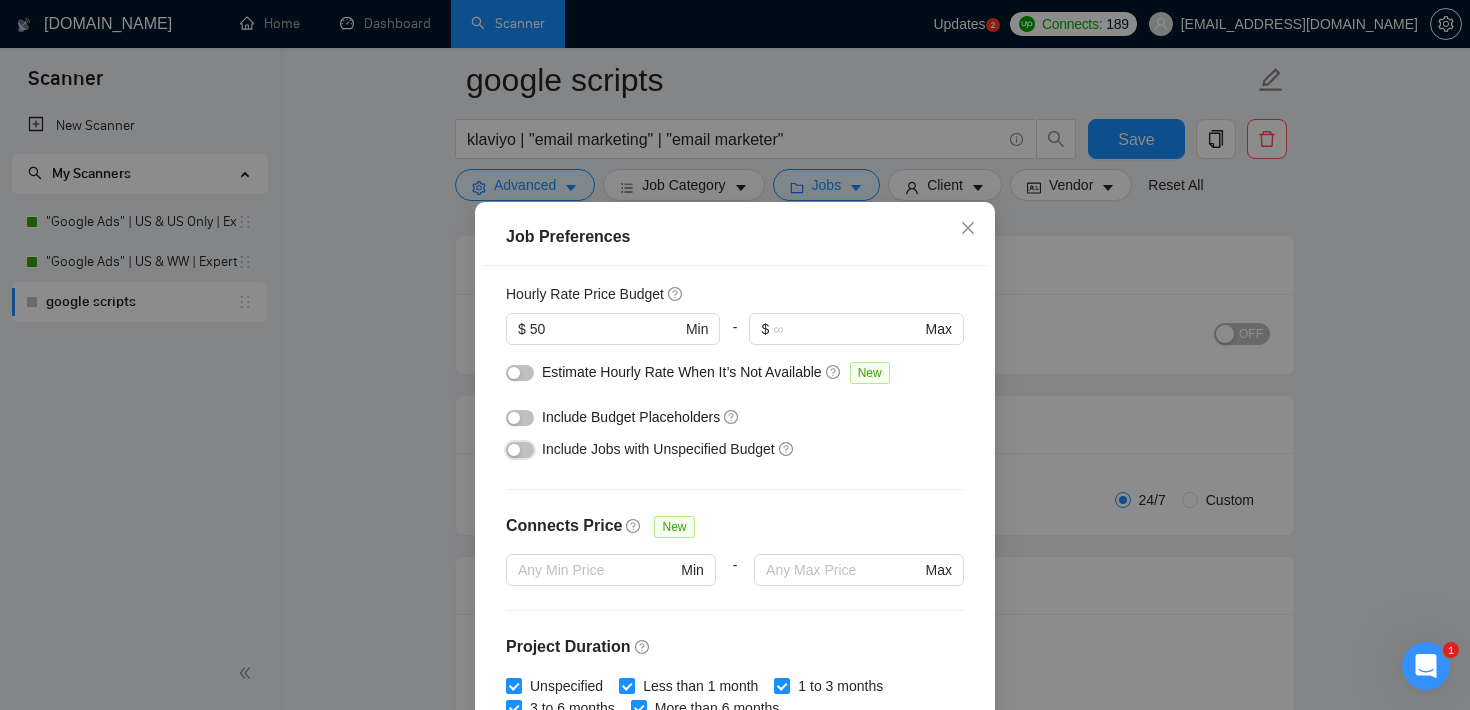 scroll, scrollTop: 256, scrollLeft: 0, axis: vertical 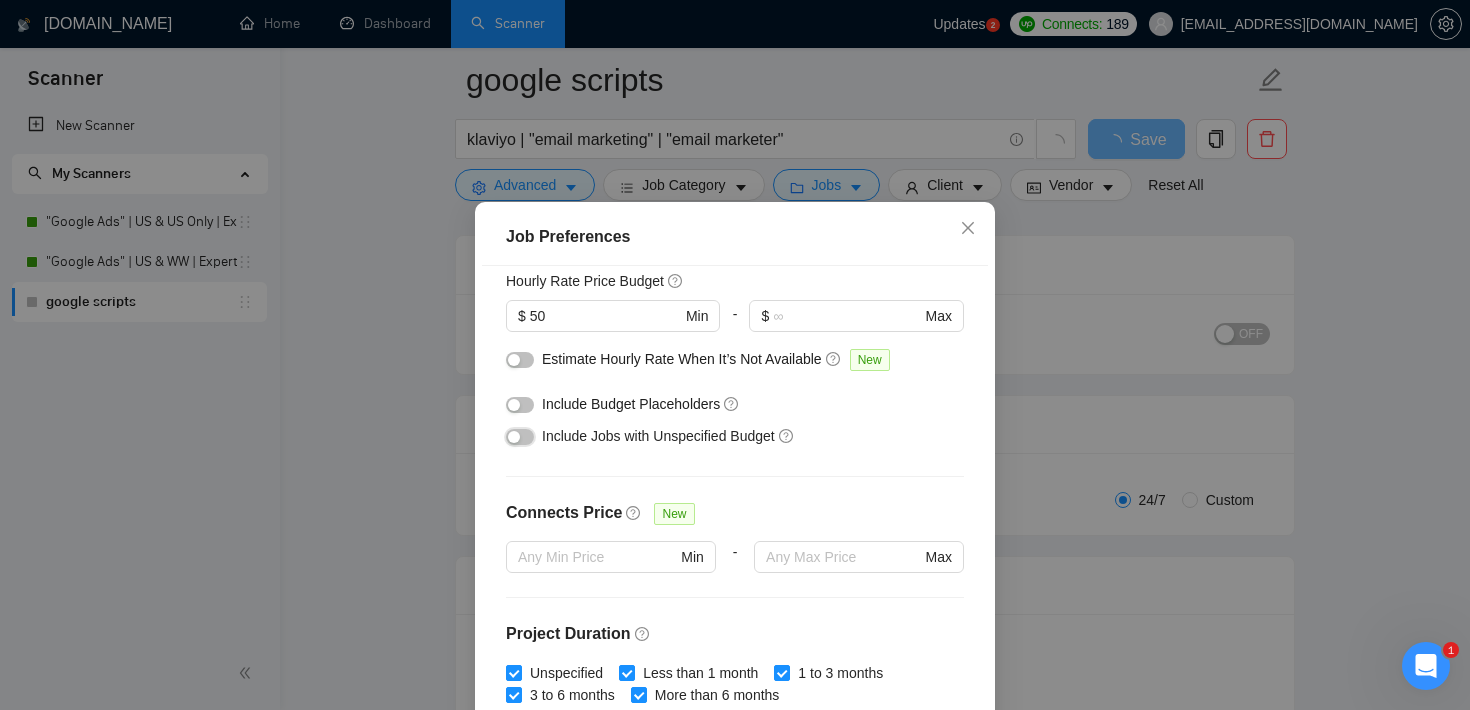 type 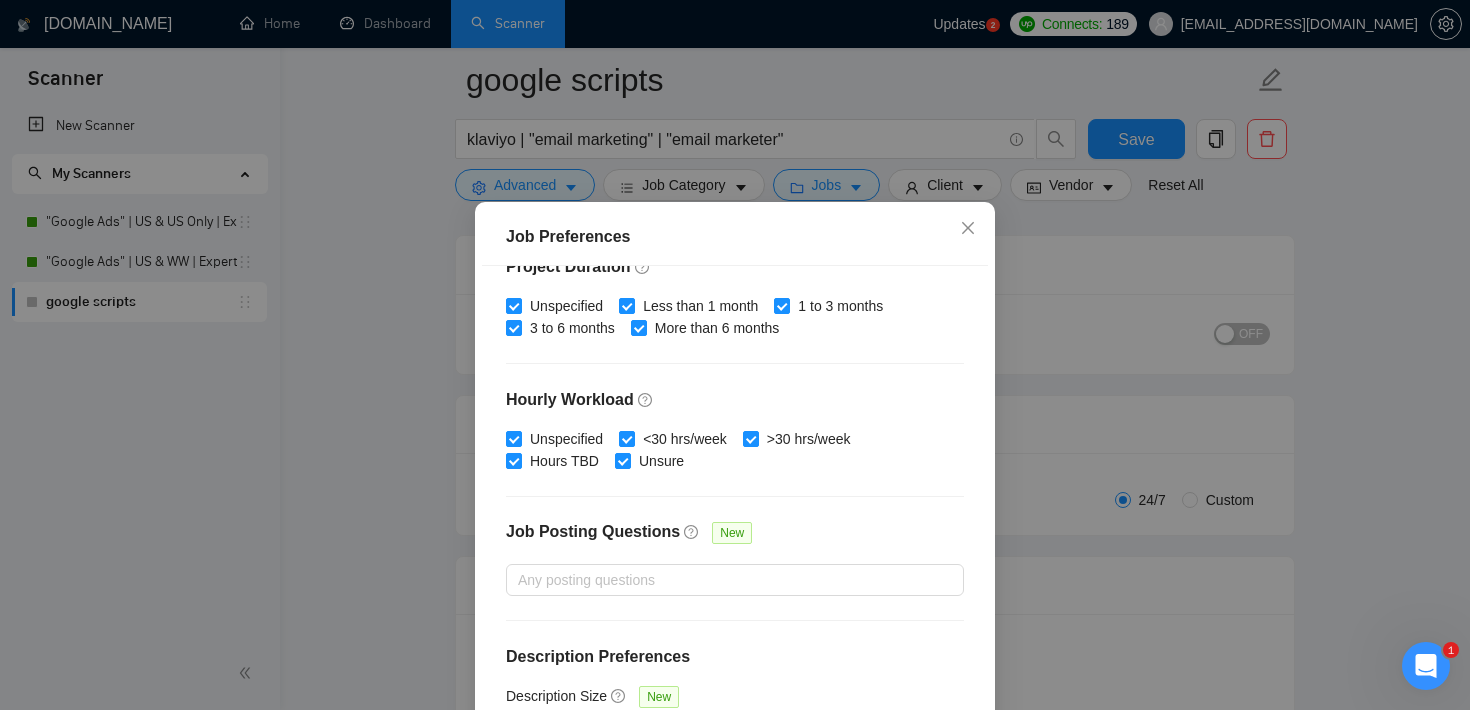 scroll, scrollTop: 630, scrollLeft: 0, axis: vertical 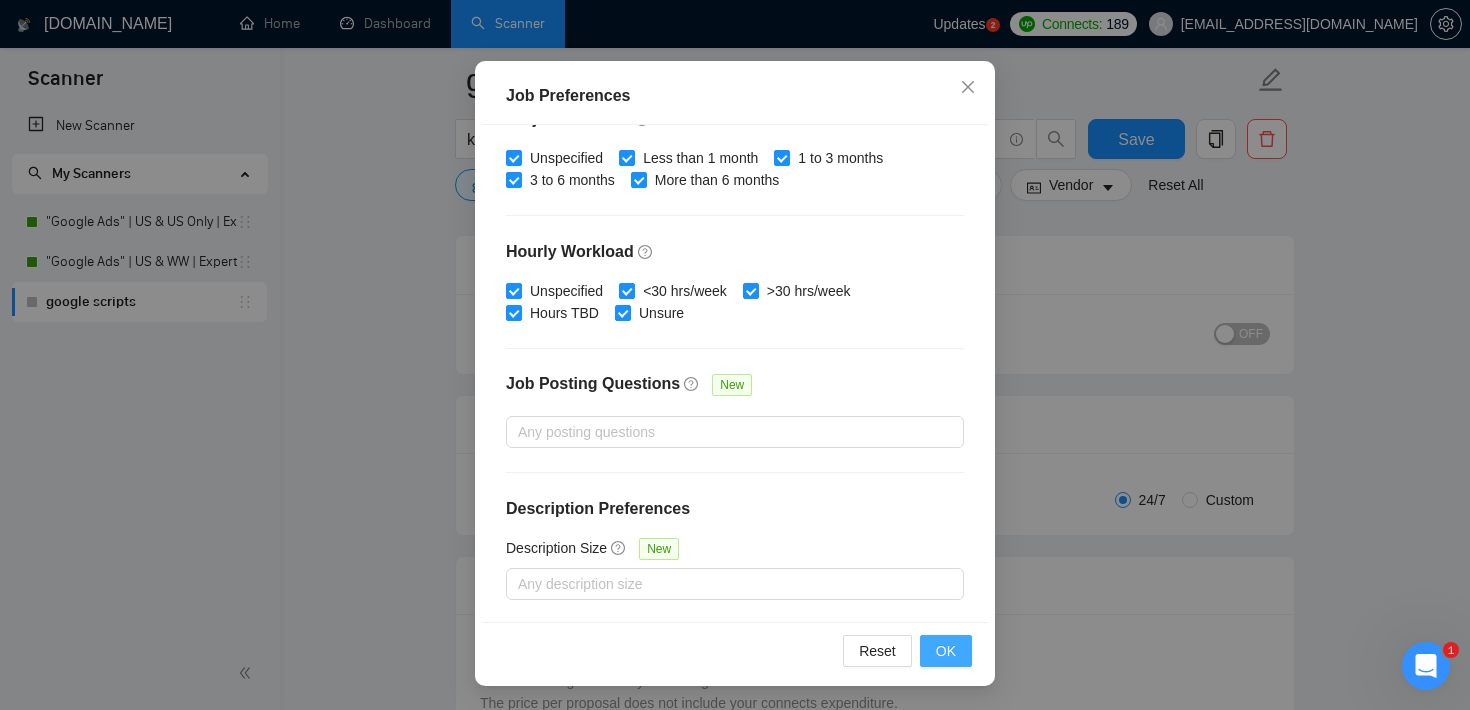 click on "OK" at bounding box center (946, 651) 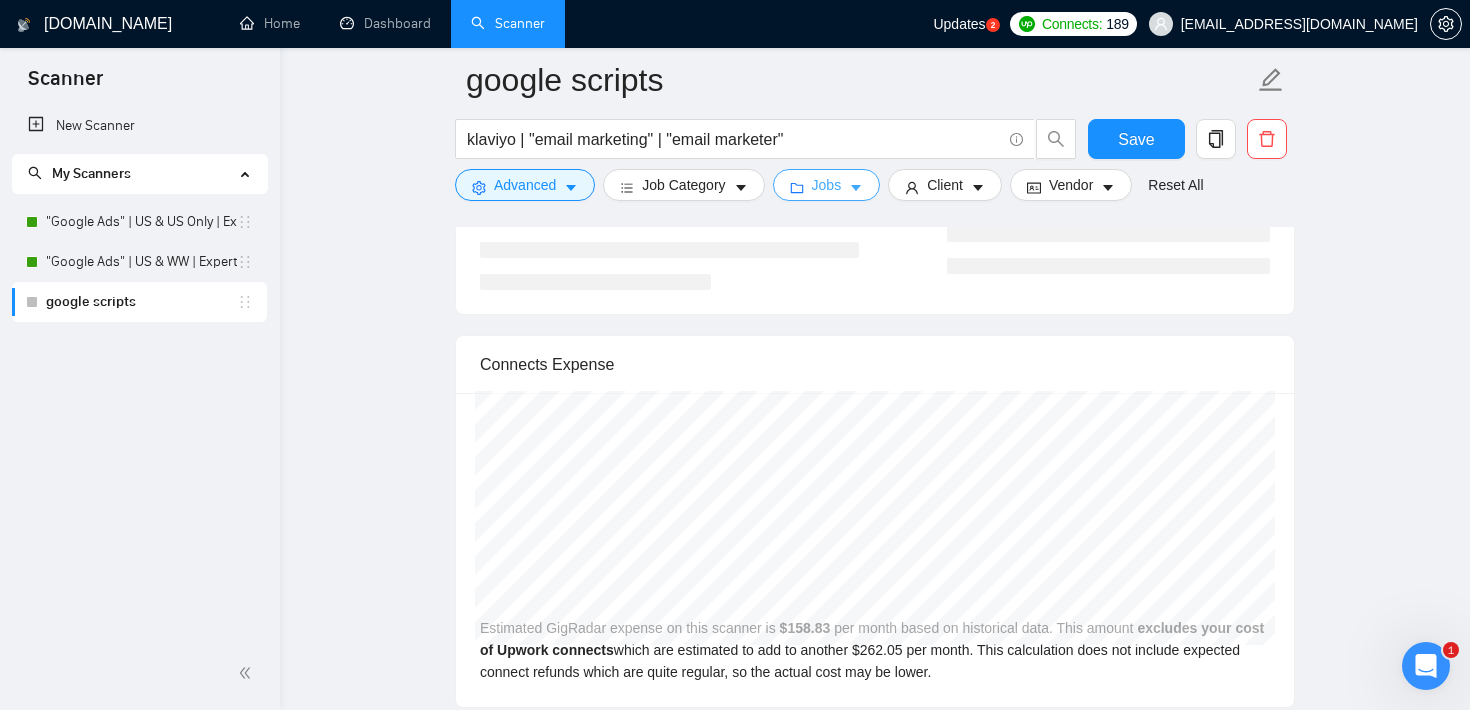 scroll, scrollTop: 3186, scrollLeft: 0, axis: vertical 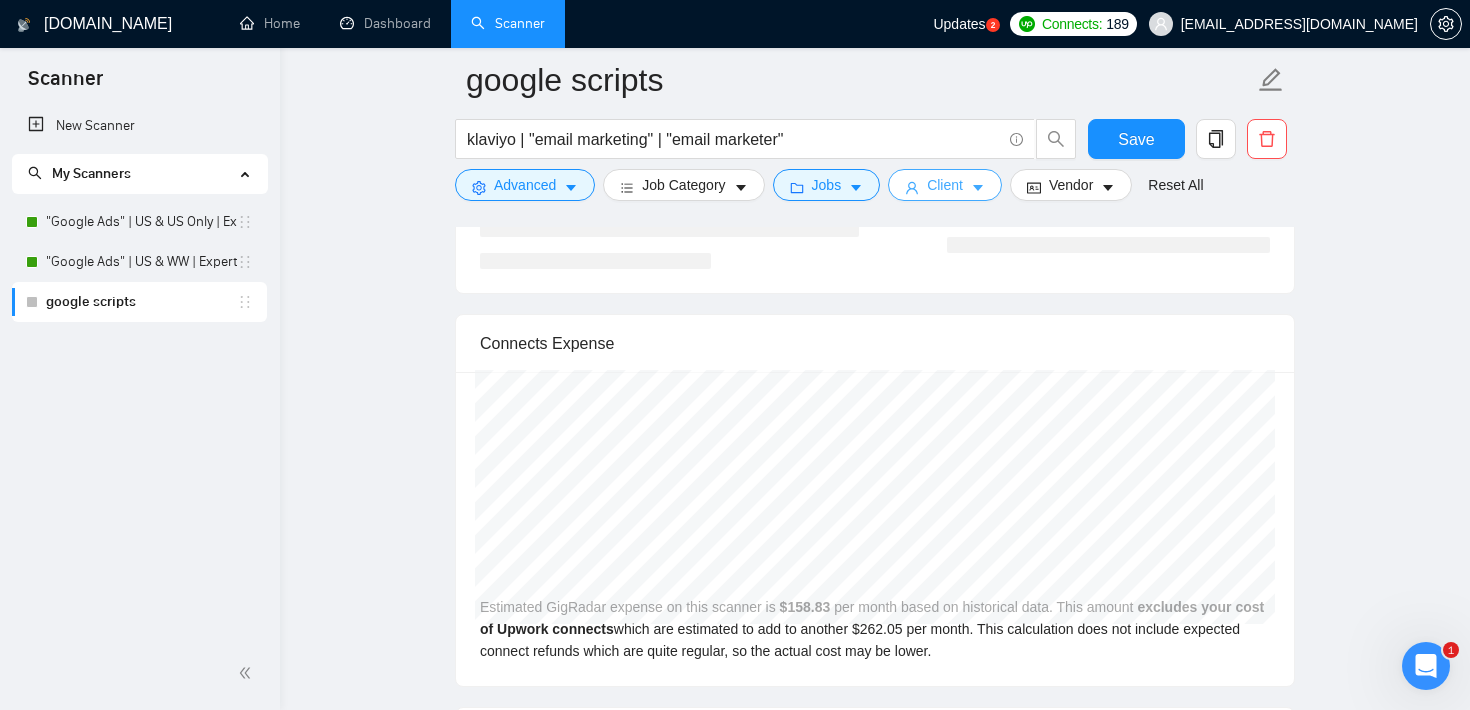 click on "Client" at bounding box center (945, 185) 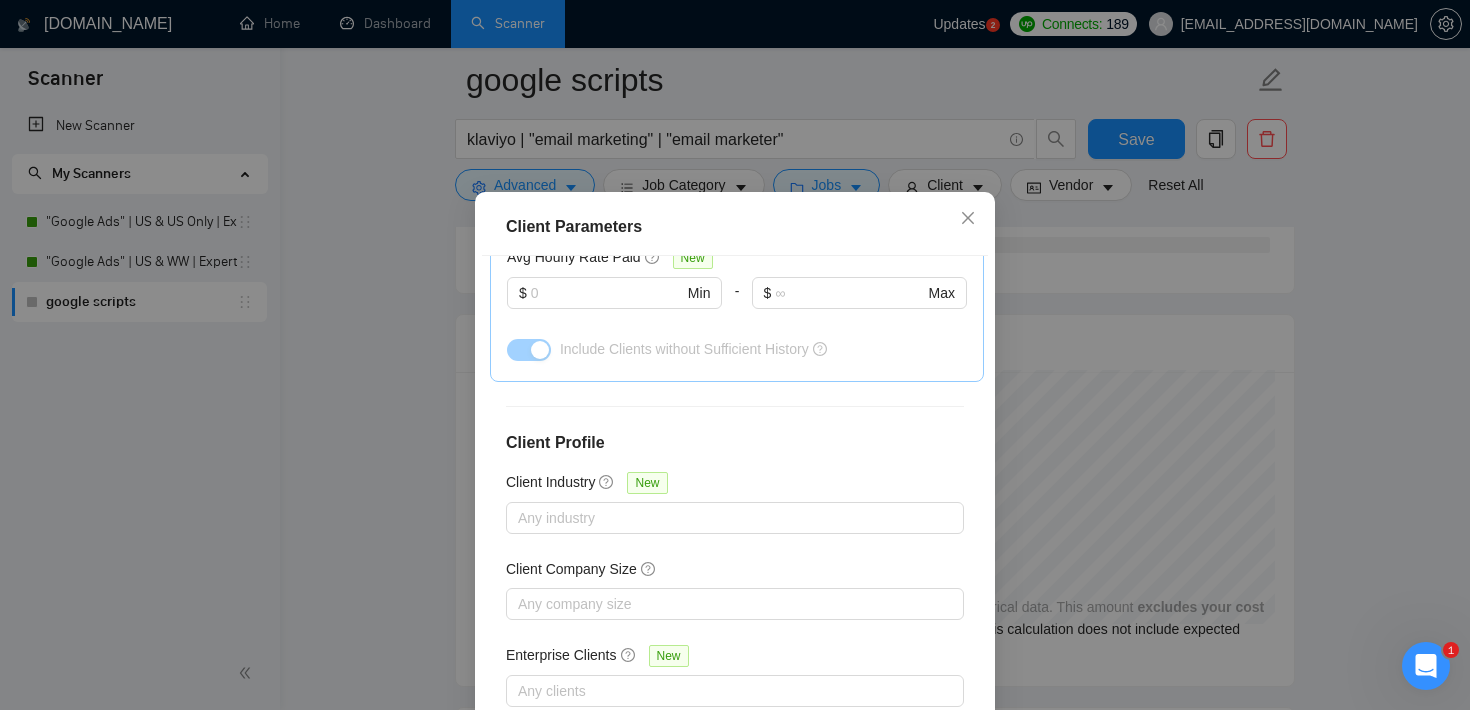 scroll, scrollTop: 0, scrollLeft: 0, axis: both 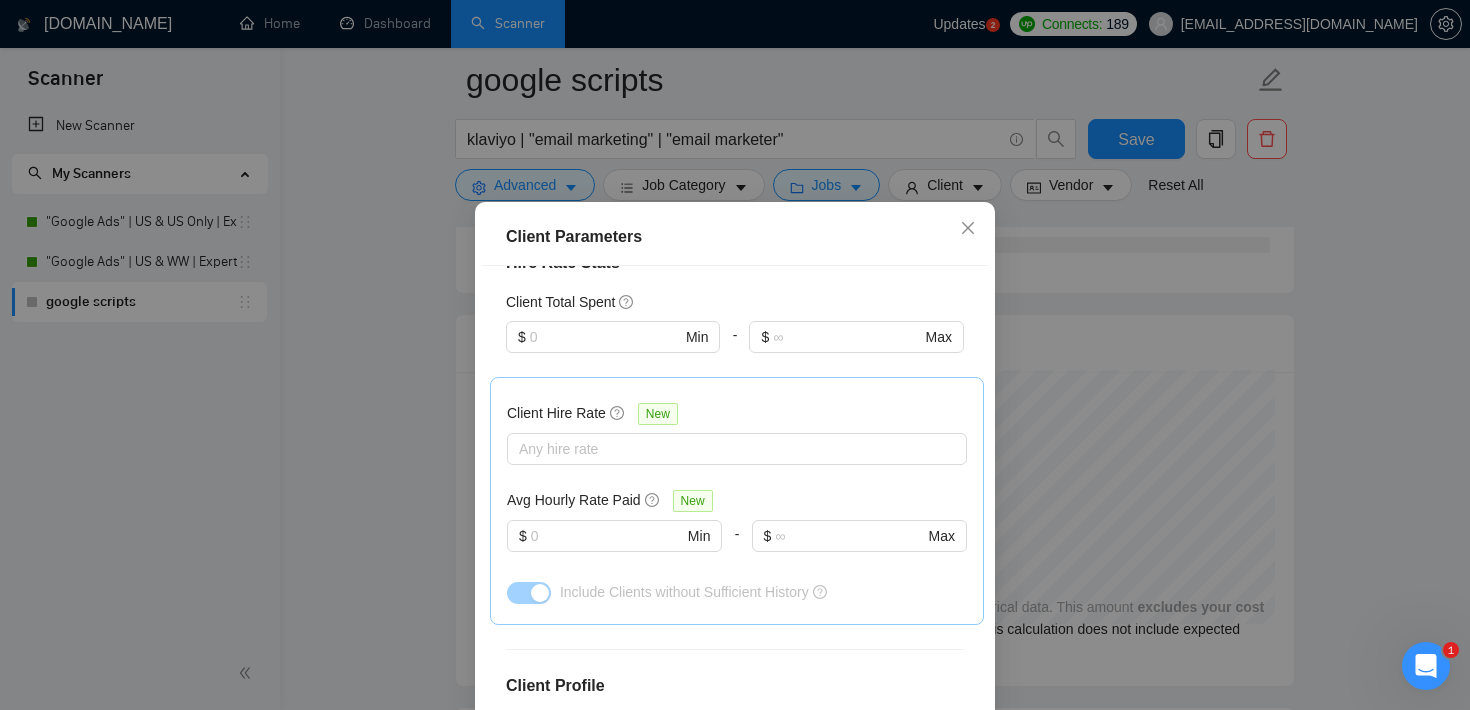 click on "Client Parameters Client Location Include Client Countries   Select Exclude Client Countries   Select Client Rating Client Min Average Feedback Include clients with no feedback Client Payment Details Payment Verified Hire Rate Stats   Client Total Spent $ Min - $ Max Client Hire Rate New   Any hire rate   Avg Hourly Rate Paid New $ Min - $ Max Include Clients without Sufficient History Client Profile Client Industry New   Any industry Client Company Size   Any company size Enterprise Clients New   Any clients Reset OK" at bounding box center (735, 355) 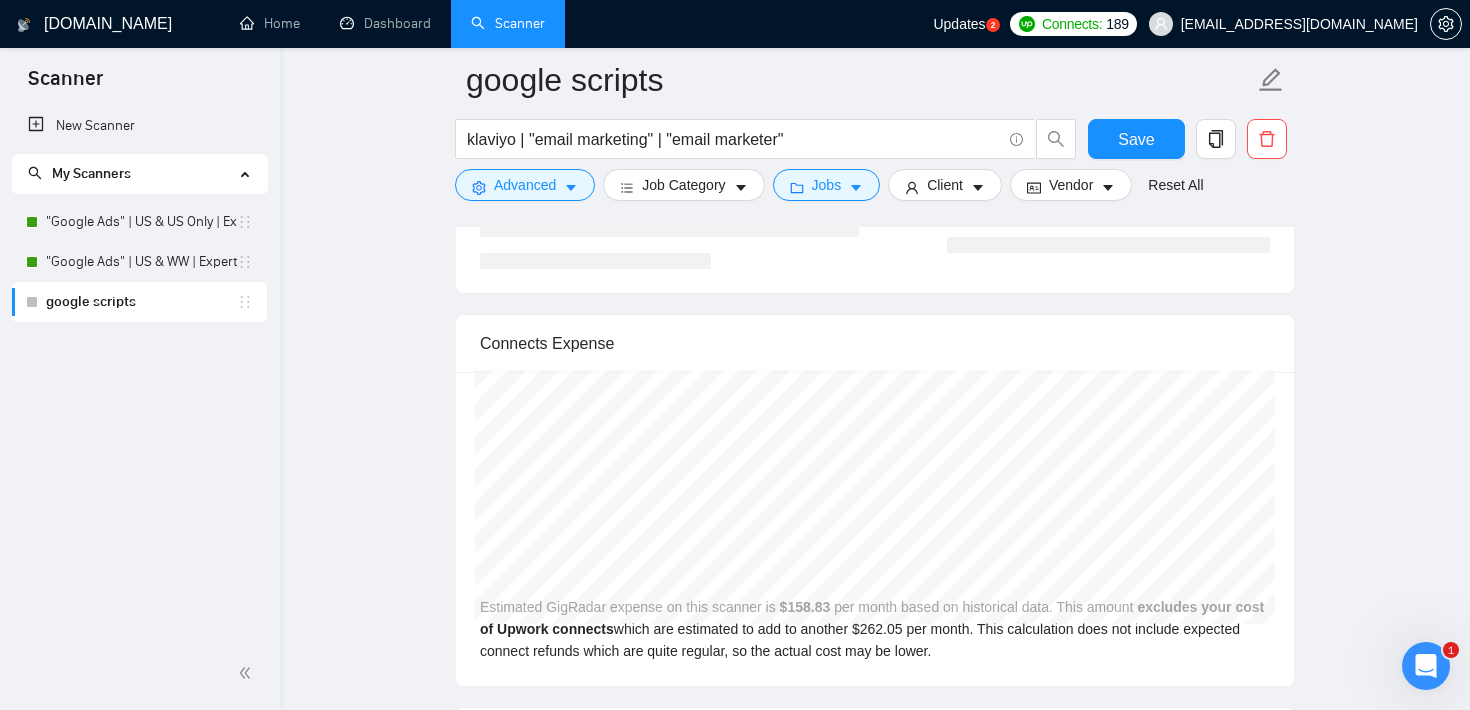 click on "google scripts klaviyo | "email marketing" | "email marketer" Save Advanced   Job Category   Jobs   Client   Vendor   Reset All" at bounding box center [875, 129] 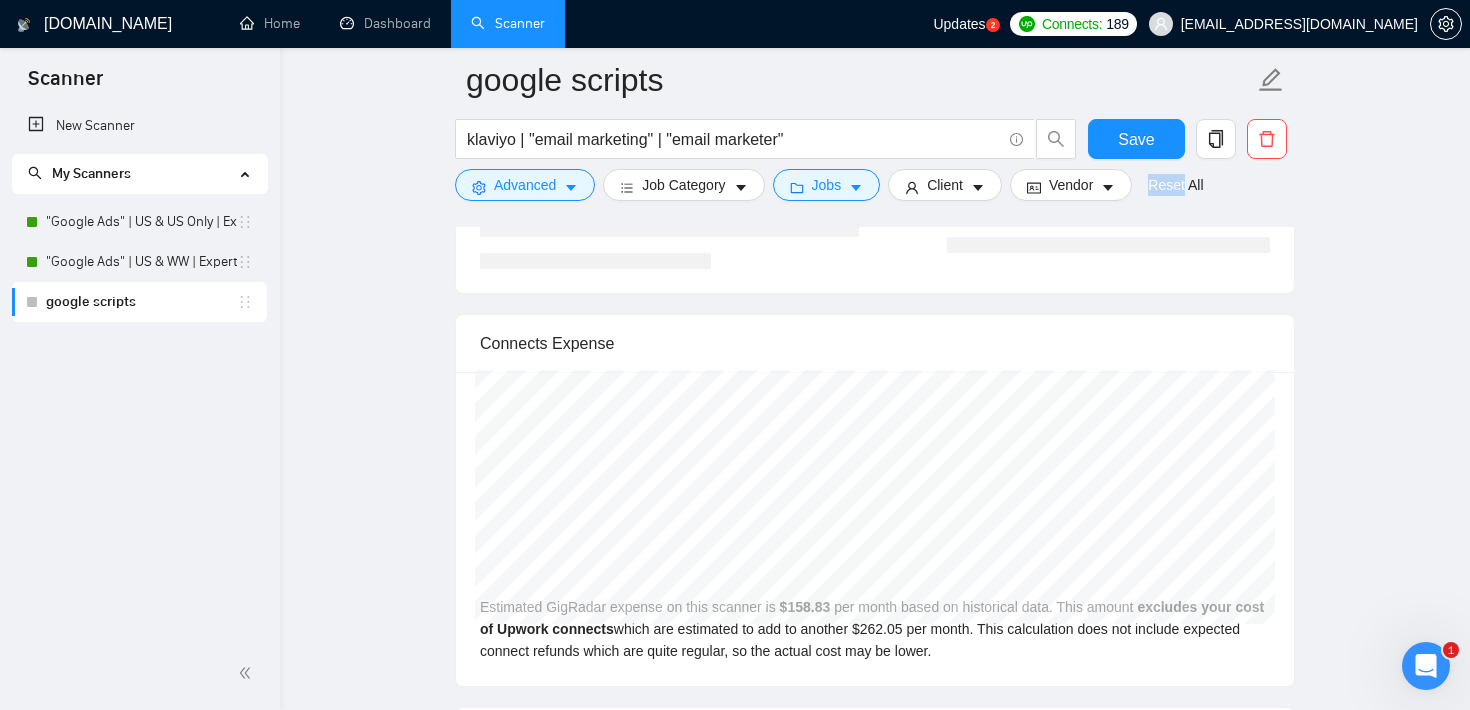 click on "google scripts klaviyo | "email marketing" | "email marketer" Save Advanced   Job Category   Jobs   Client   Vendor   Reset All" at bounding box center [875, 129] 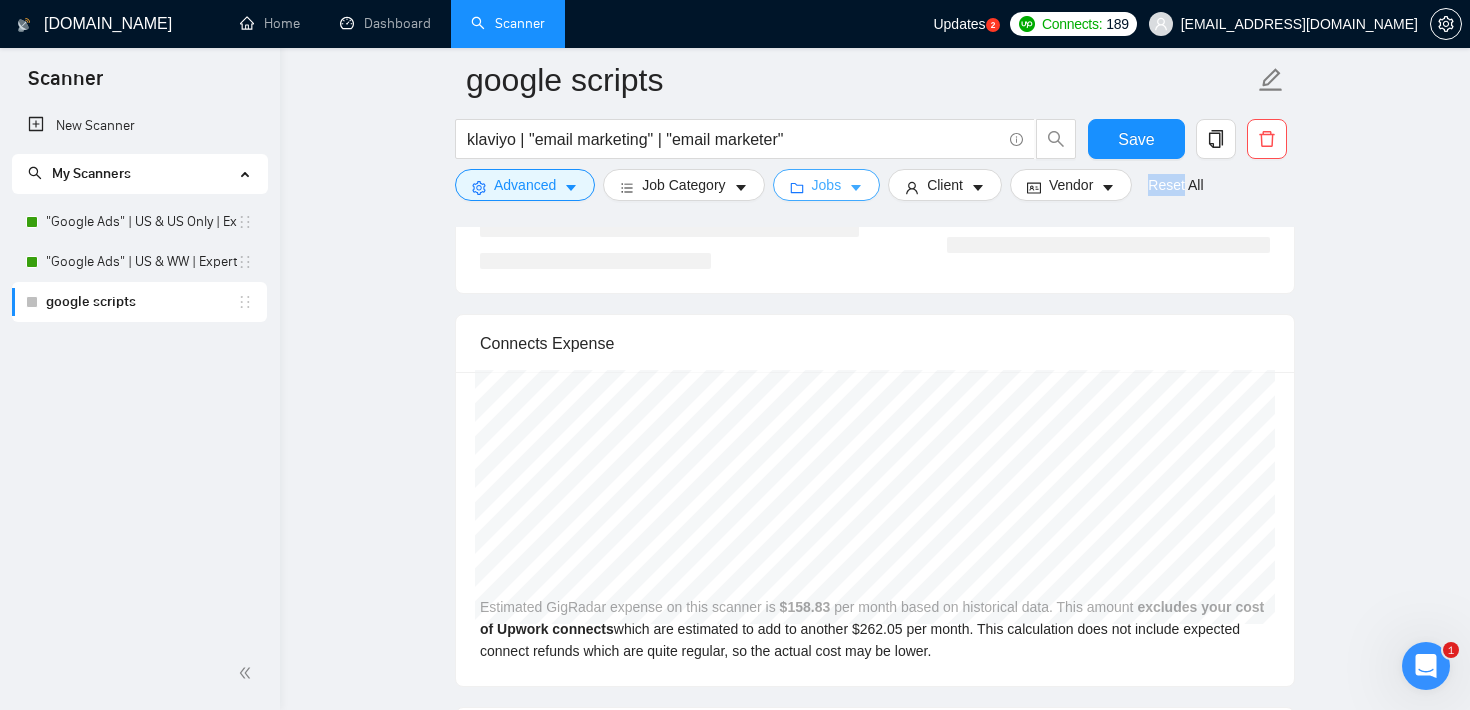 click on "Jobs" at bounding box center [827, 185] 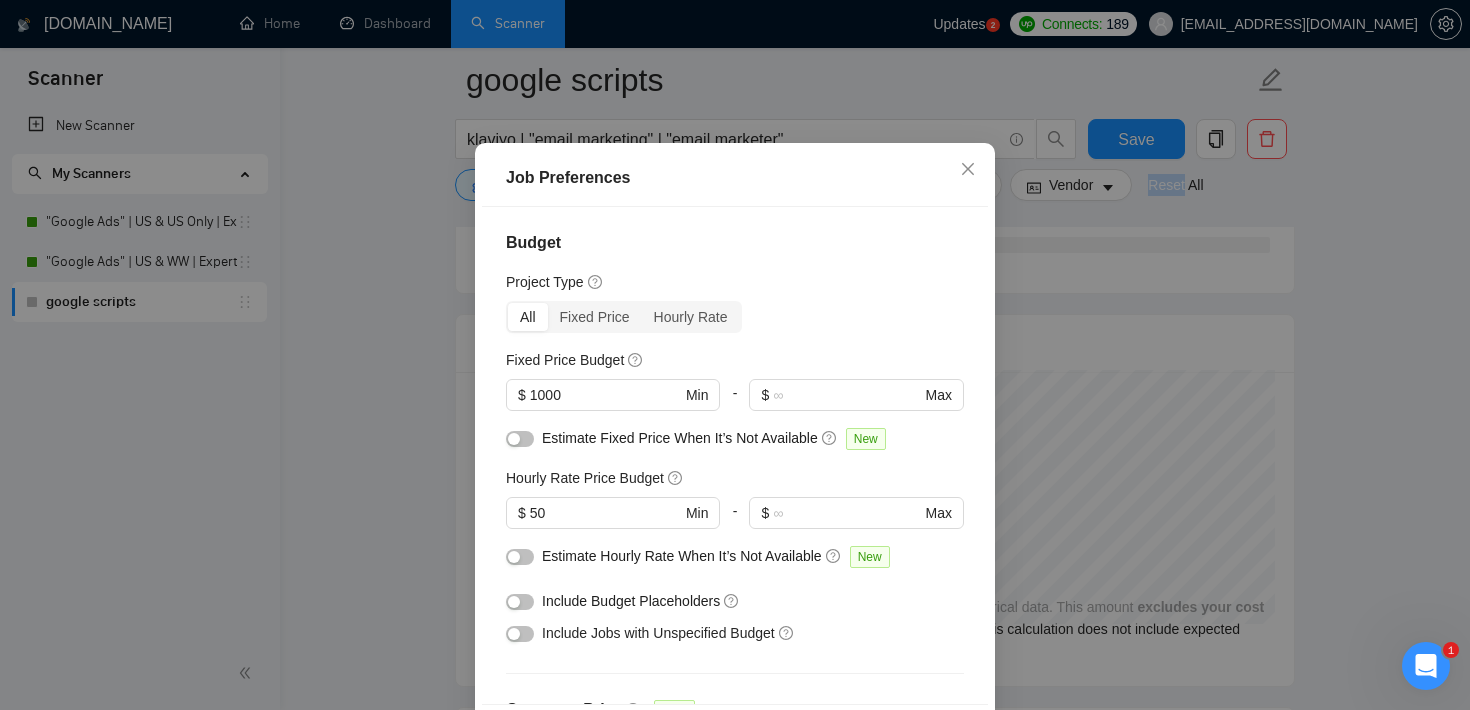 scroll, scrollTop: 2, scrollLeft: 0, axis: vertical 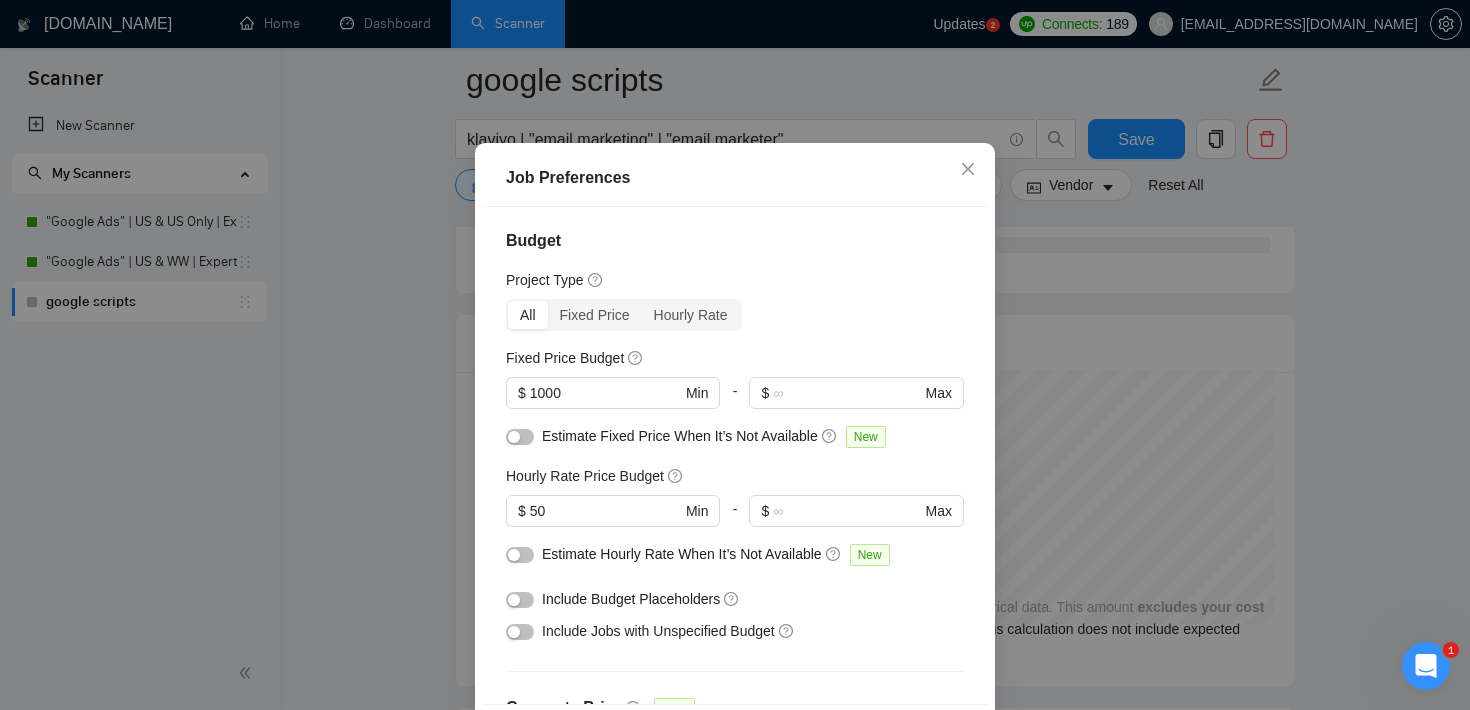 click on "Job Preferences Budget Project Type All Fixed Price Hourly Rate   Fixed Price Budget $ 1000 Min - $ Max Estimate Fixed Price When It’s Not Available New   Hourly Rate Price Budget $ 50 Min - $ Max Estimate Hourly Rate When It’s Not Available New Include Budget Placeholders Include Jobs with Unspecified Budget   Connects Price New Min - Max Project Duration   Unspecified Less than 1 month 1 to 3 months 3 to 6 months More than 6 months Hourly Workload   Unspecified <30 hrs/week >30 hrs/week Hours TBD Unsure Job Posting Questions New   Any posting questions Description Preferences Description Size New   Any description size Reset OK" at bounding box center [735, 355] 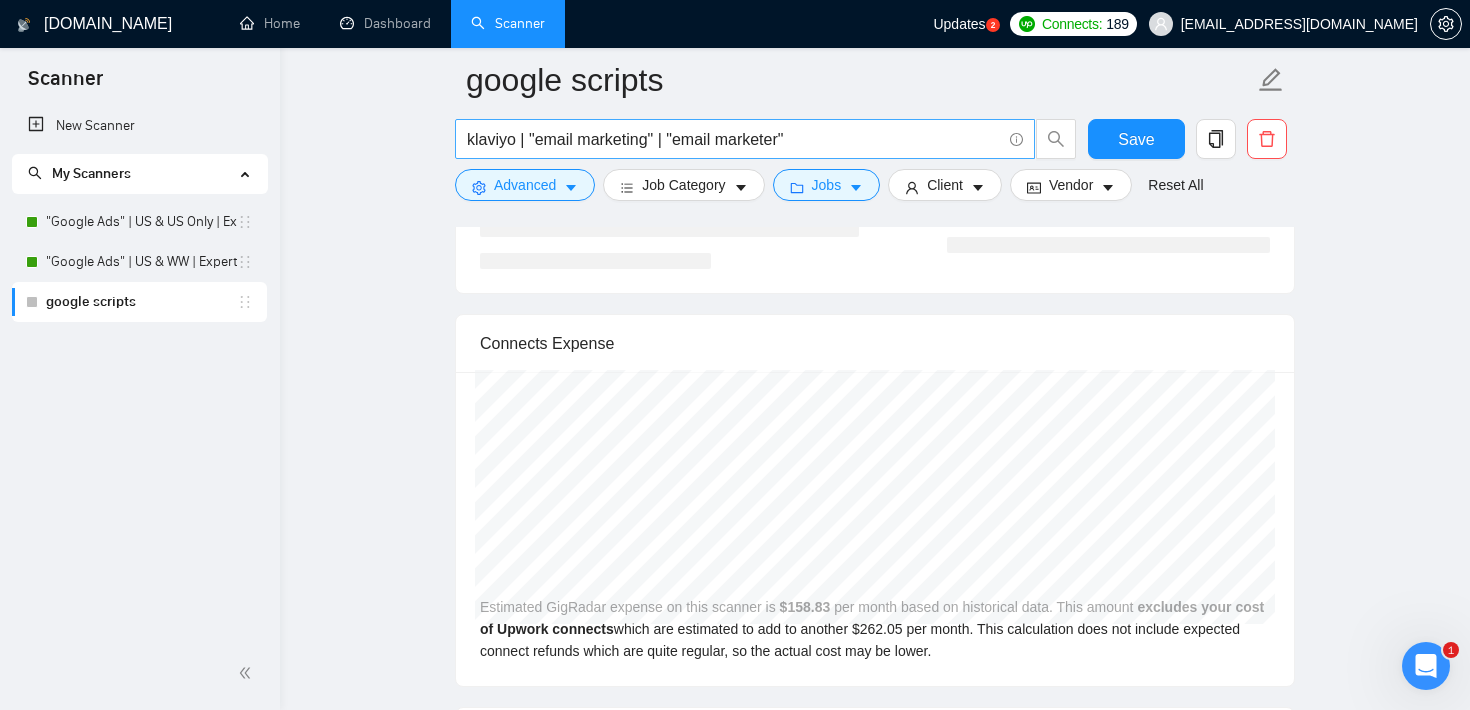 drag, startPoint x: 465, startPoint y: 140, endPoint x: 800, endPoint y: 150, distance: 335.14923 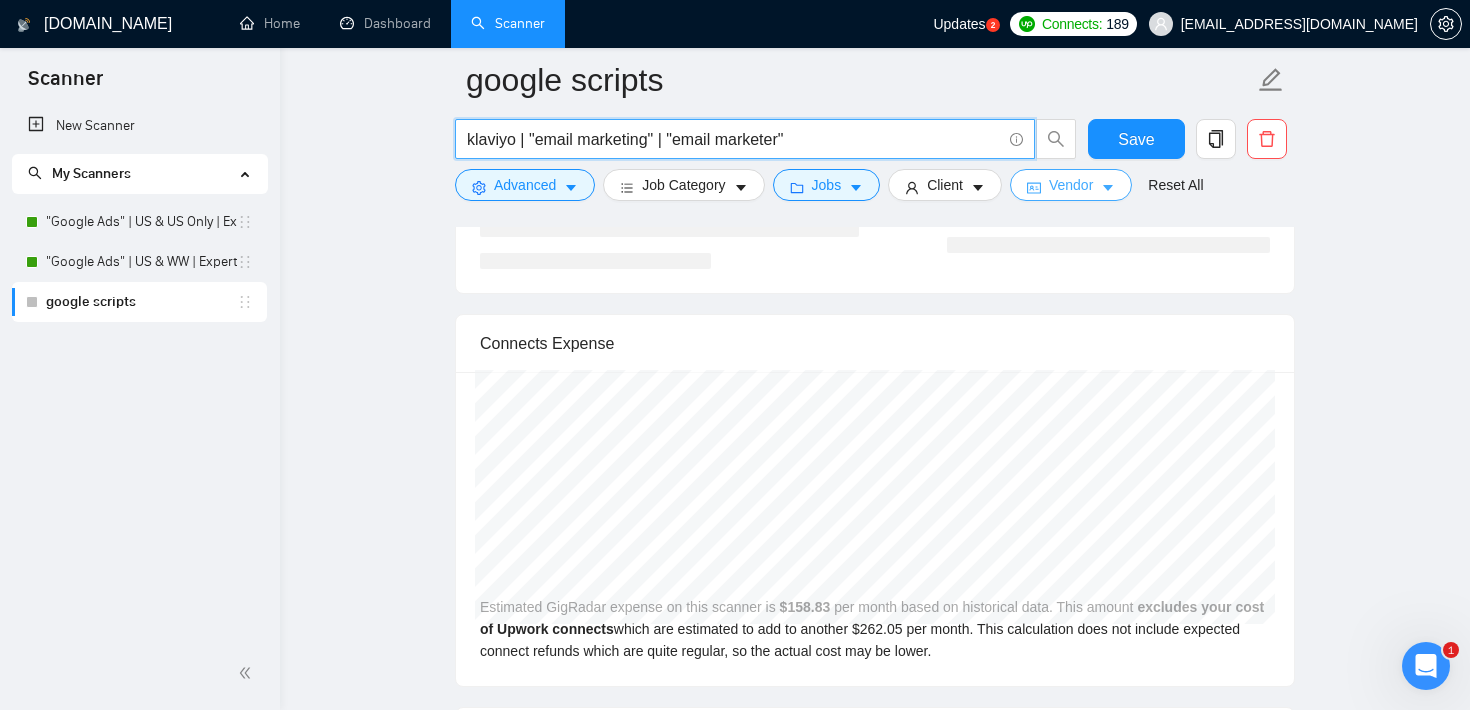 click on "Vendor" at bounding box center (1071, 185) 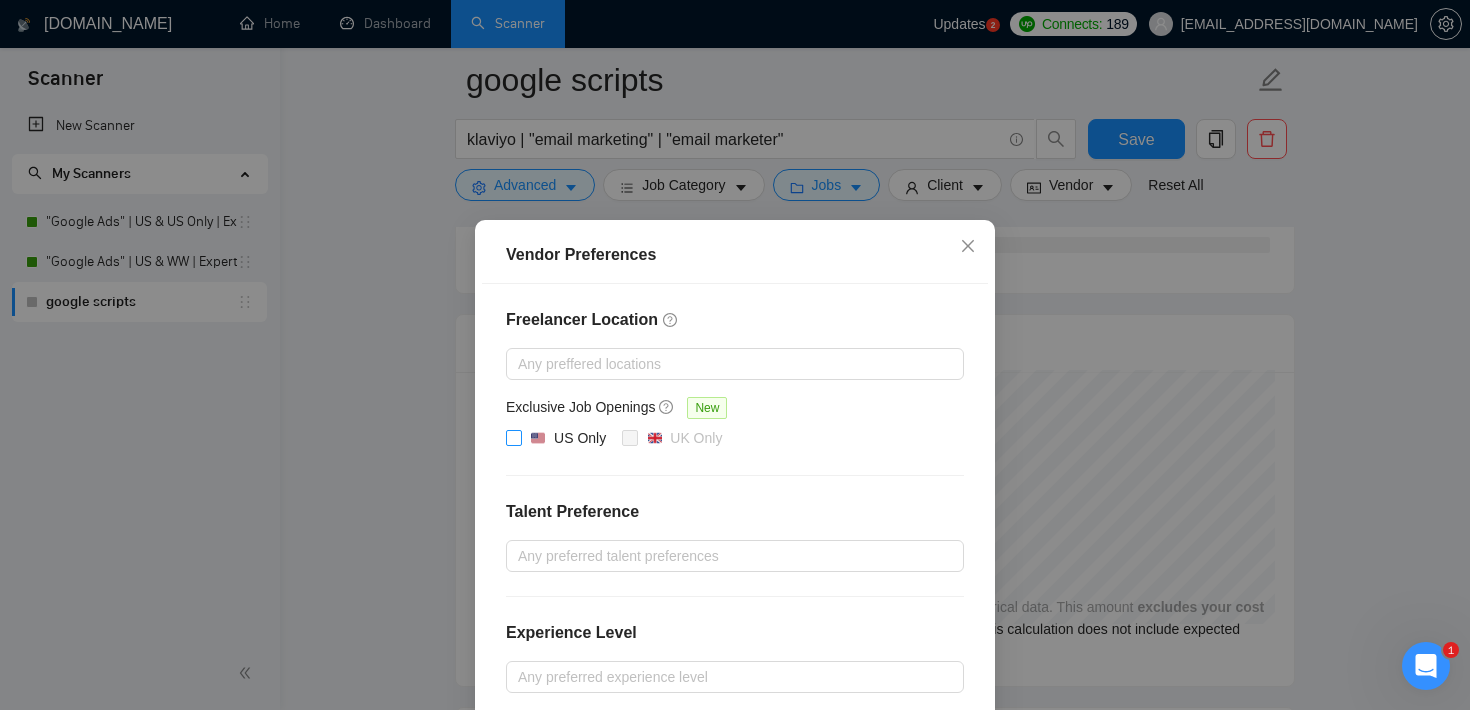 click at bounding box center [514, 438] 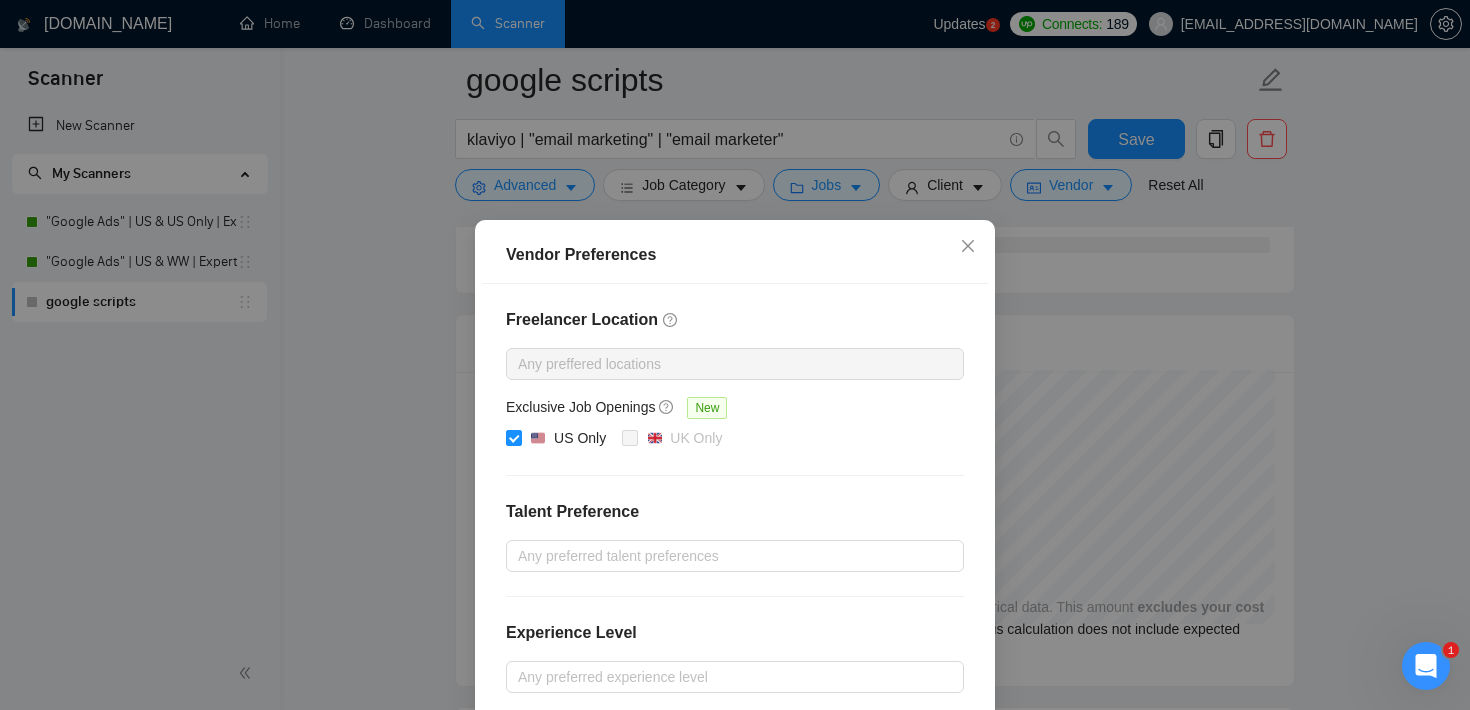 scroll, scrollTop: 215, scrollLeft: 0, axis: vertical 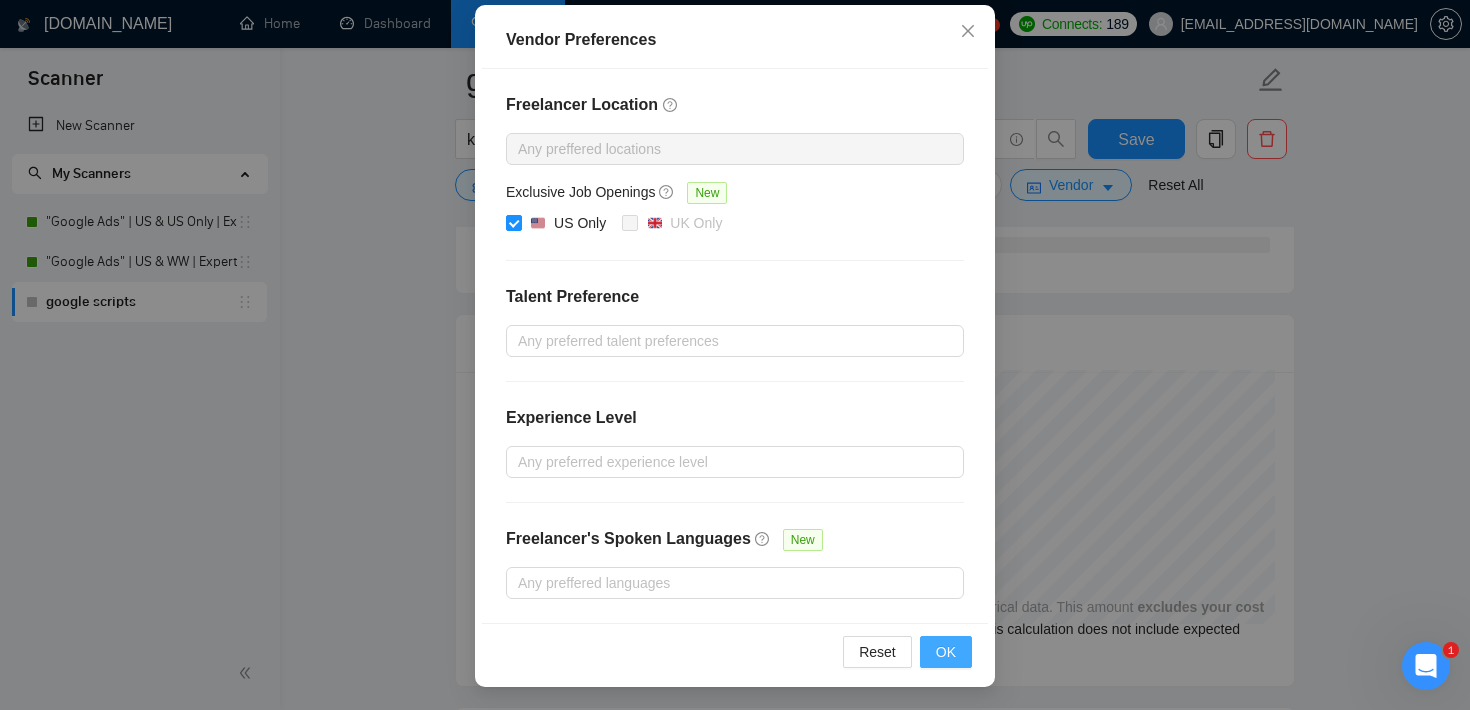 click on "OK" at bounding box center (946, 652) 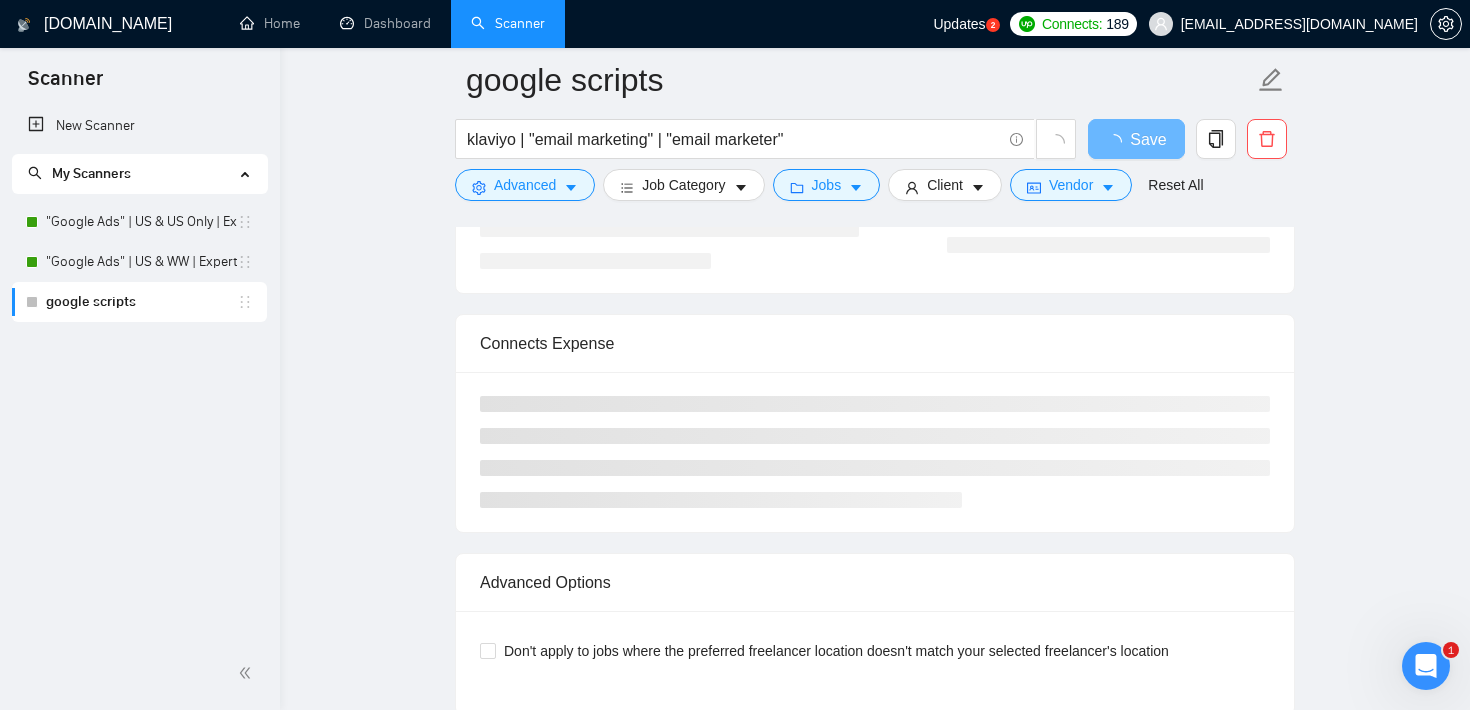 scroll, scrollTop: 115, scrollLeft: 0, axis: vertical 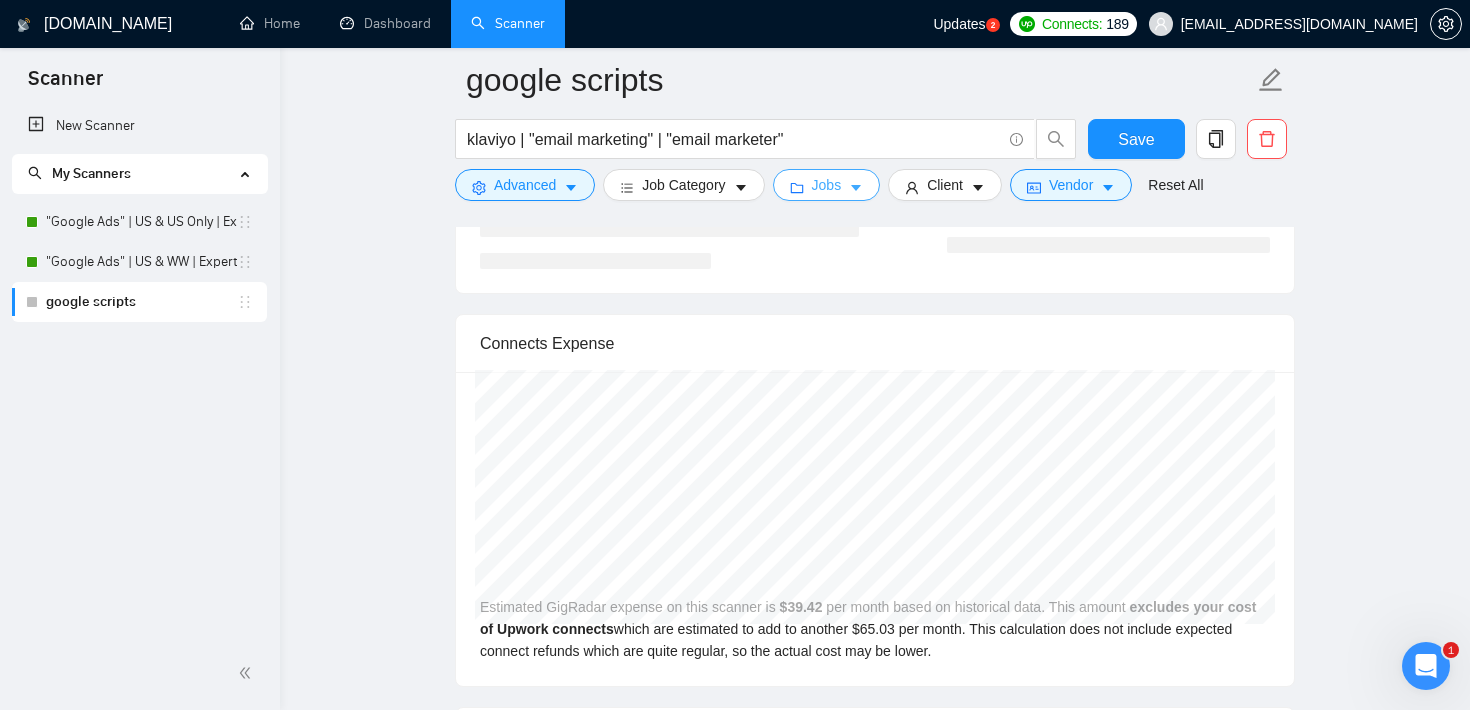 click on "Jobs" at bounding box center [827, 185] 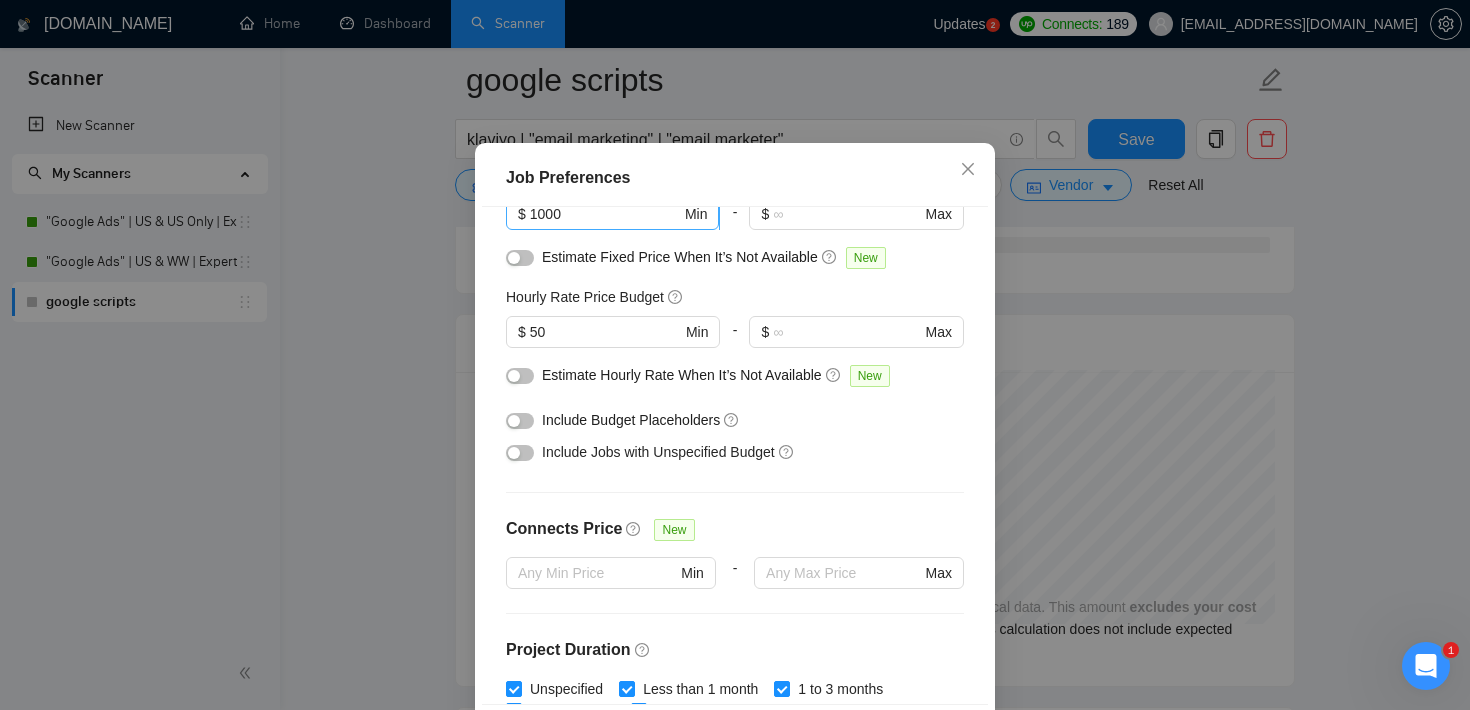 scroll, scrollTop: 182, scrollLeft: 0, axis: vertical 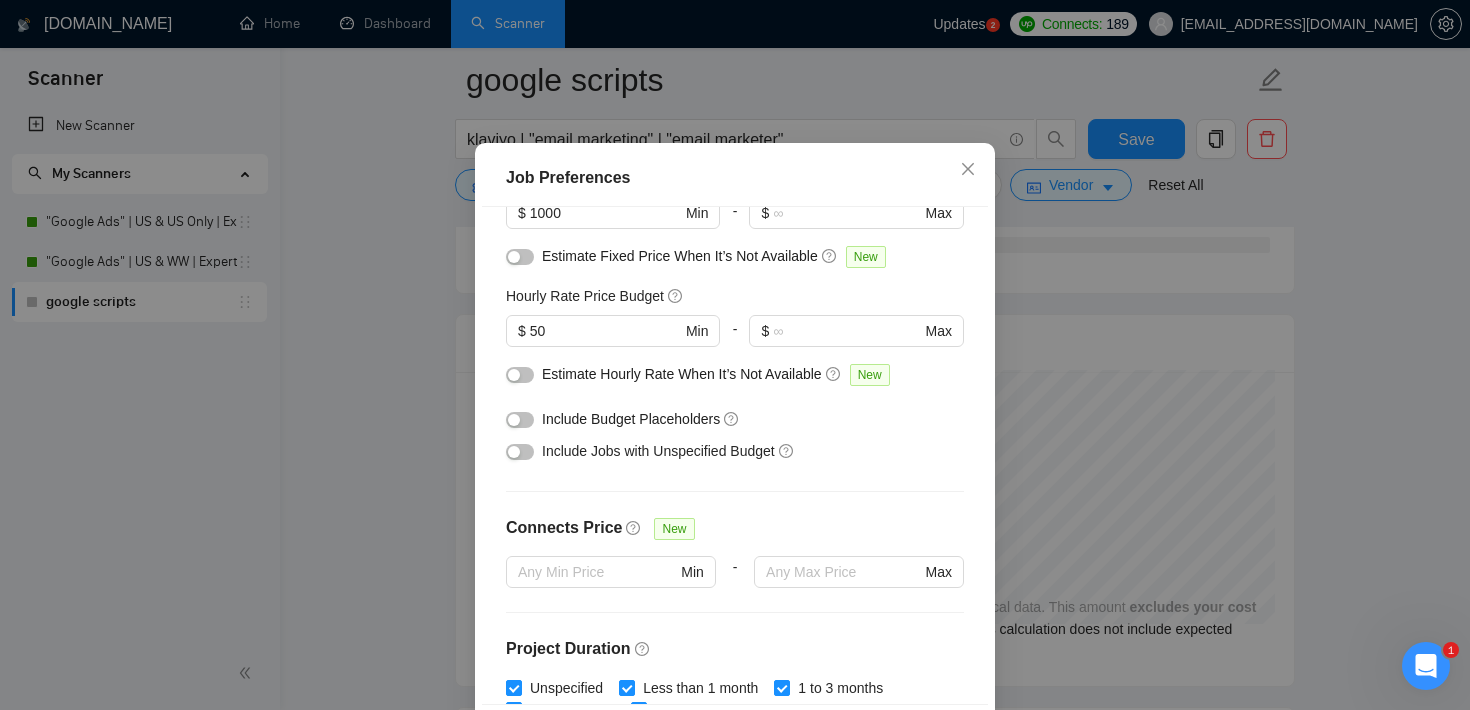 click at bounding box center [514, 452] 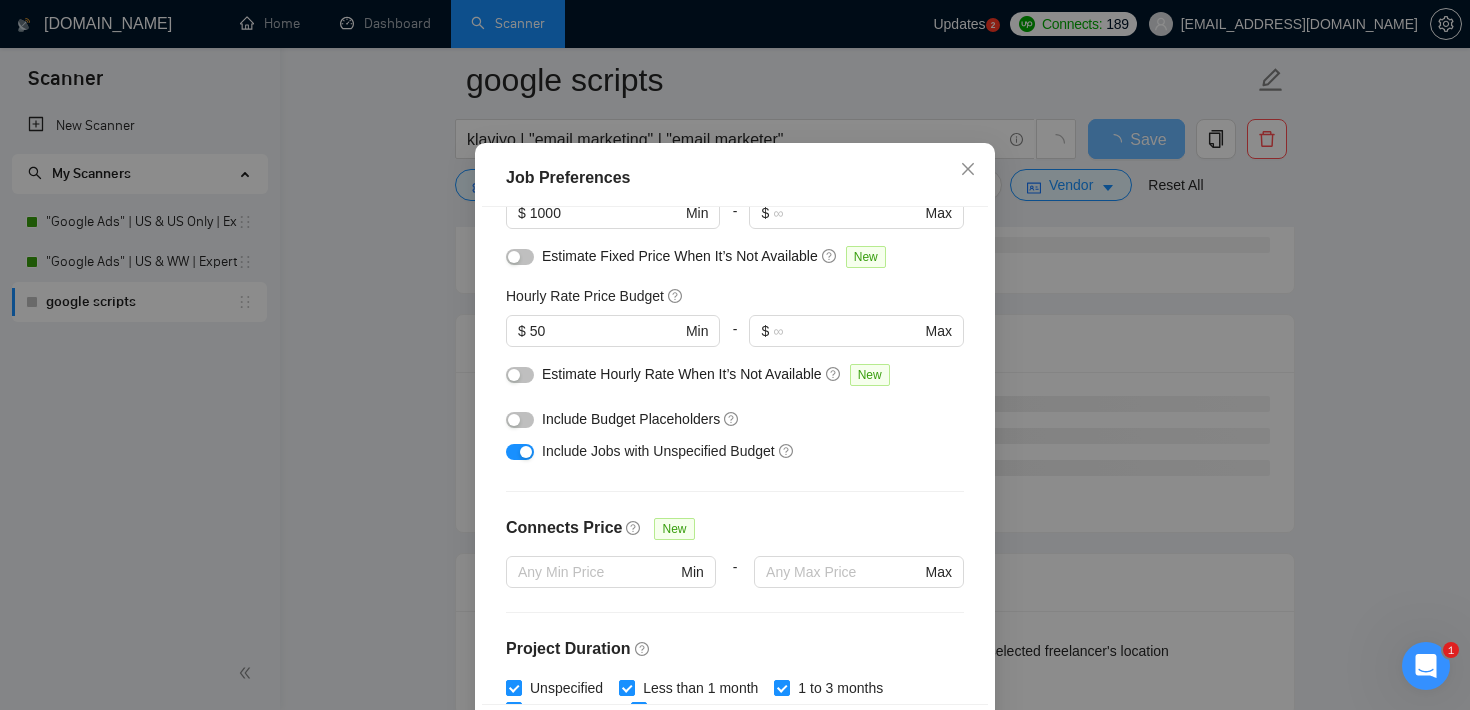 click at bounding box center (520, 420) 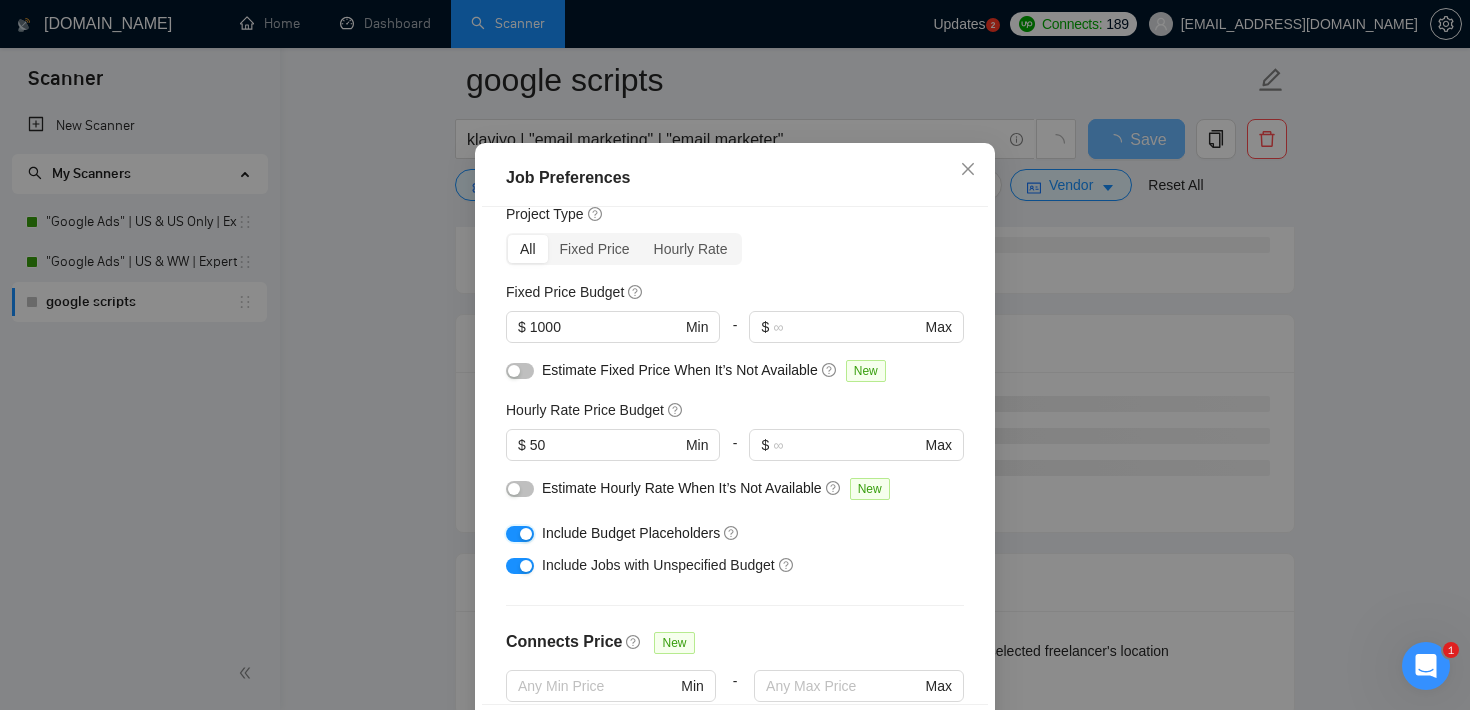 type 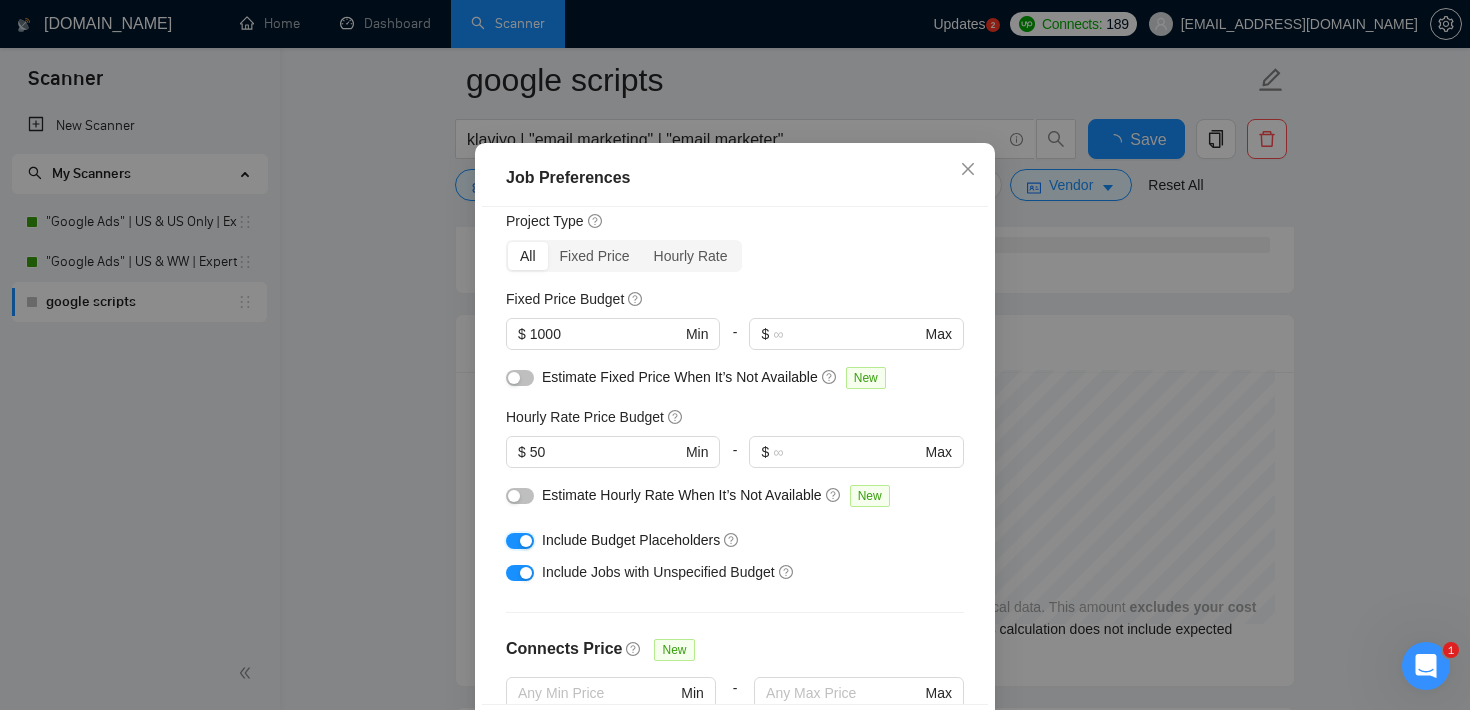 scroll, scrollTop: 630, scrollLeft: 0, axis: vertical 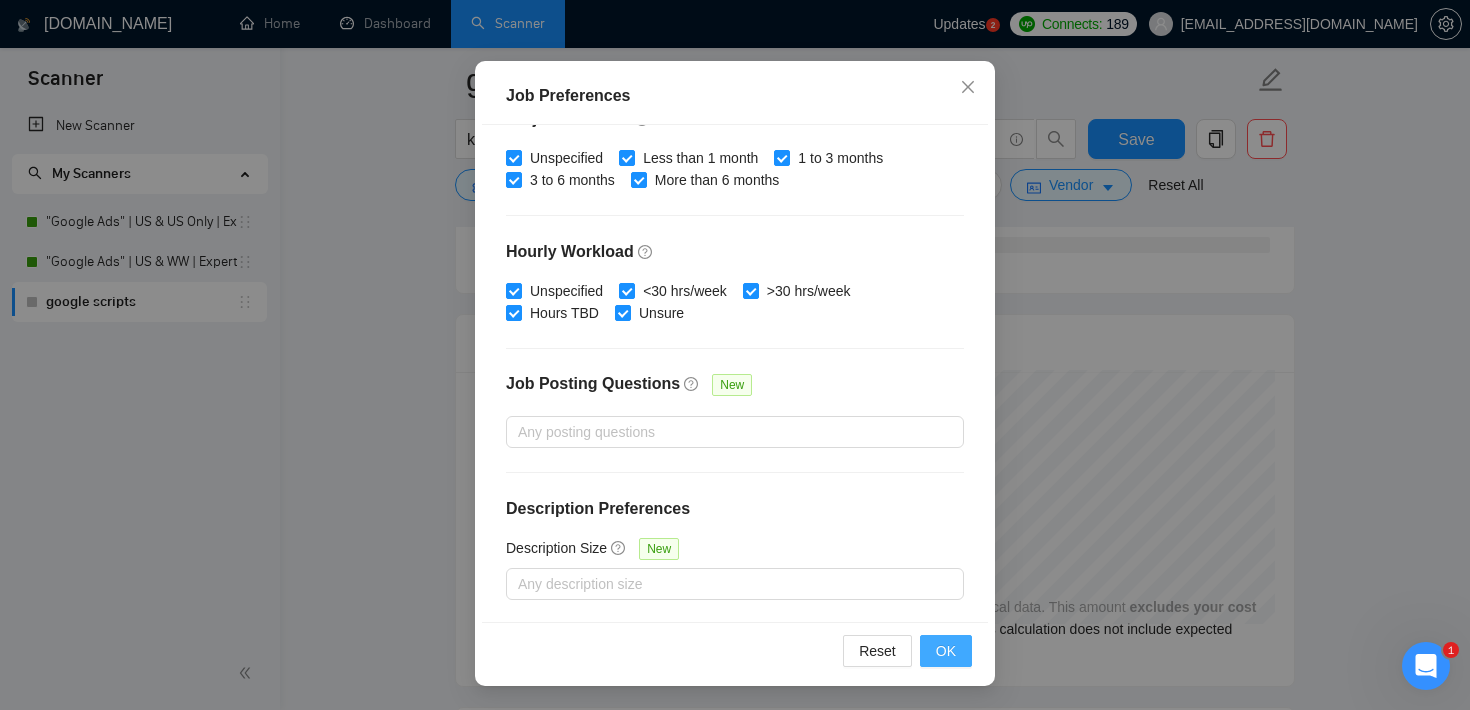 click on "OK" at bounding box center (946, 651) 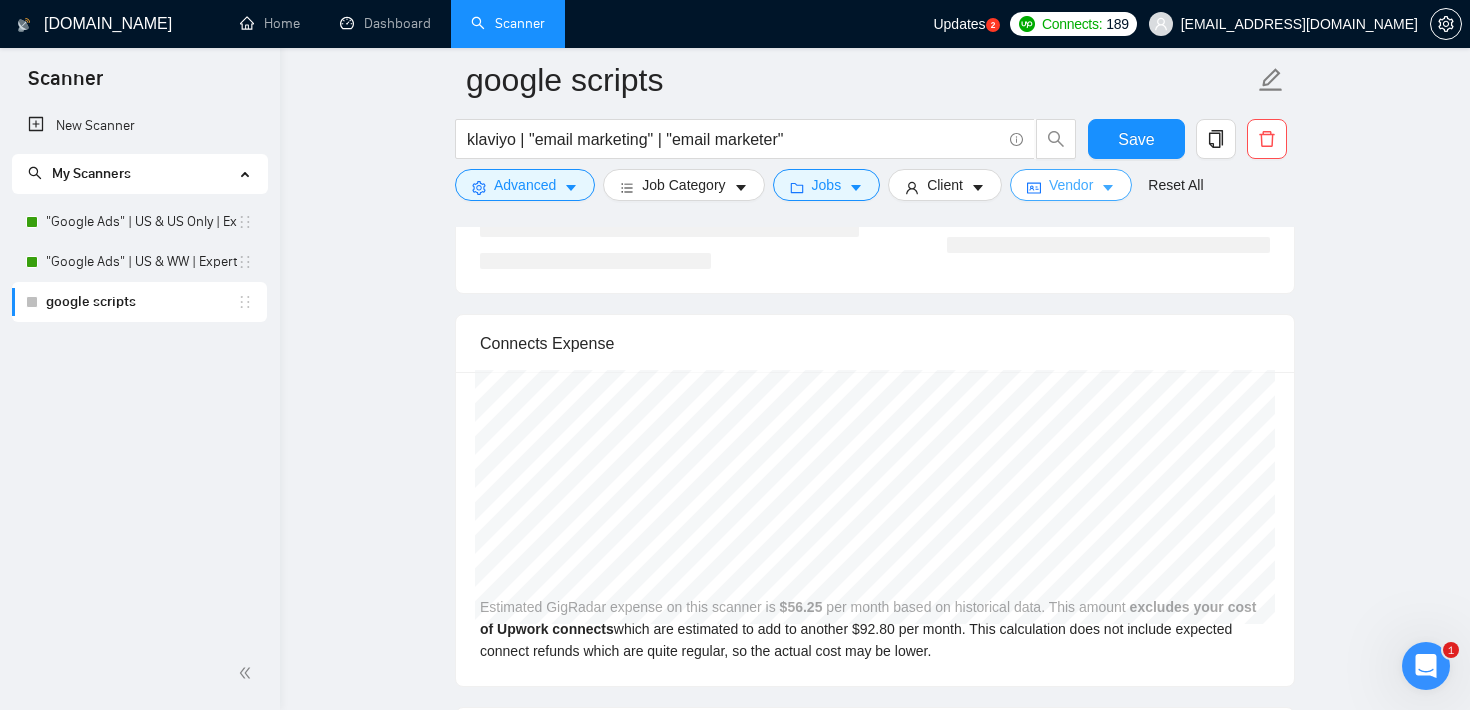 click on "Vendor" at bounding box center [1071, 185] 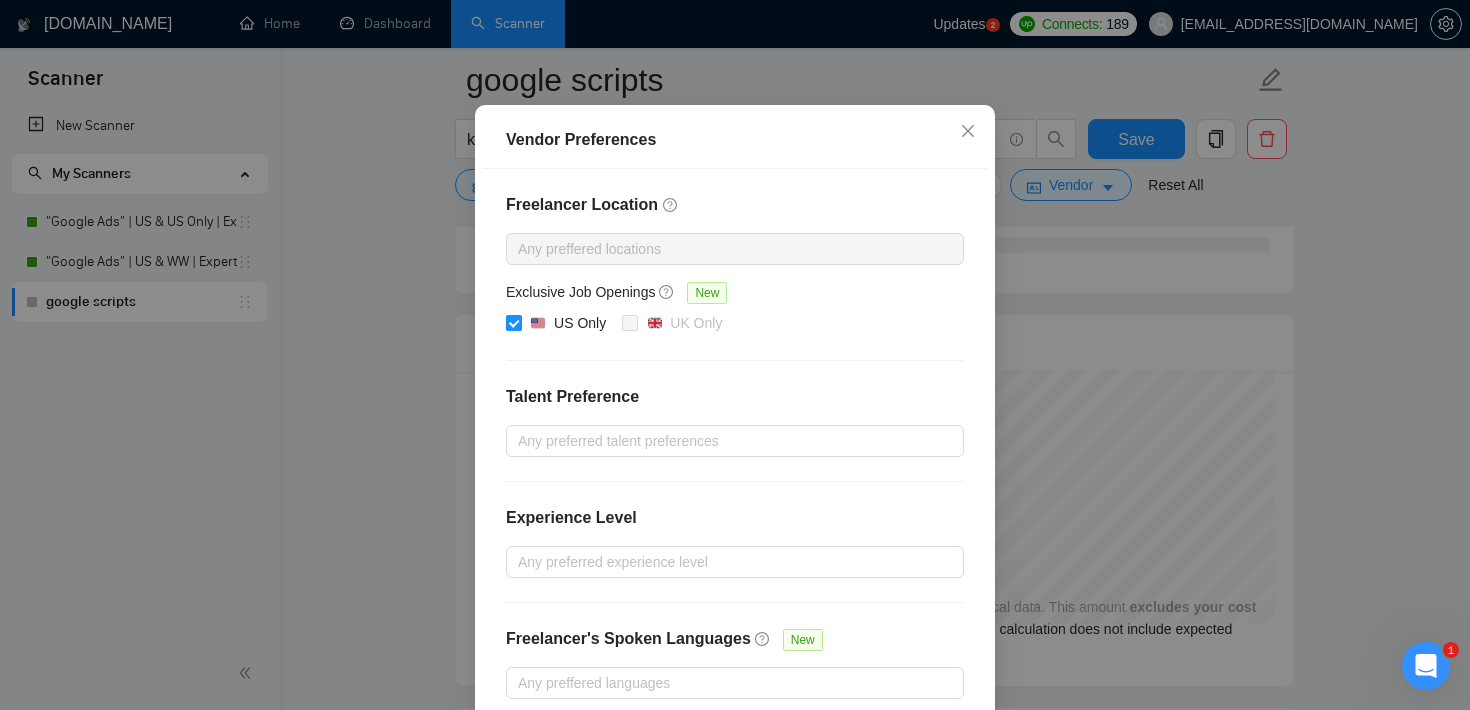 click at bounding box center (514, 323) 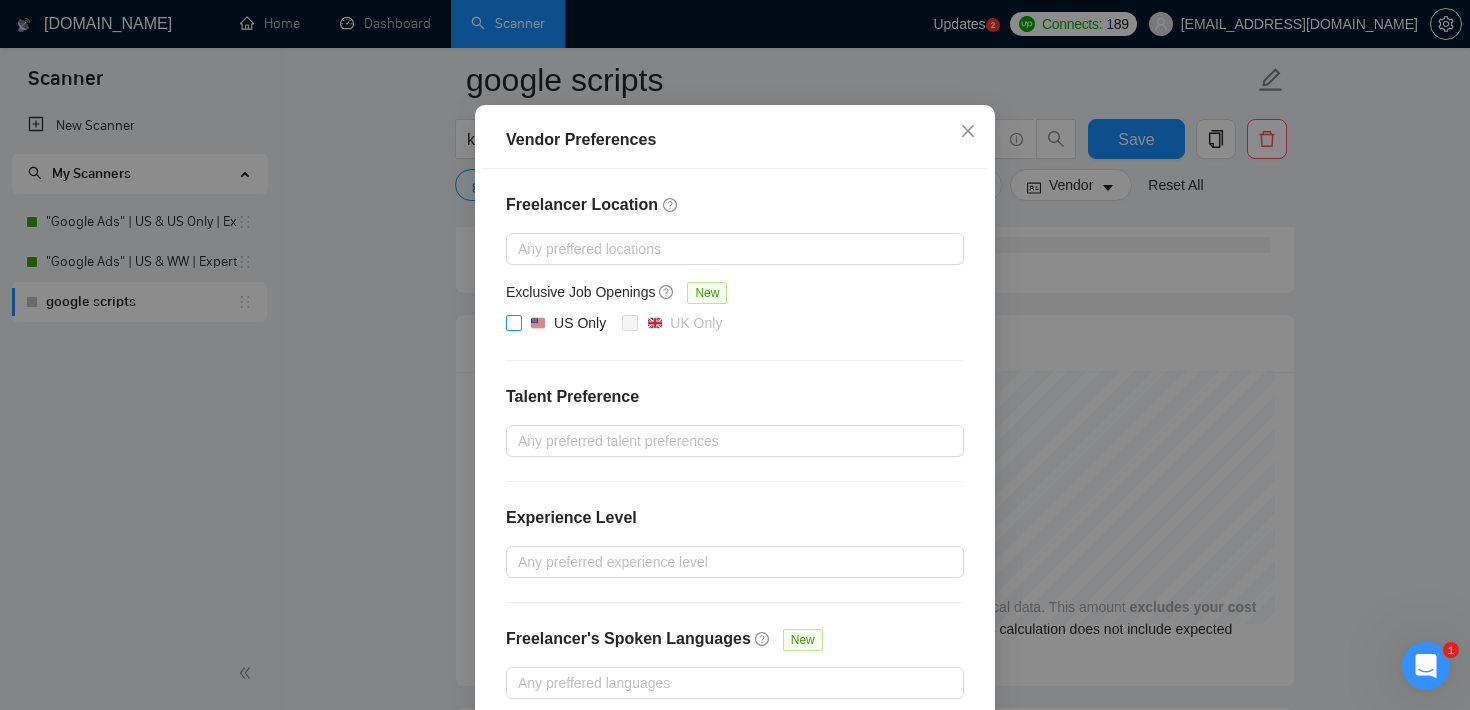 scroll, scrollTop: 215, scrollLeft: 0, axis: vertical 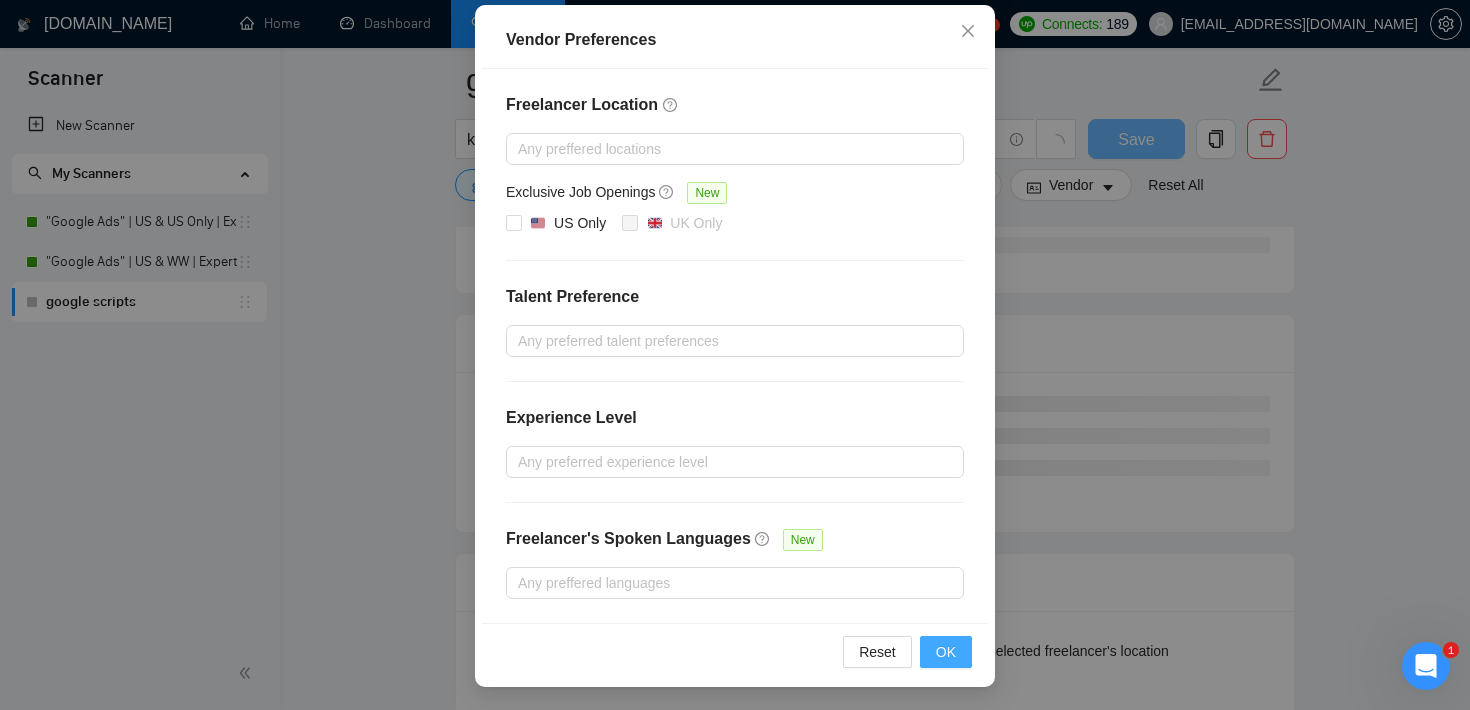 click on "OK" at bounding box center (946, 652) 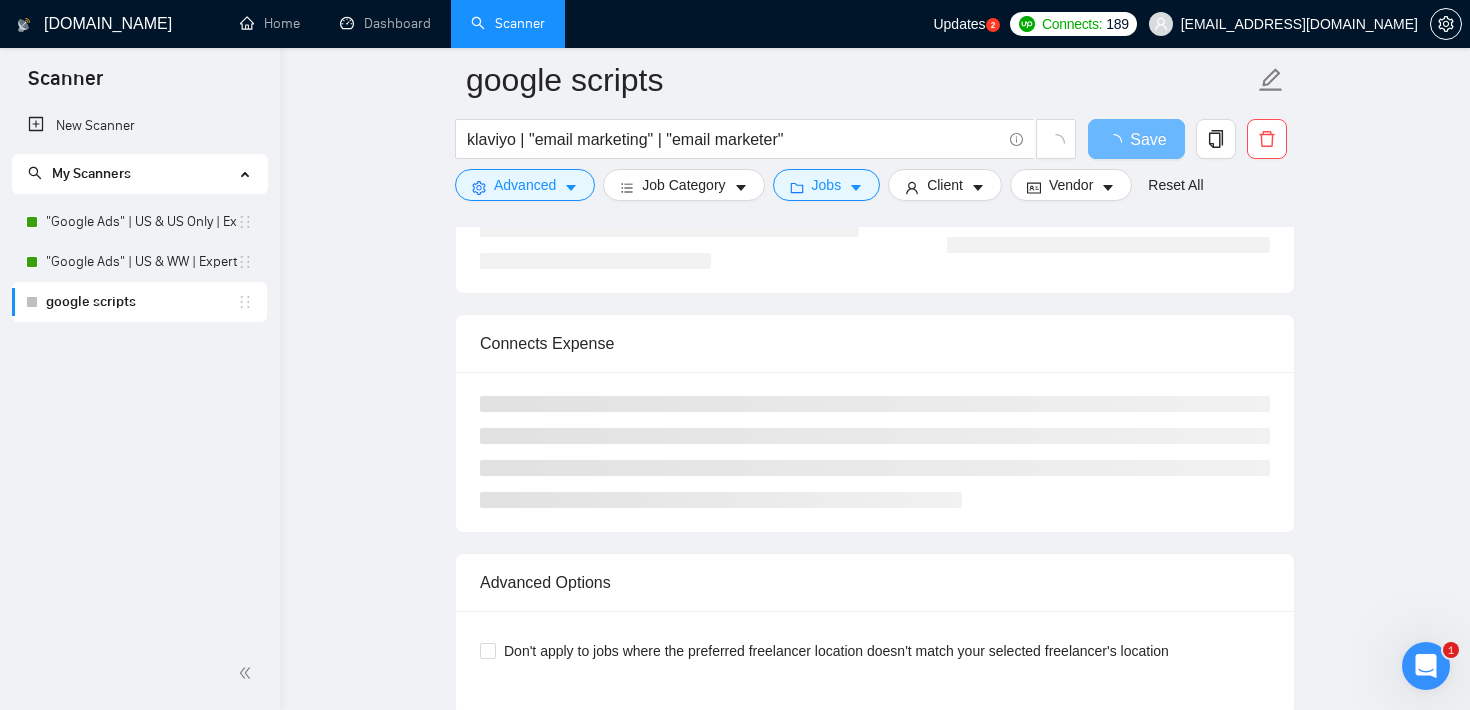 scroll, scrollTop: 115, scrollLeft: 0, axis: vertical 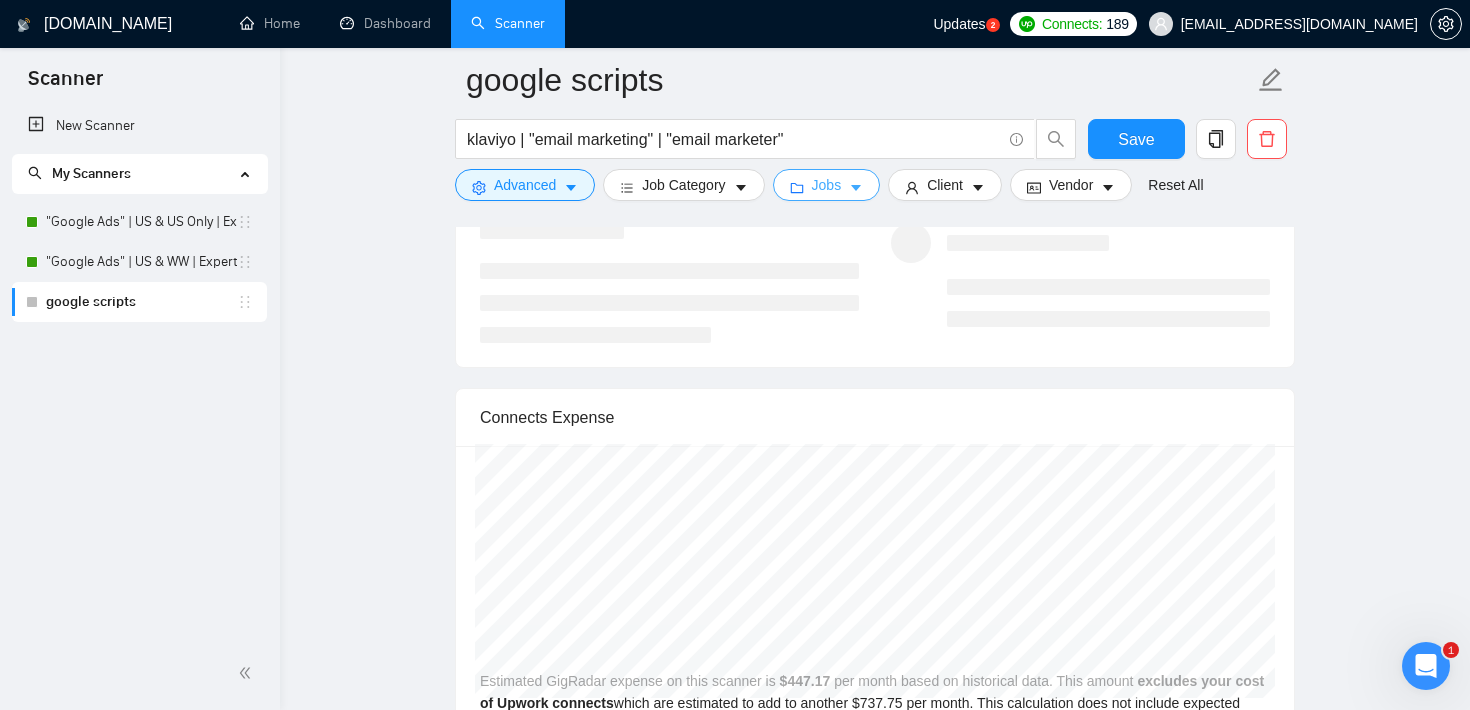 click 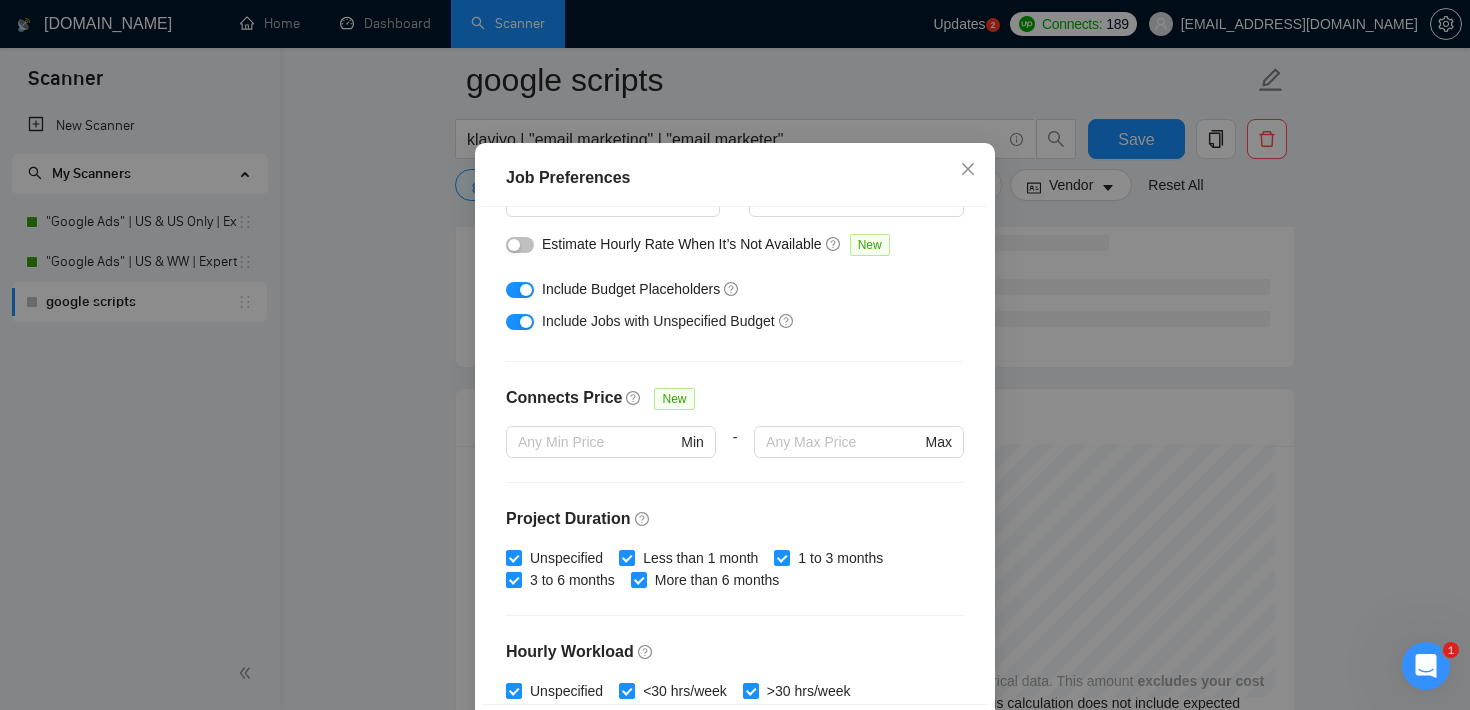 scroll, scrollTop: 272, scrollLeft: 0, axis: vertical 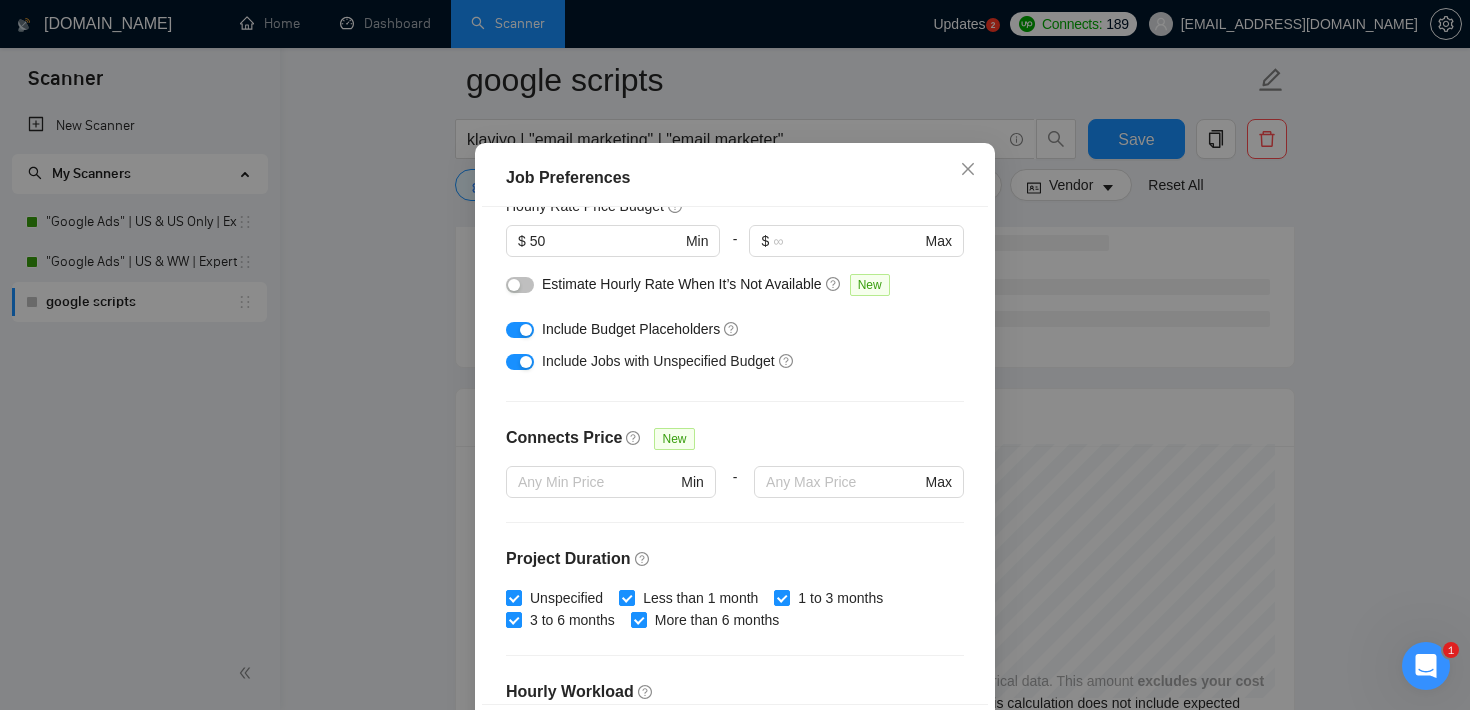 click on "Job Preferences Budget Project Type All Fixed Price Hourly Rate   Fixed Price Budget $ 1000 Min - $ Max Estimate Fixed Price When It’s Not Available New   Hourly Rate Price Budget $ 50 Min - $ Max Estimate Hourly Rate When It’s Not Available New Include Budget Placeholders Include Jobs with Unspecified Budget   Connects Price New Min - Max Project Duration   Unspecified Less than 1 month 1 to 3 months 3 to 6 months More than 6 months Hourly Workload   Unspecified <30 hrs/week >30 hrs/week Hours TBD Unsure Job Posting Questions New   Any posting questions Description Preferences Description Size New   Any description size Reset OK" at bounding box center [735, 355] 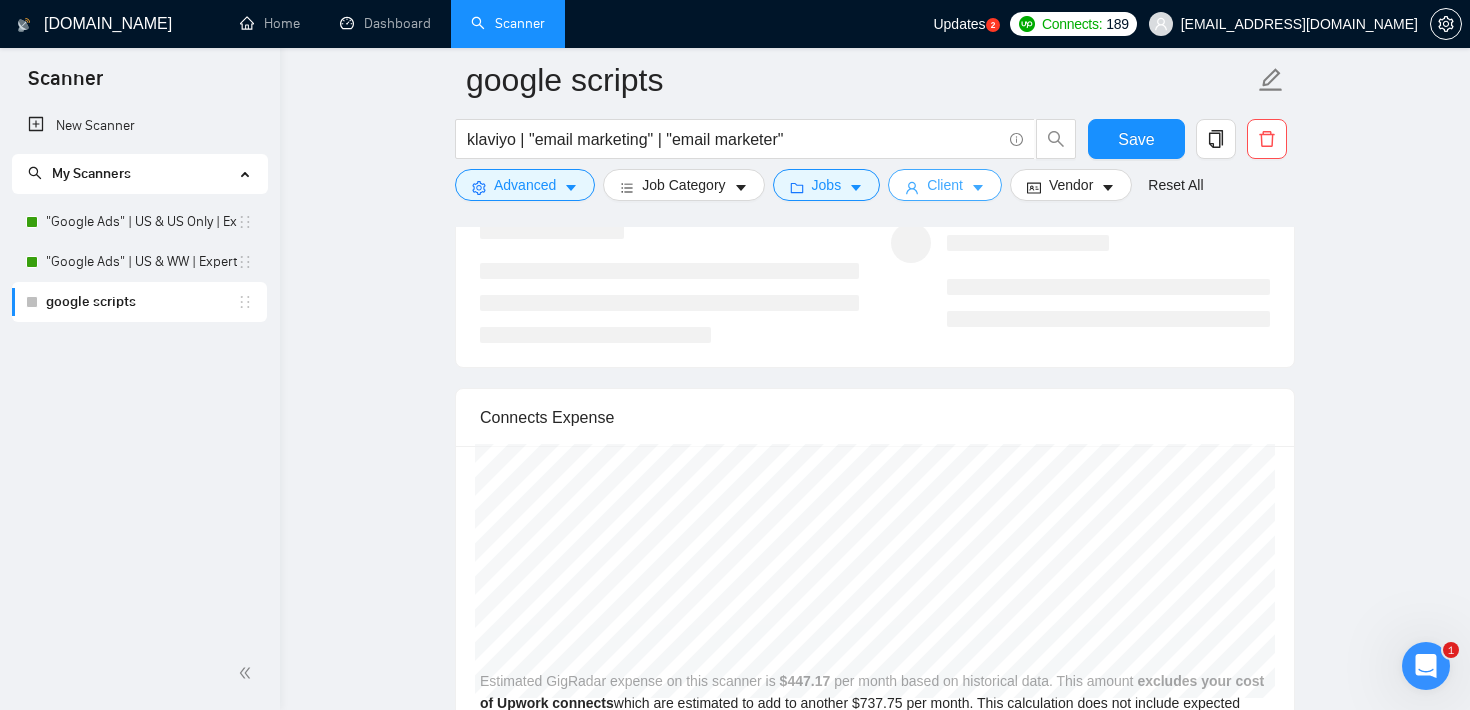 click on "Client" at bounding box center (945, 185) 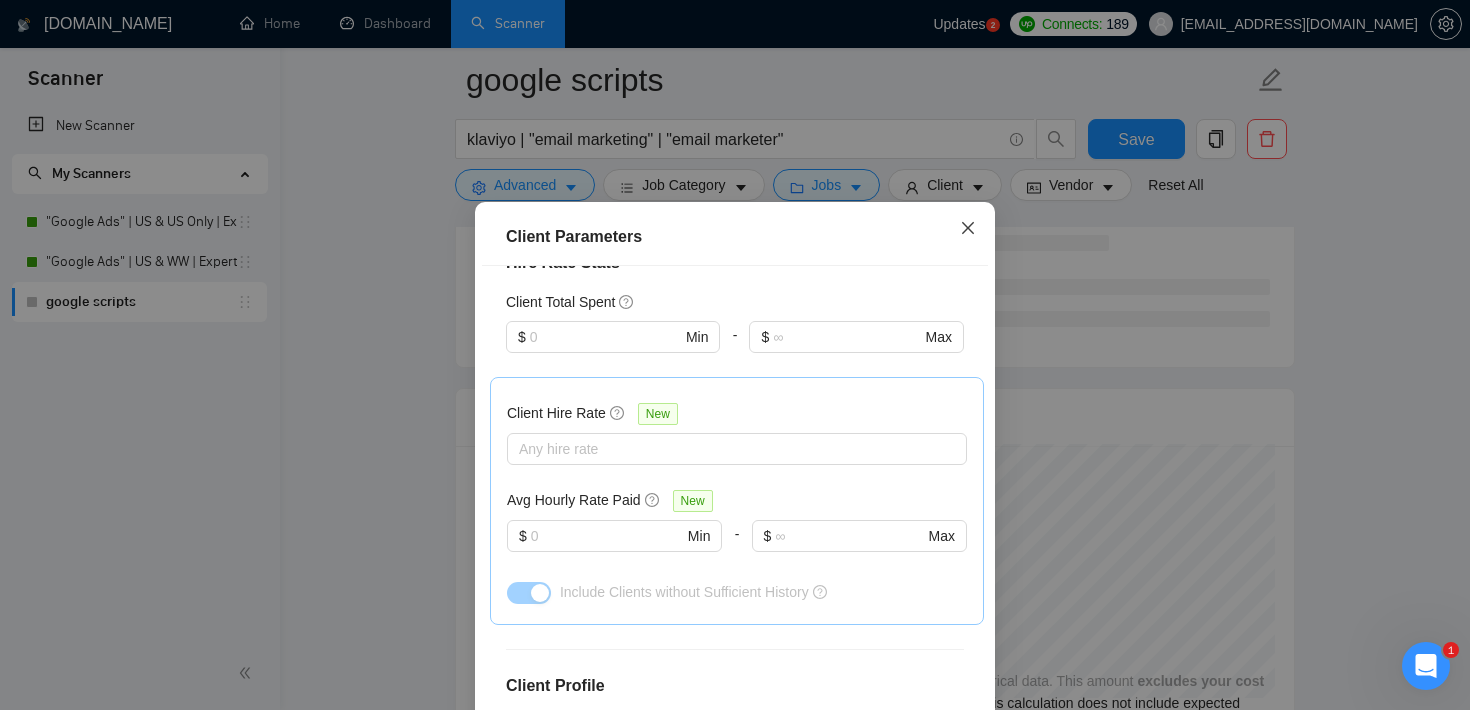 click 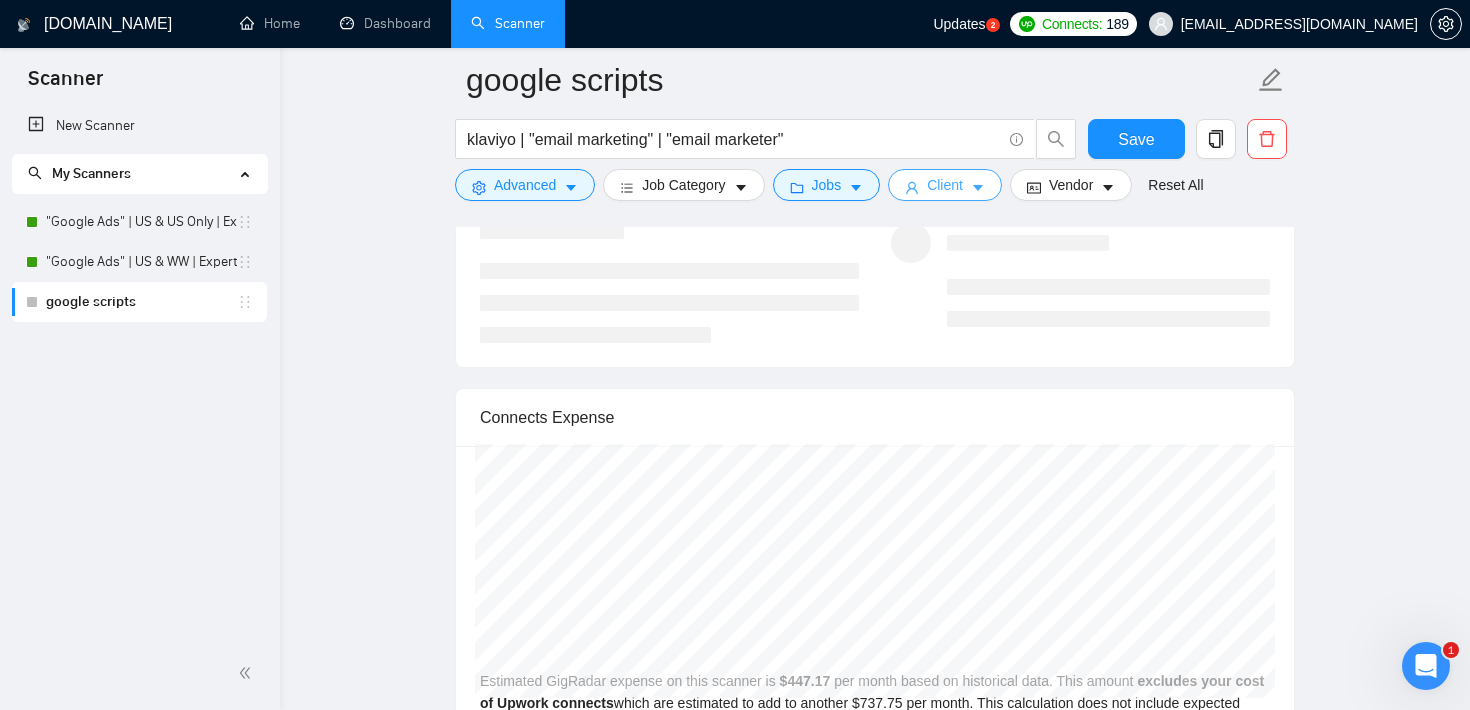 click on "Client" at bounding box center (945, 185) 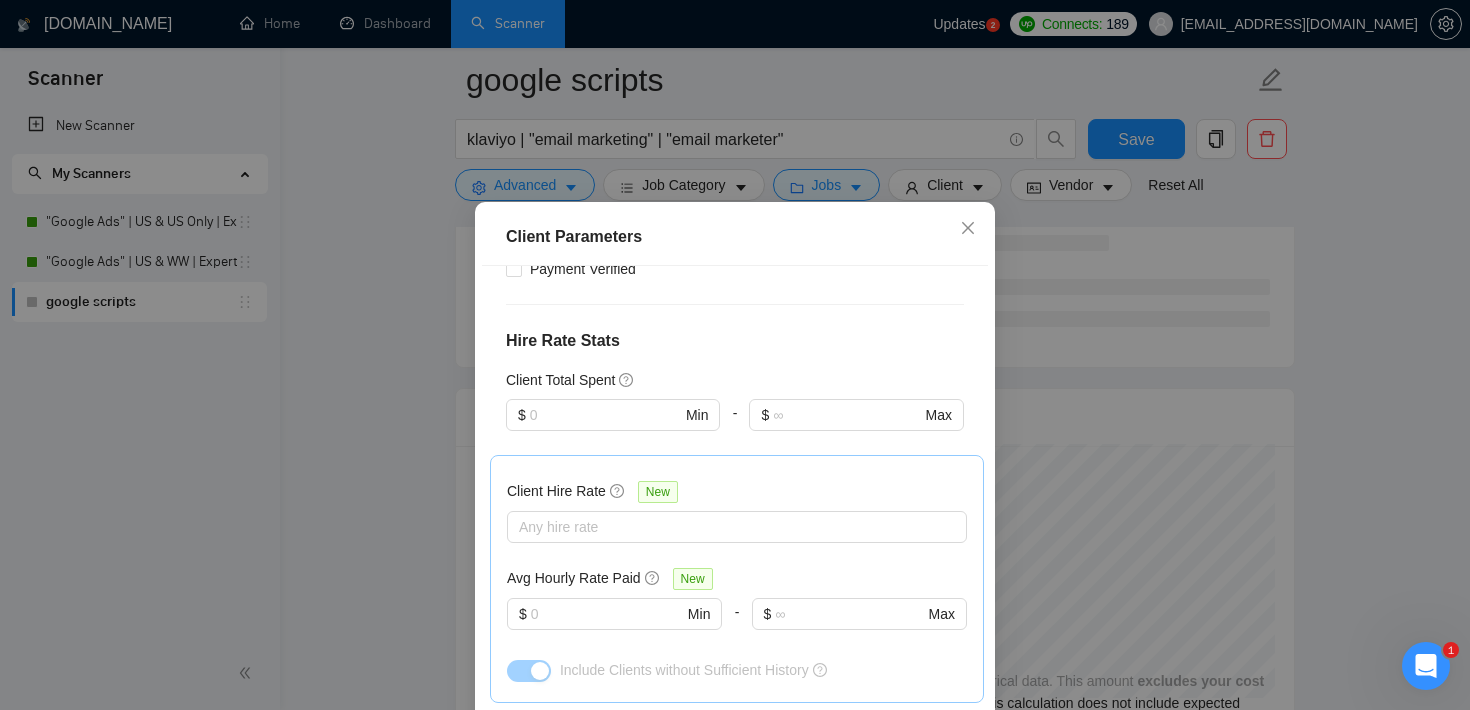 scroll, scrollTop: 437, scrollLeft: 0, axis: vertical 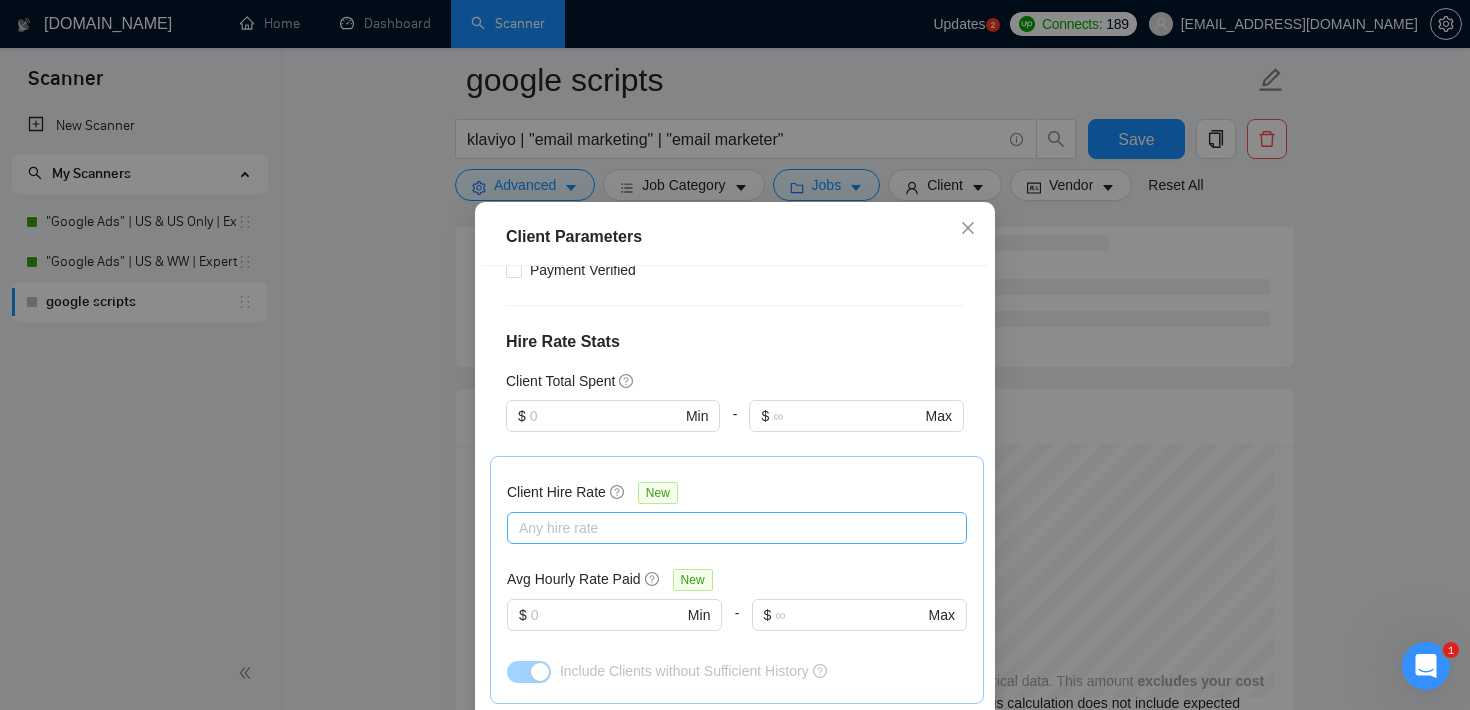 click on "Any hire rate" at bounding box center [737, 528] 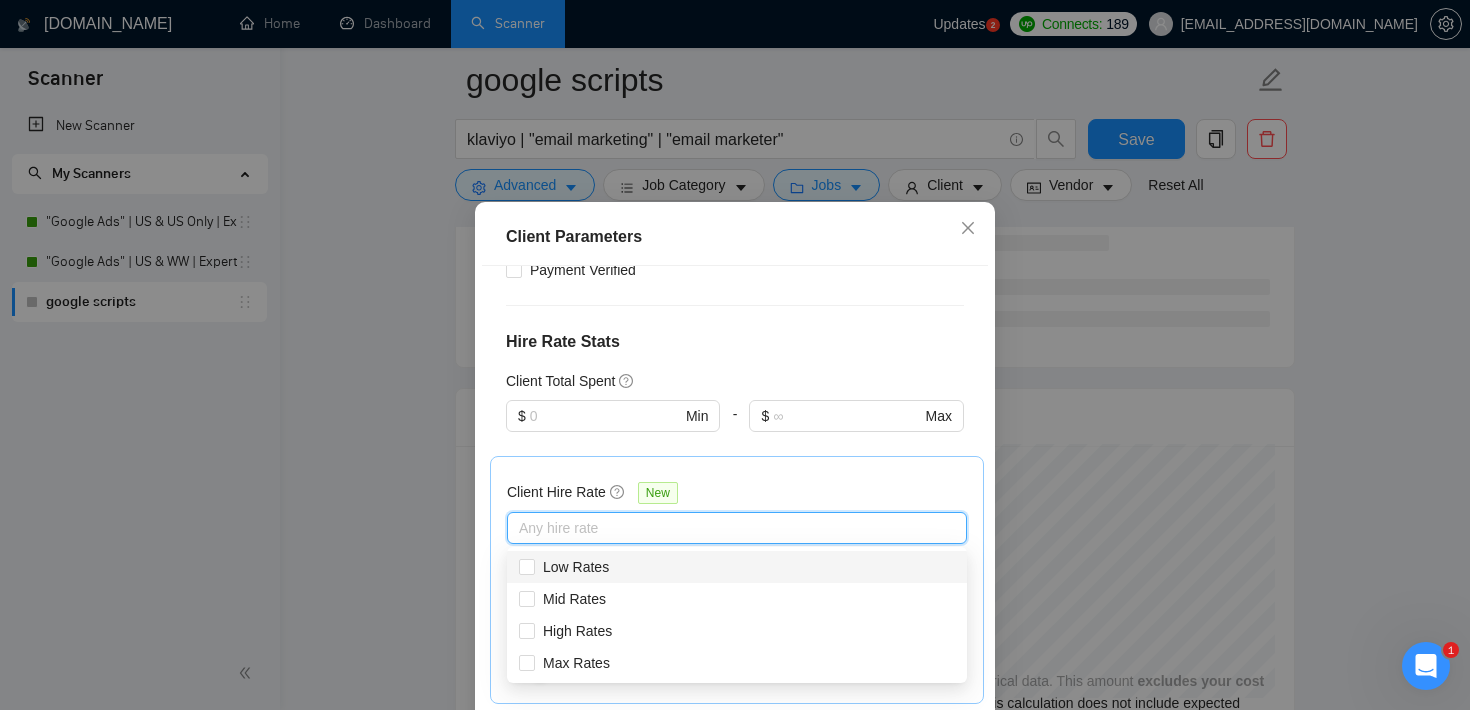 click on "Client Location Include Client Countries   Select Exclude Client Countries   Select Client Rating Client Min Average Feedback Include clients with no feedback Client Payment Details Payment Verified Hire Rate Stats   Client Total Spent $ Min - $ Max Client Hire Rate New   Any hire rate   Avg Hourly Rate Paid New $ Min - $ Max Include Clients without Sufficient History Client Profile Client Industry New   Any industry Client Company Size   Any company size Enterprise Clients New   Any clients" at bounding box center [735, 514] 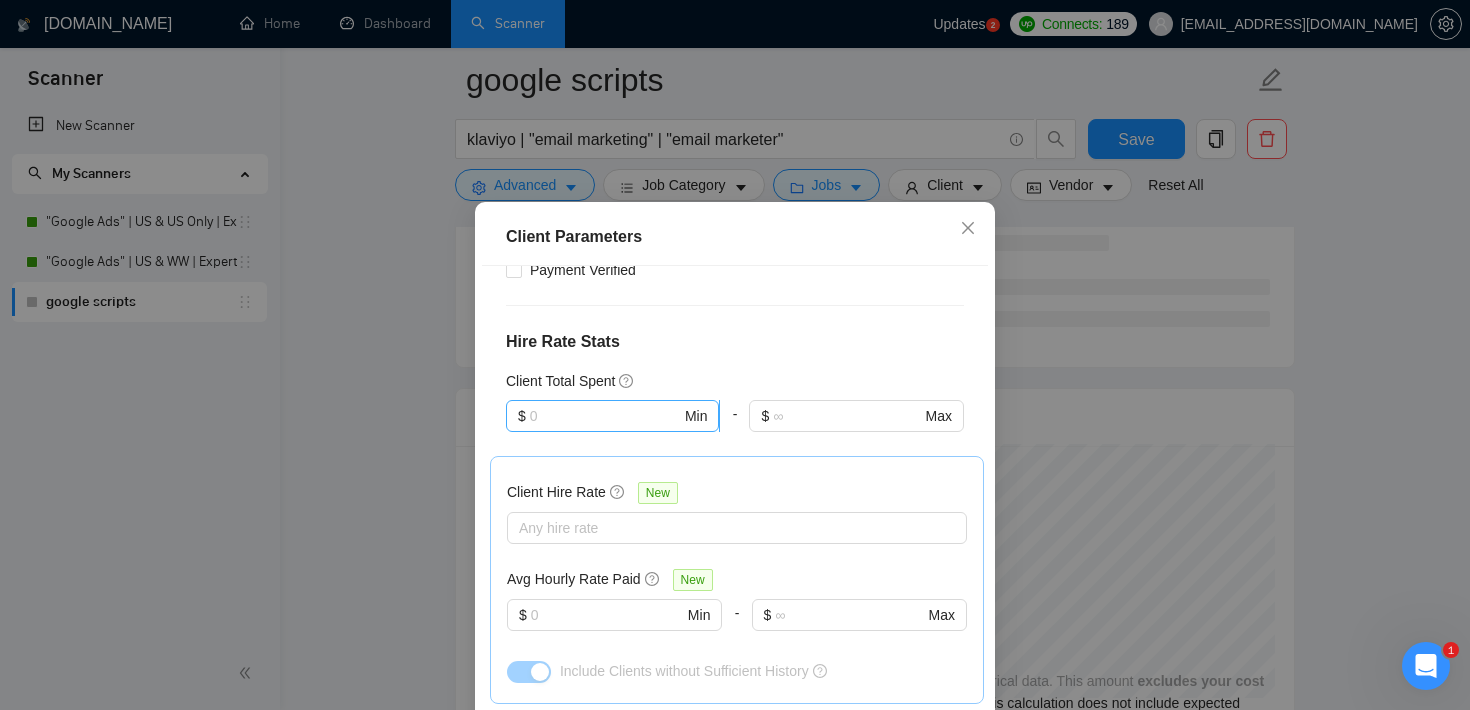 click on "$ Min" at bounding box center (612, 416) 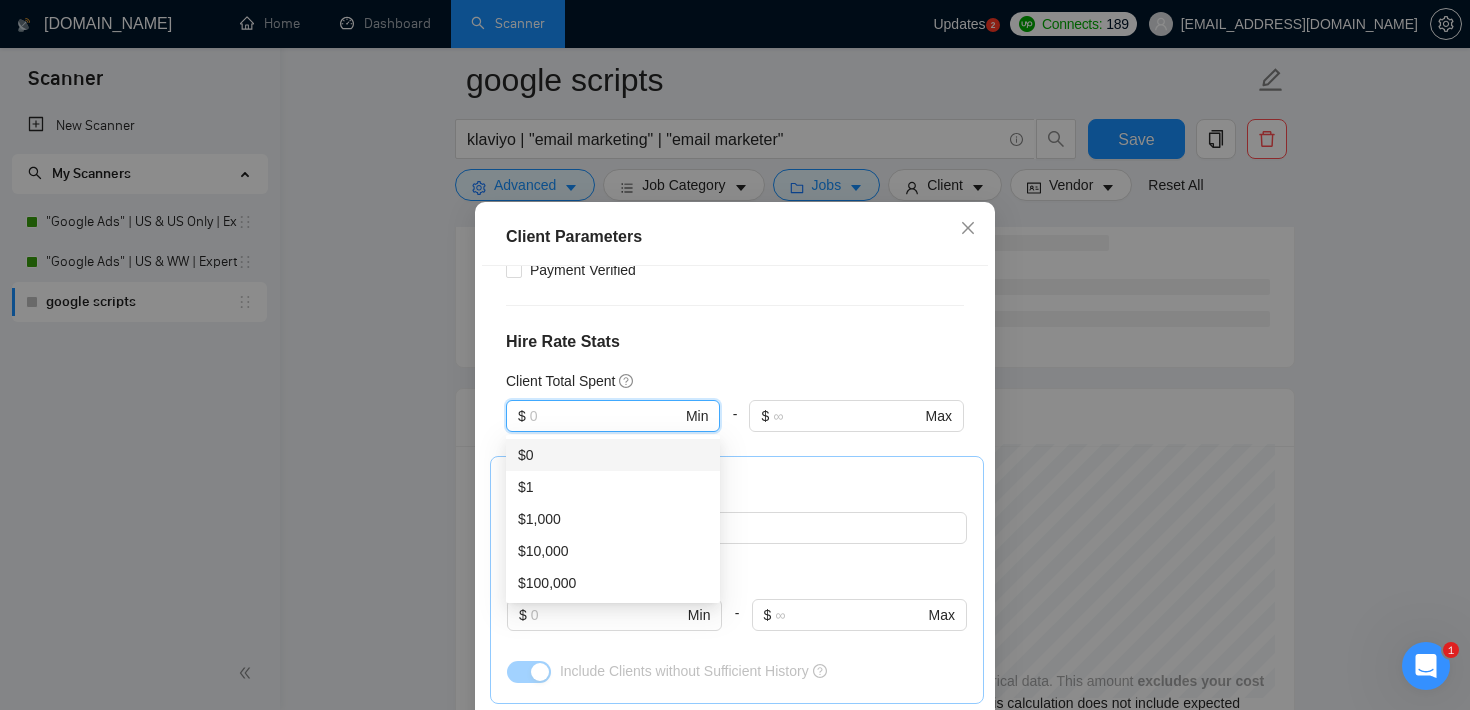click on "Client Location Include Client Countries   Select Exclude Client Countries   Select Client Rating Client Min Average Feedback Include clients with no feedback Client Payment Details Payment Verified Hire Rate Stats   Client Total Spent $ Min - $ Max Client Hire Rate New   Any hire rate   Avg Hourly Rate Paid New $ Min - $ Max Include Clients without Sufficient History Client Profile Client Industry New   Any industry Client Company Size   Any company size Enterprise Clients New   Any clients" at bounding box center (735, 514) 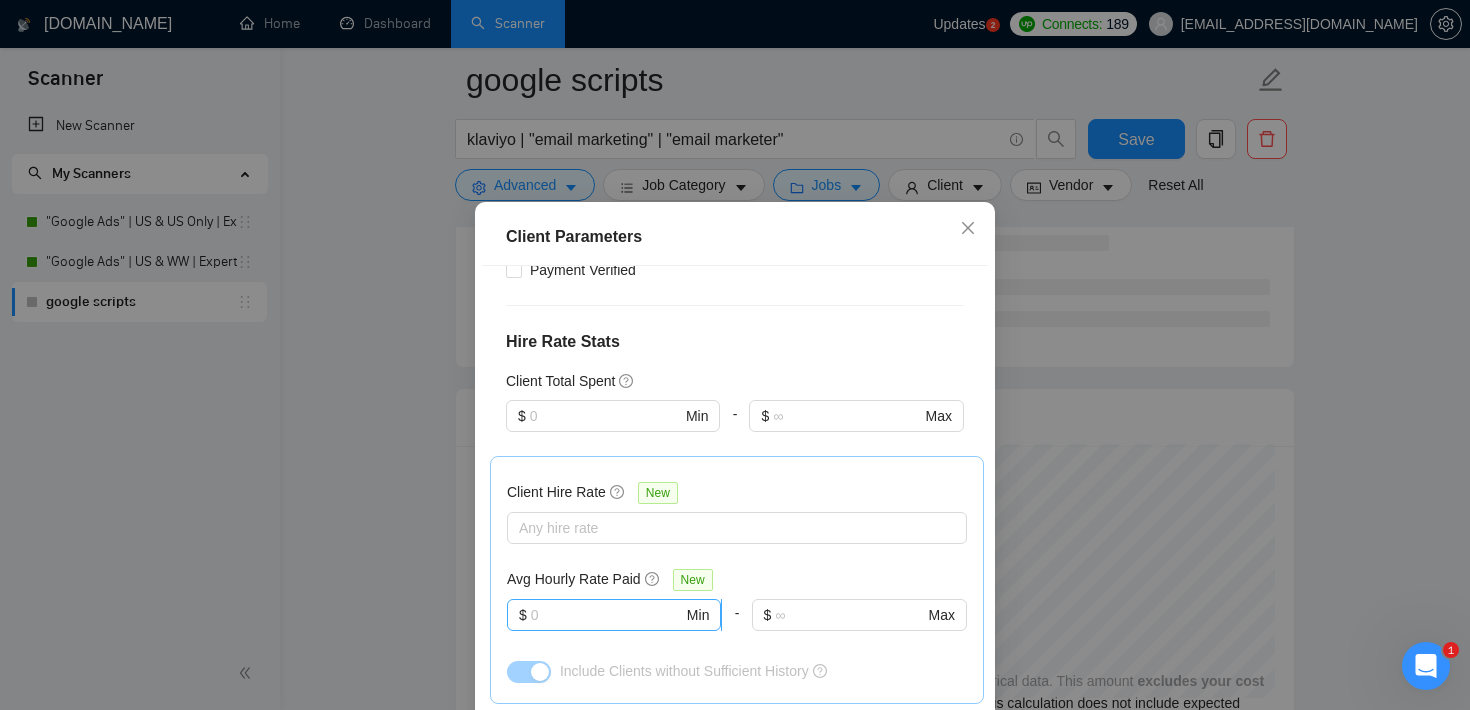 click at bounding box center [607, 615] 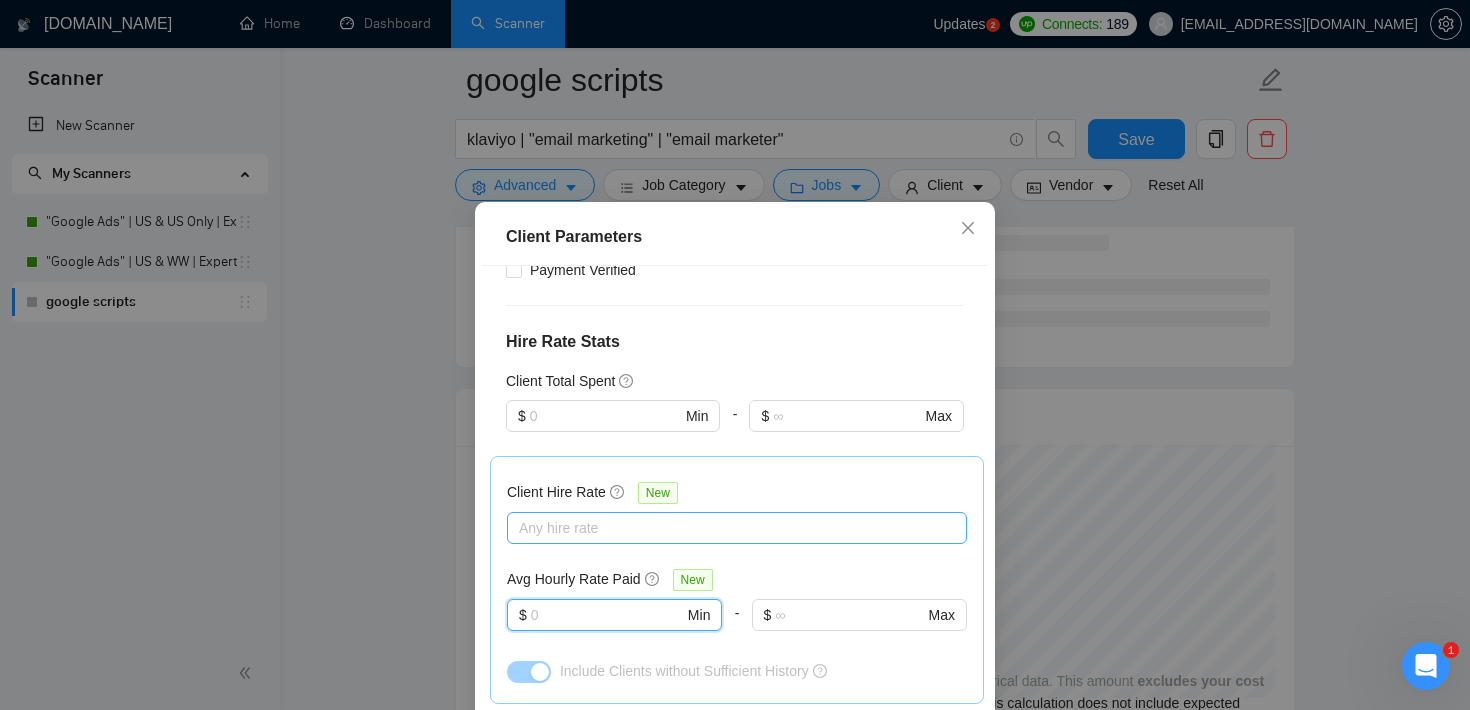 click at bounding box center [727, 528] 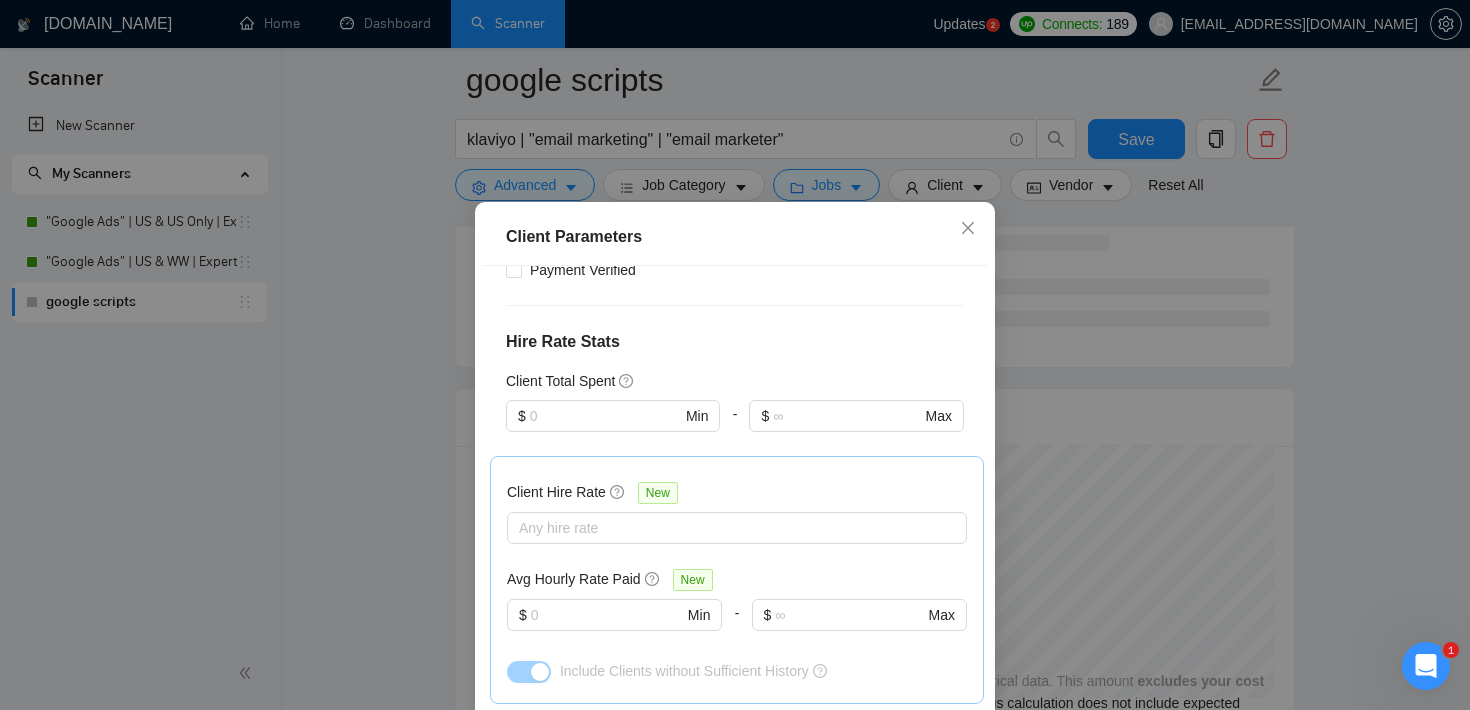 click on "Client Location Include Client Countries   Select Exclude Client Countries   Select Client Rating Client Min Average Feedback Include clients with no feedback Client Payment Details Payment Verified Hire Rate Stats   Client Total Spent $ Min - $ Max Client Hire Rate New   Any hire rate   Avg Hourly Rate Paid New $ Min - $ Max Include Clients without Sufficient History Client Profile Client Industry New   Any industry Client Company Size   Any company size Enterprise Clients New   Any clients" at bounding box center (735, 514) 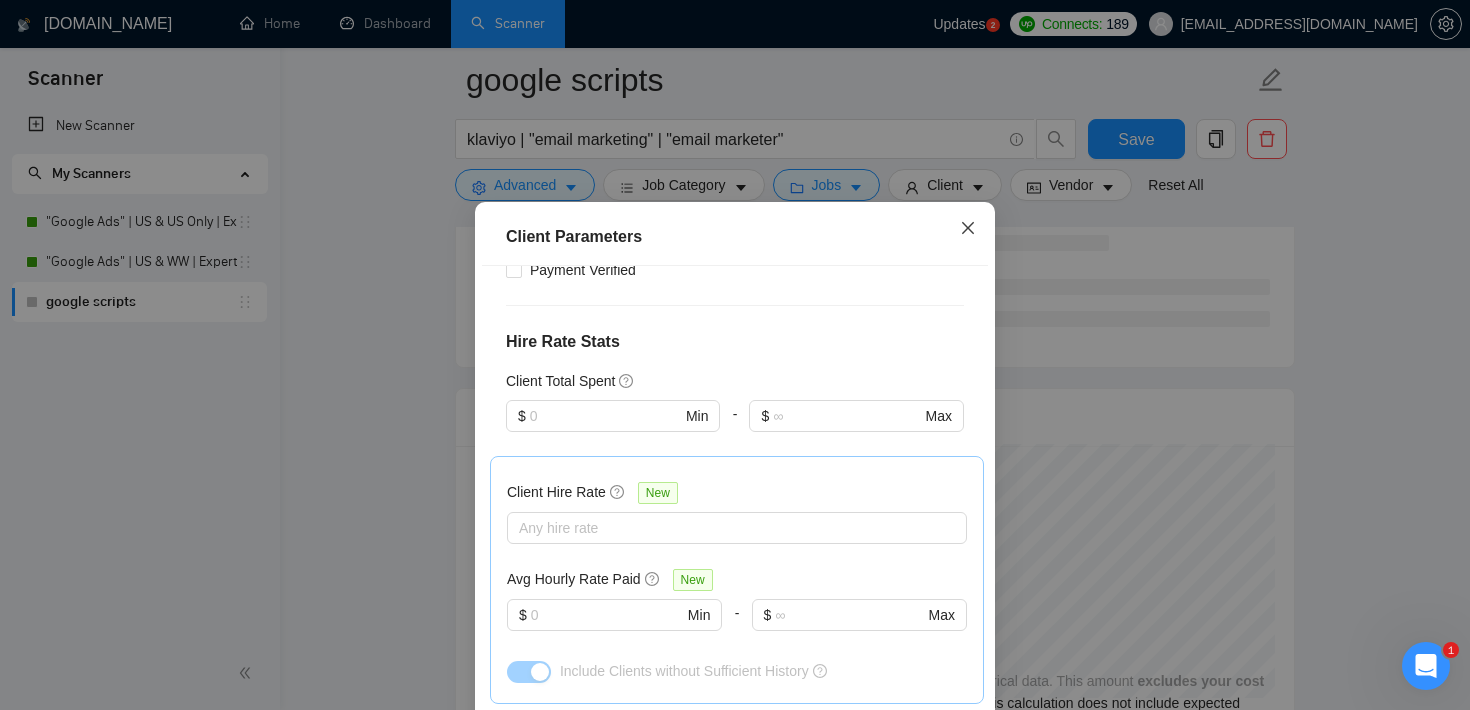 click 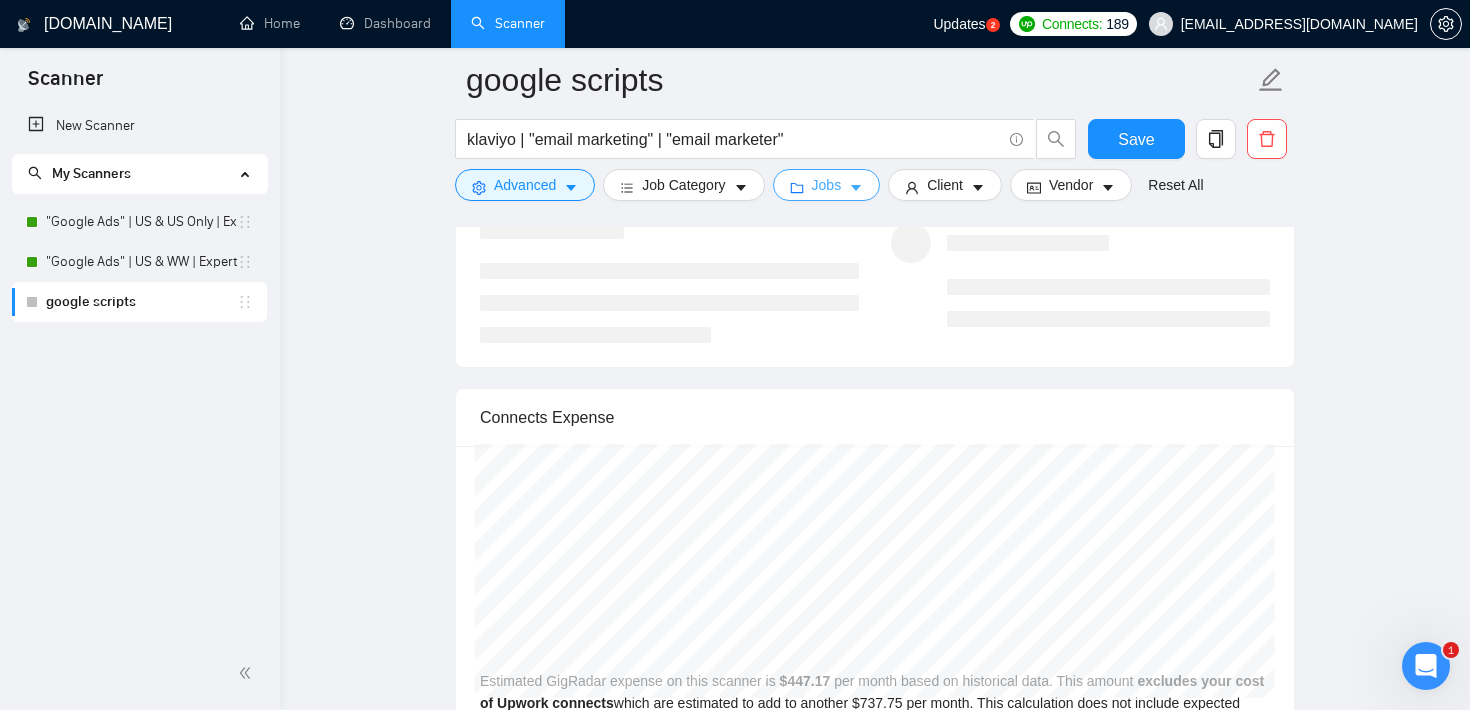 click 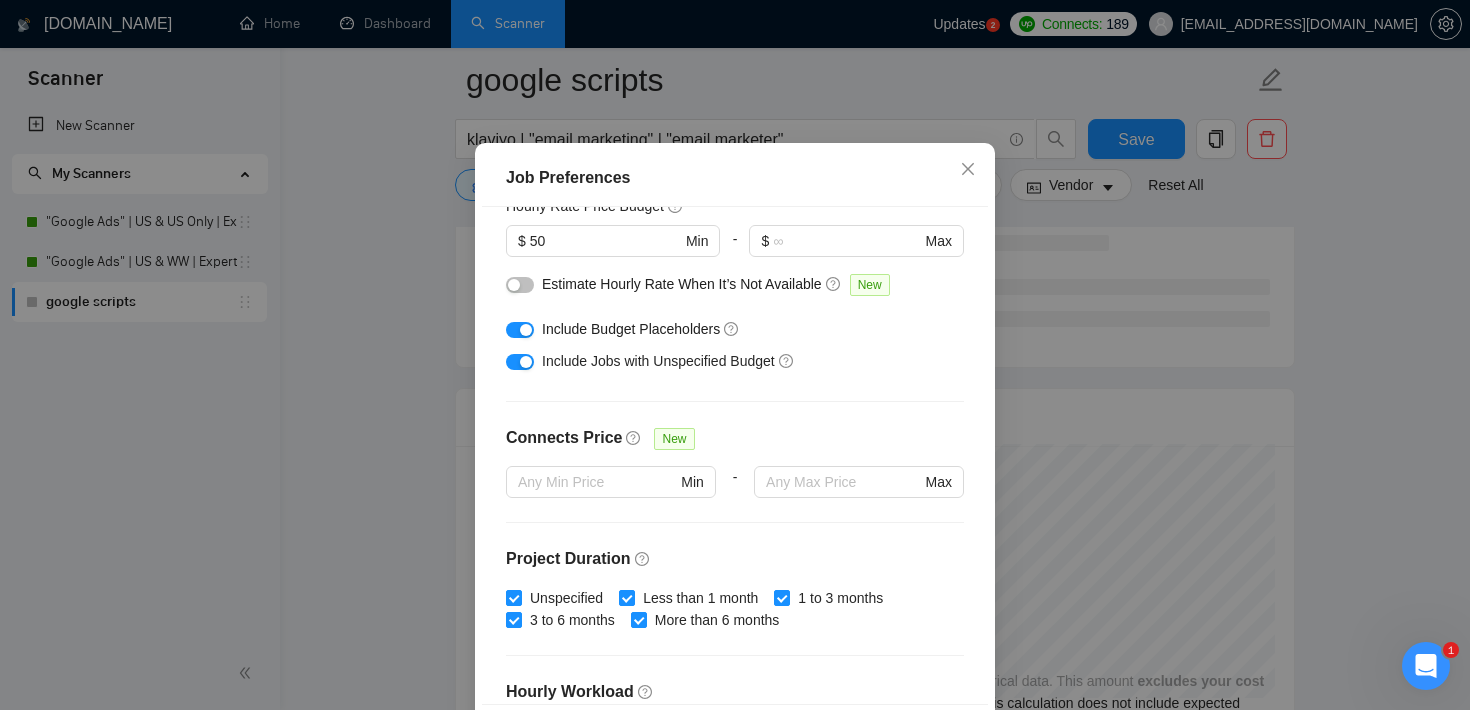 scroll, scrollTop: 0, scrollLeft: 0, axis: both 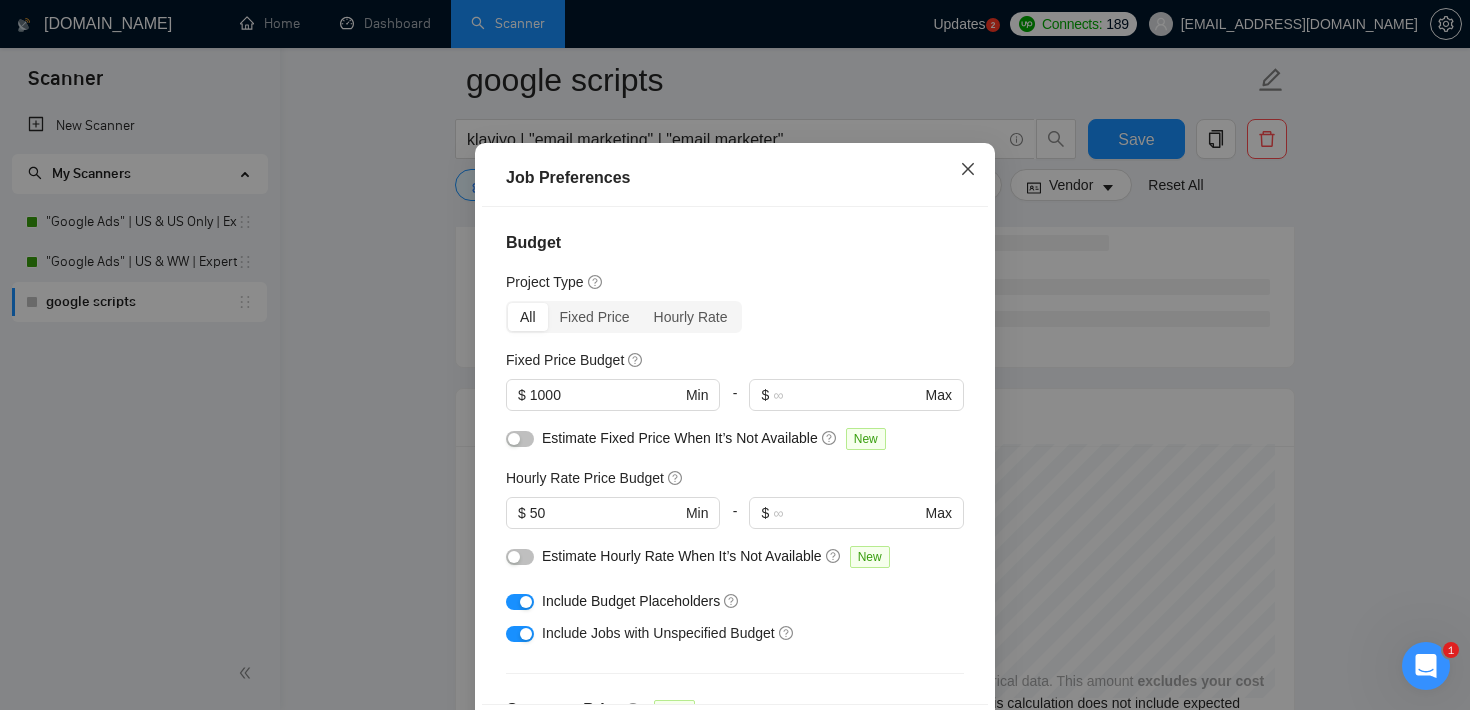 click 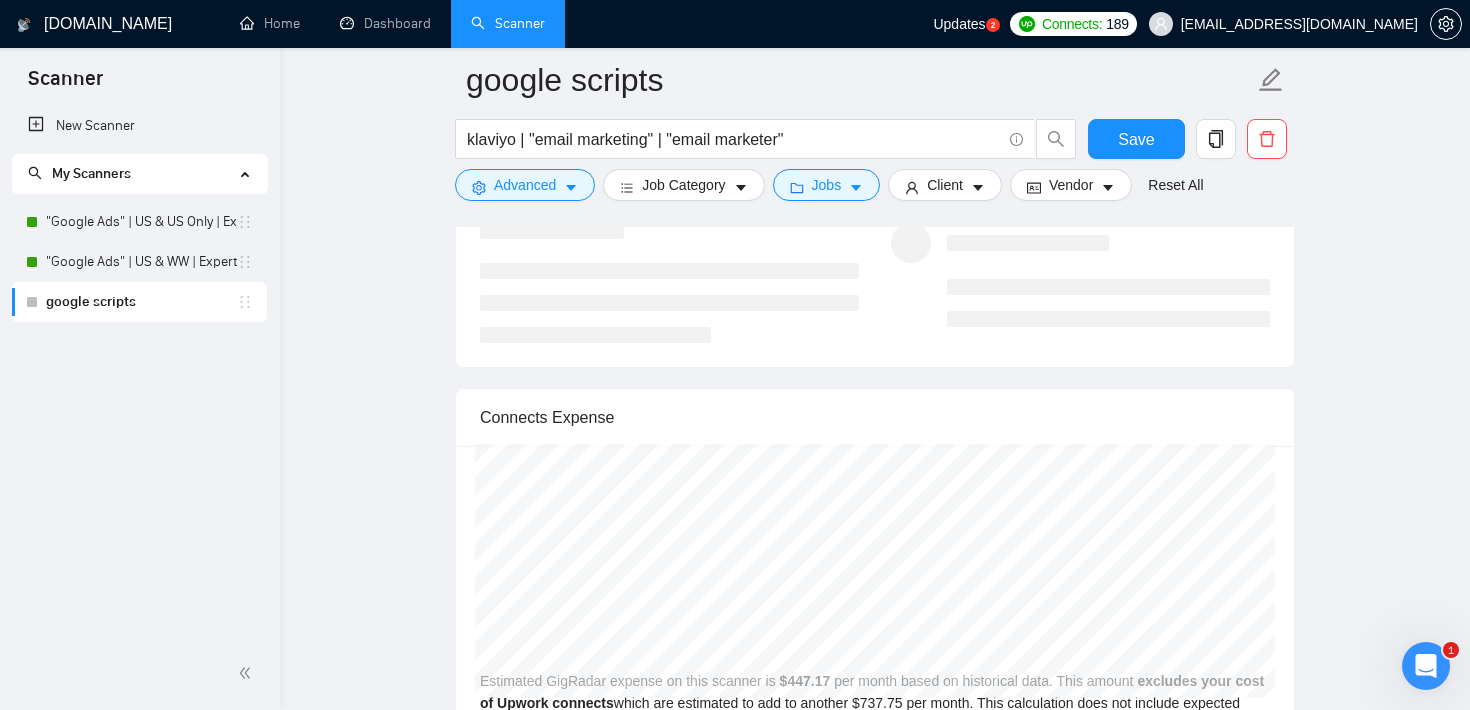 click on "google scripts klaviyo | "email marketing" | "email marketer" Save Advanced   Job Category   Jobs   Client   Vendor   Reset All Preview Results Insights NEW Alerts Auto Bidder Auto Bidding Enabled Auto Bidding Enabled: OFF Auto Bidder Schedule Auto Bidding Type: Automated (recommended) Semi-automated Auto Bidding Schedule: 24/7 Custom Custom Auto Bidder Schedule Repeat every week [DATE] [DATE] [DATE] [DATE] [DATE] [DATE] [DATE] Active Hours ( [GEOGRAPHIC_DATA]/[GEOGRAPHIC_DATA] ): From: To: ( 24  hours) [GEOGRAPHIC_DATA]/[GEOGRAPHIC_DATA] Your scanner detects  447  jobs per month. For your own safety, you cannot schedule Auto Bidding if your scanner detects more than 300 jobs per month. Please change your scanner filters to be more specific.  How to segment the scanners Auto Bidding Type Select your bidding algorithm: Choose the algorithm for you bidding. The price per proposal does not include your connects expenditure. Template Bidder Works great for narrow segments and short cover letters that don't change. 0.50  credits / proposal 1.00" at bounding box center [875, -811] 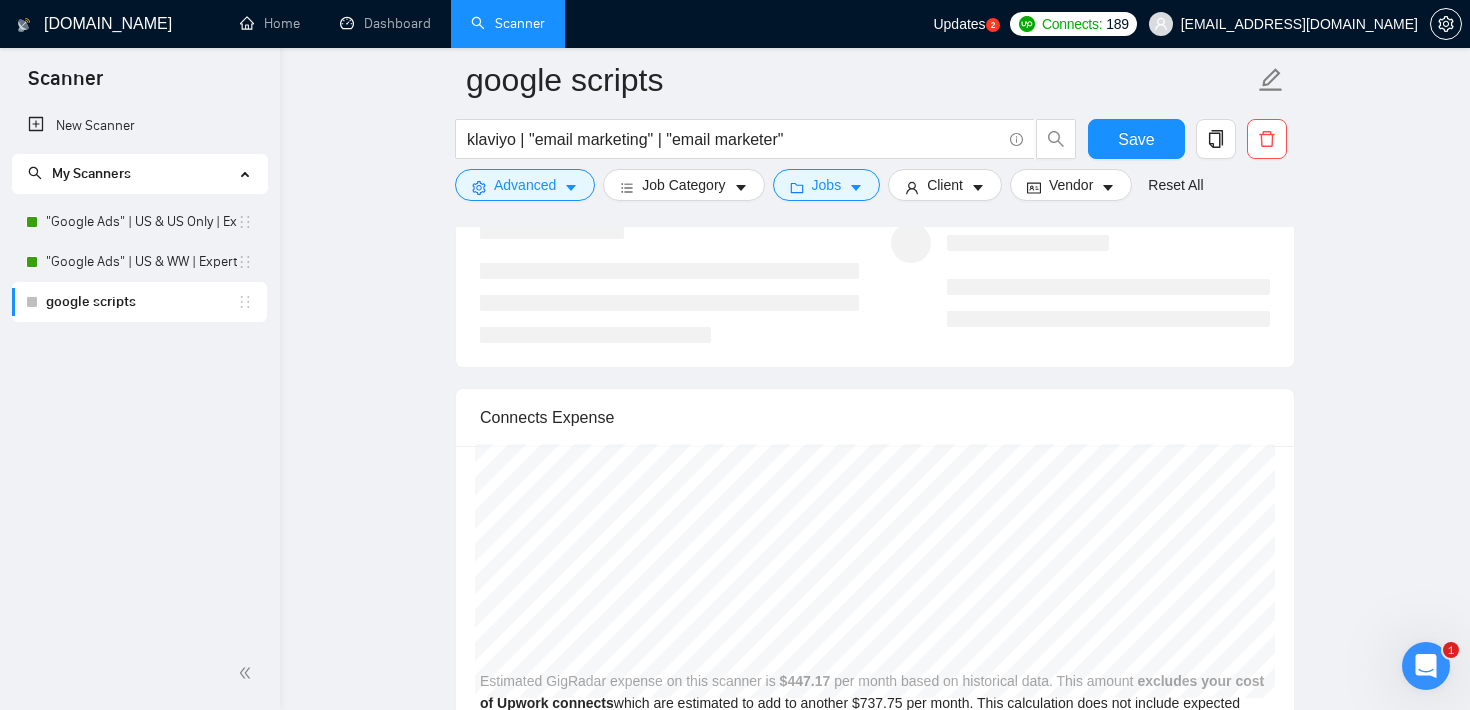 click on "google scripts klaviyo | "email marketing" | "email marketer" Save Advanced   Job Category   Jobs   Client   Vendor   Reset All Preview Results Insights NEW Alerts Auto Bidder Auto Bidding Enabled Auto Bidding Enabled: OFF Auto Bidder Schedule Auto Bidding Type: Automated (recommended) Semi-automated Auto Bidding Schedule: 24/7 Custom Custom Auto Bidder Schedule Repeat every week [DATE] [DATE] [DATE] [DATE] [DATE] [DATE] [DATE] Active Hours ( [GEOGRAPHIC_DATA]/[GEOGRAPHIC_DATA] ): From: To: ( 24  hours) [GEOGRAPHIC_DATA]/[GEOGRAPHIC_DATA] Your scanner detects  447  jobs per month. For your own safety, you cannot schedule Auto Bidding if your scanner detects more than 300 jobs per month. Please change your scanner filters to be more specific.  How to segment the scanners Auto Bidding Type Select your bidding algorithm: Choose the algorithm for you bidding. The price per proposal does not include your connects expenditure. Template Bidder Works great for narrow segments and short cover letters that don't change. 0.50  credits / proposal 1.00" at bounding box center [875, -811] 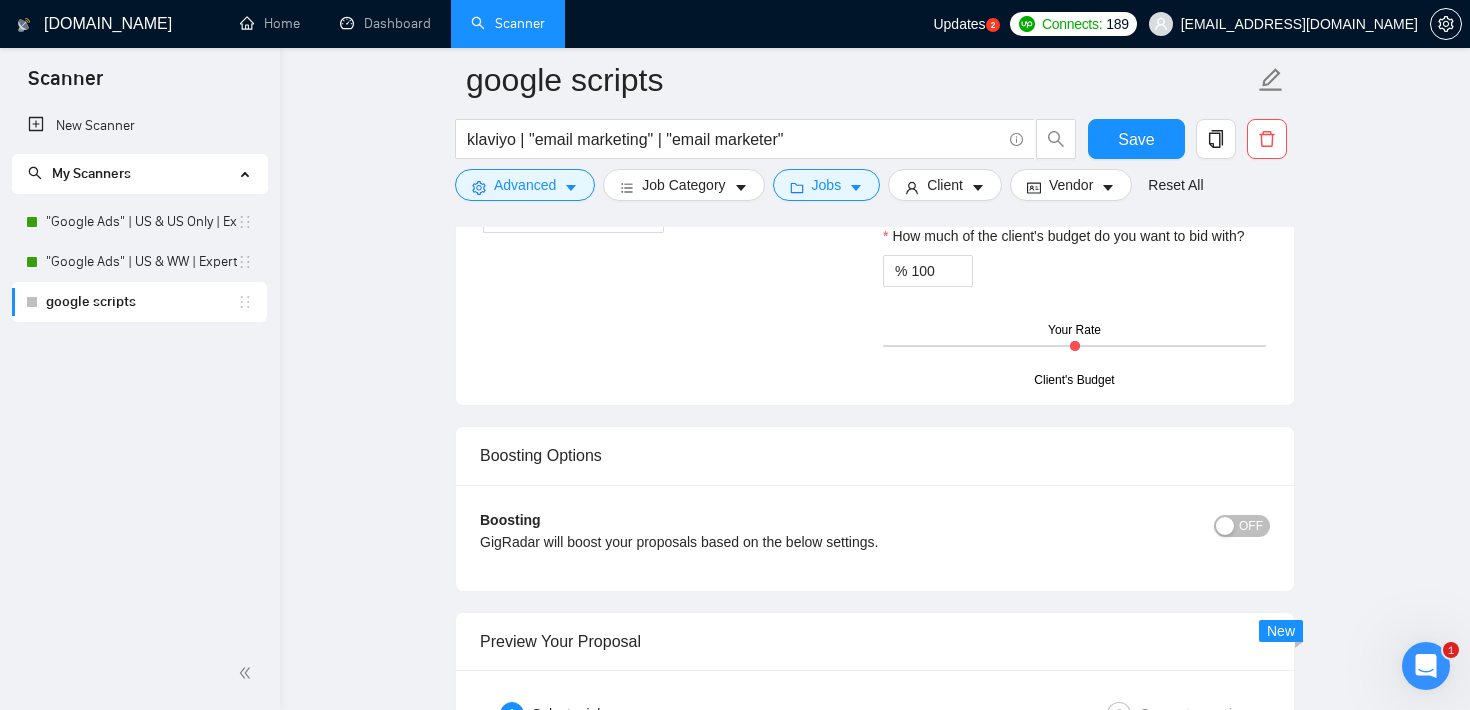 scroll, scrollTop: 2582, scrollLeft: 0, axis: vertical 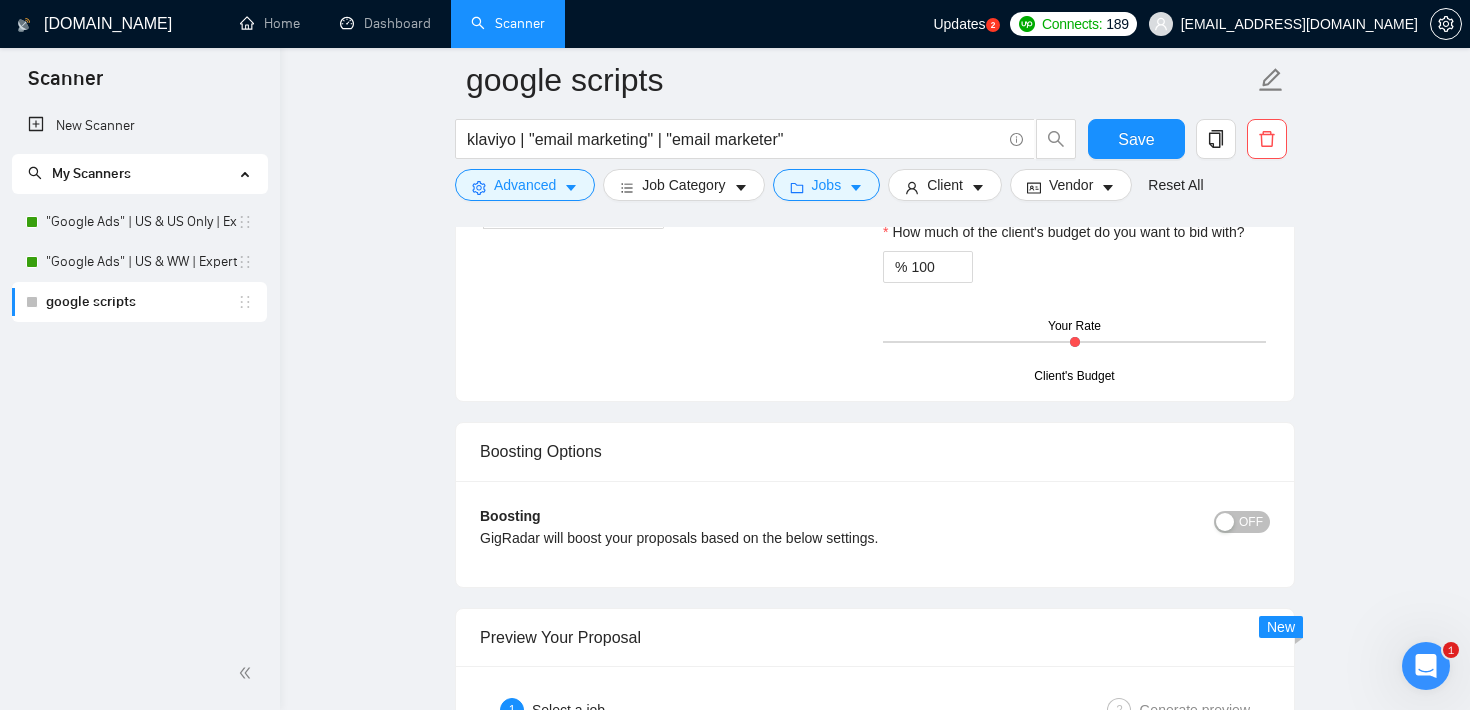click at bounding box center (1225, 522) 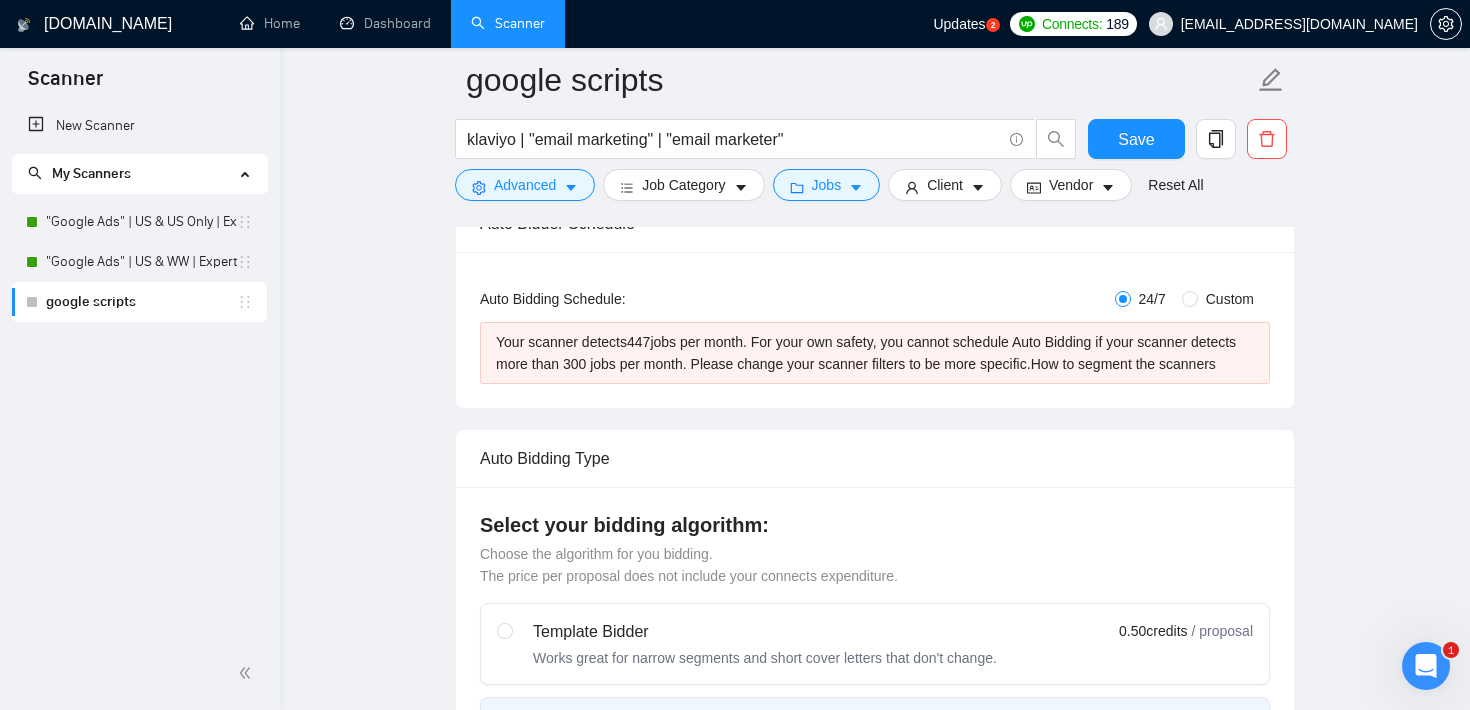 scroll, scrollTop: 0, scrollLeft: 0, axis: both 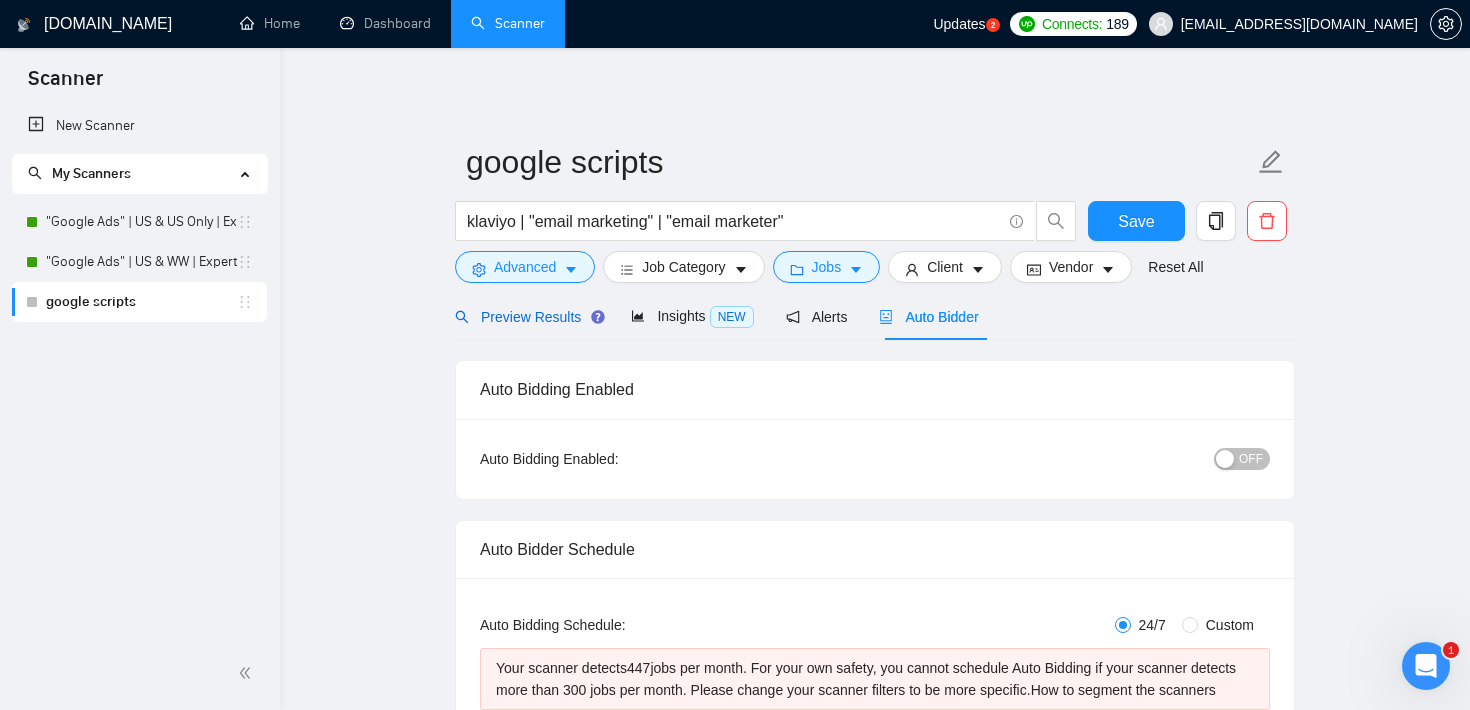 click on "Preview Results" at bounding box center (527, 317) 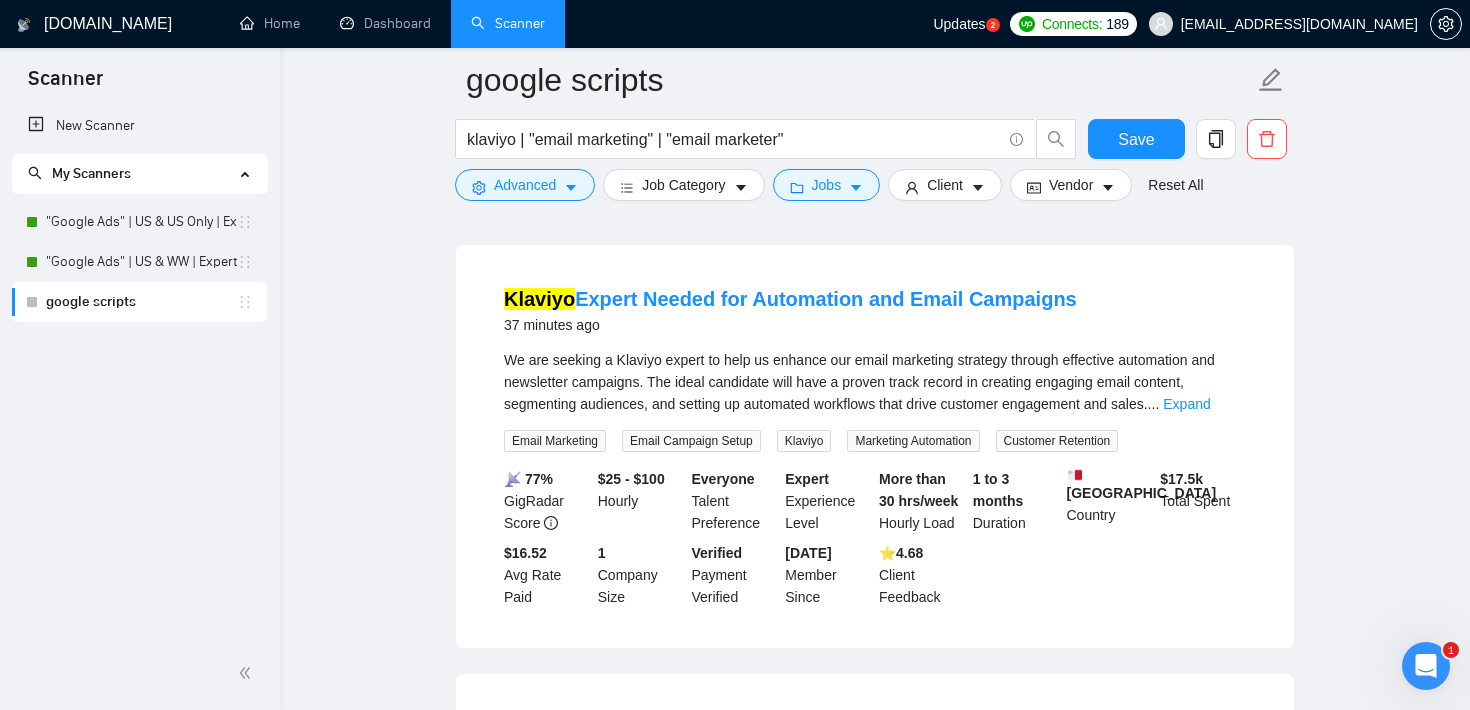 scroll, scrollTop: 165, scrollLeft: 0, axis: vertical 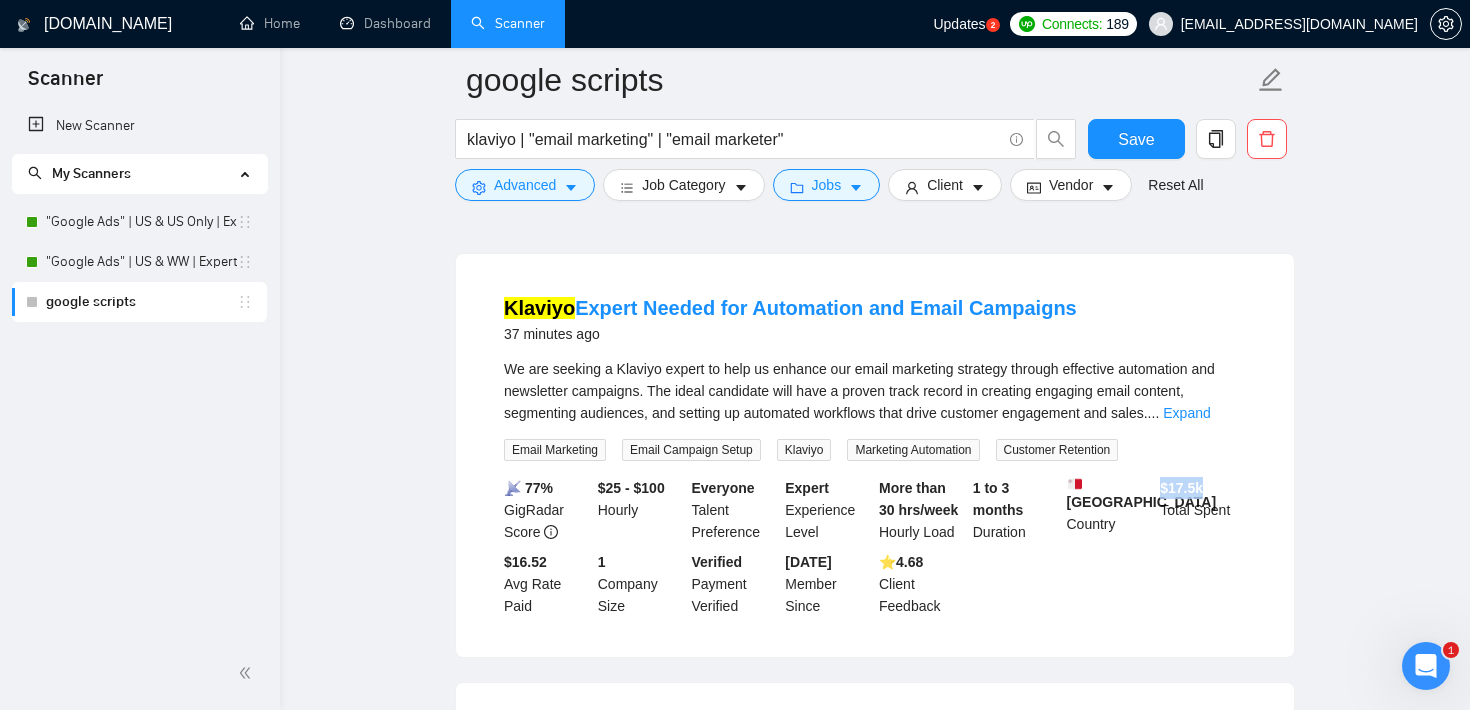 drag, startPoint x: 1162, startPoint y: 485, endPoint x: 1216, endPoint y: 482, distance: 54.08327 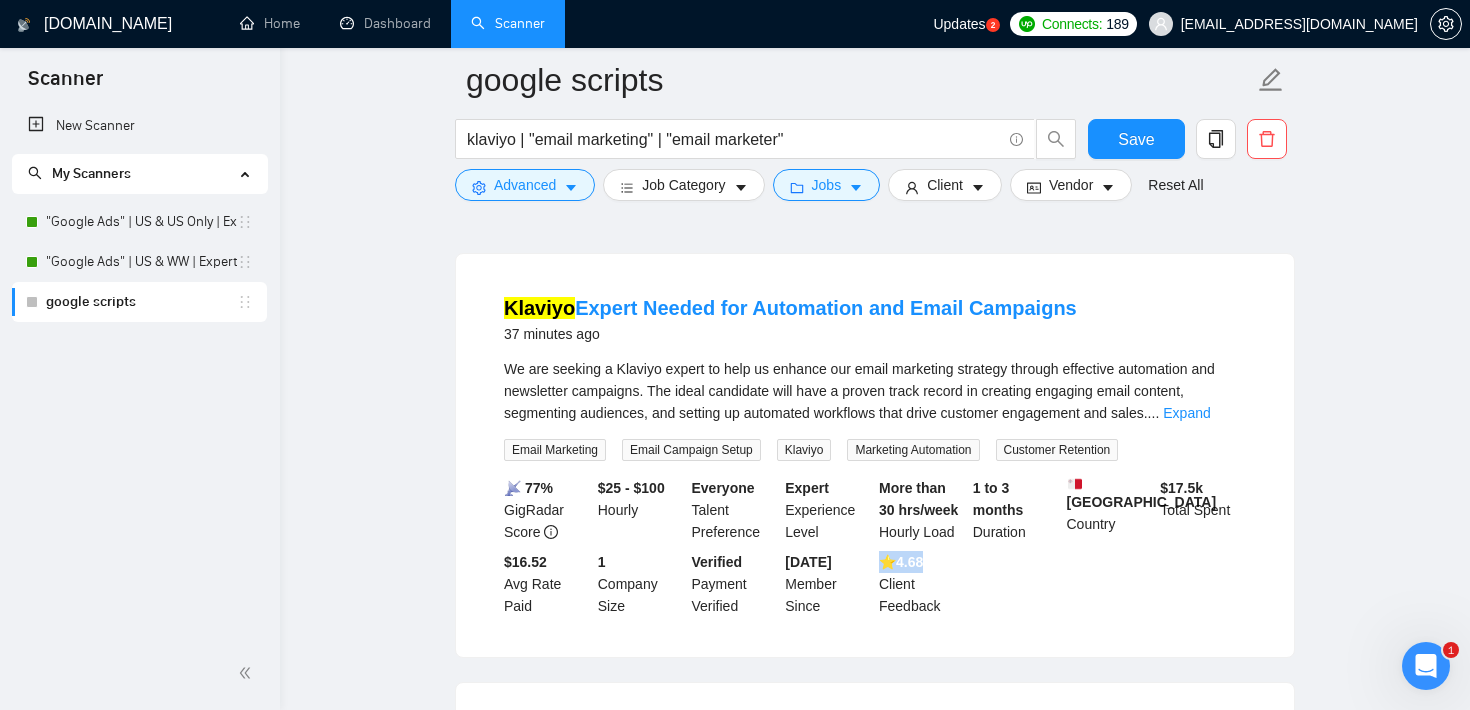 drag, startPoint x: 931, startPoint y: 565, endPoint x: 878, endPoint y: 565, distance: 53 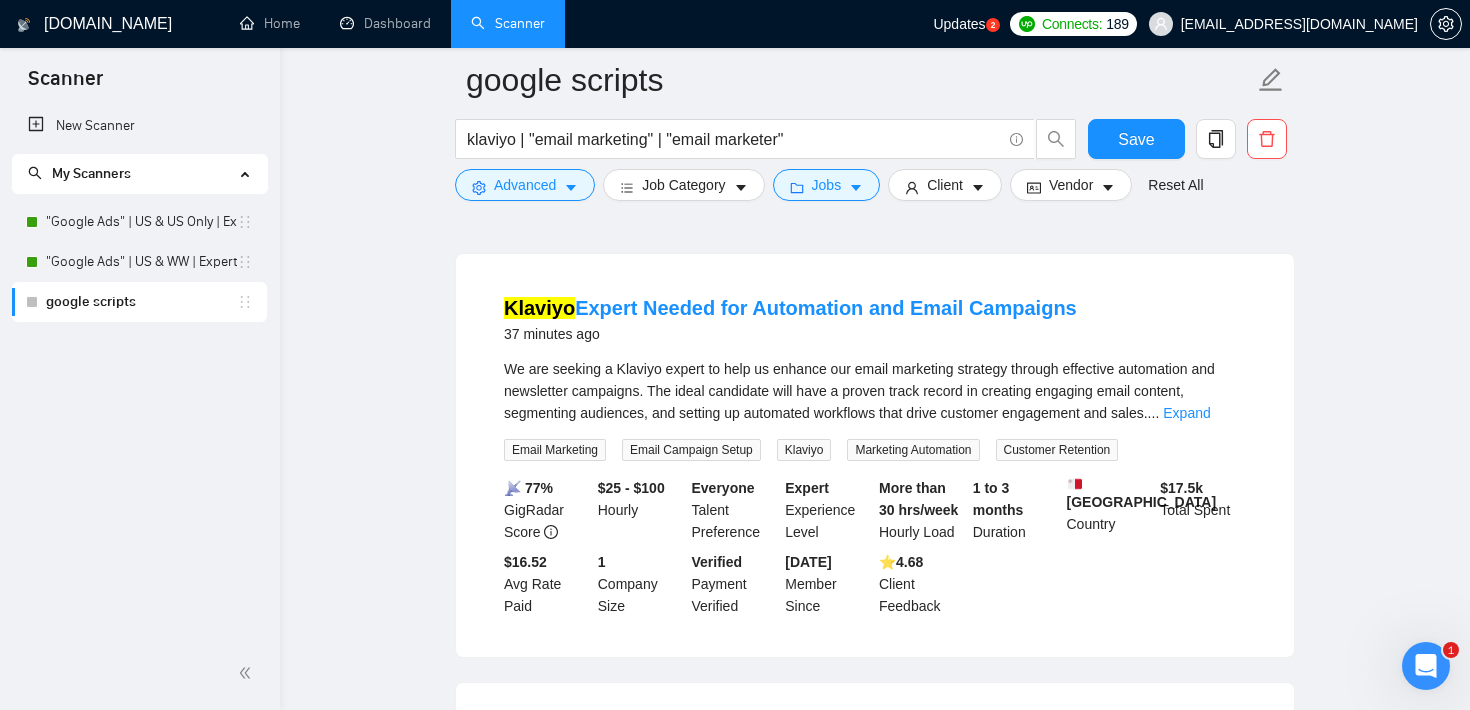 click on "google scripts klaviyo | "email marketing" | "email marketer" Save Advanced   Job Category   Jobs   Client   Vendor   Reset All Preview Results Insights NEW Alerts Auto Bidder Detected   8463  results   (0.15 seconds) Klaviyo  Expert Needed for Automation and Email Campaigns 37 minutes ago We are seeking a Klaviyo expert to help us enhance our email marketing strategy through effective automation and newsletter campaigns. The ideal candidate will have a proven track record in creating engaging email content, segmenting audiences, and setting up automated workflows that drive customer engagement and sales.  ... Expand Email Marketing Email Campaign Setup Klaviyo Marketing Automation Customer Retention 📡   77% GigRadar Score   $25 - $100 Hourly Everyone Talent Preference Expert Experience Level More than 30 hrs/week Hourly Load 1 to 3 months Duration   [GEOGRAPHIC_DATA] Country $ 17.5k Total Spent $16.52 Avg Rate Paid 1 Company Size Verified Payment Verified [DATE] Member Since ⭐️  4.68 Client Feedback Email" at bounding box center [875, 2222] 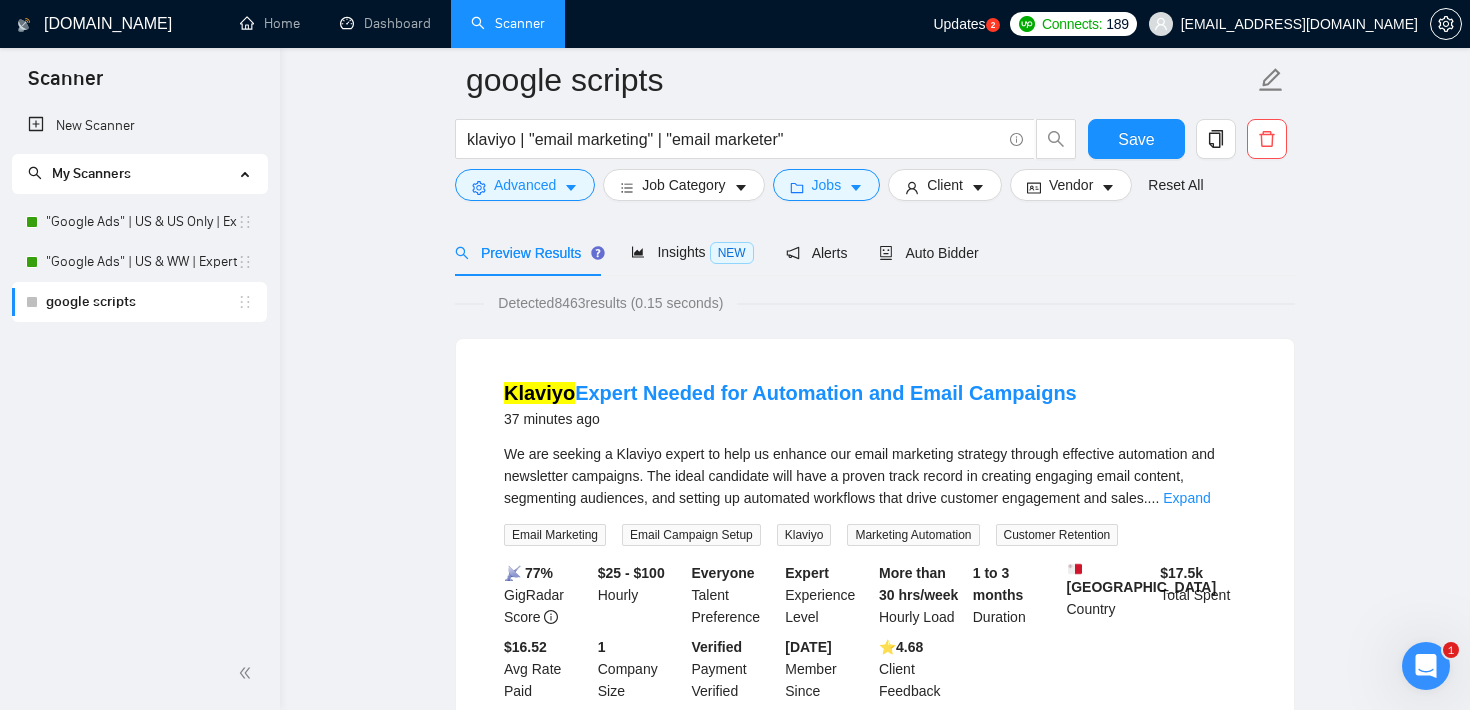 scroll, scrollTop: 0, scrollLeft: 0, axis: both 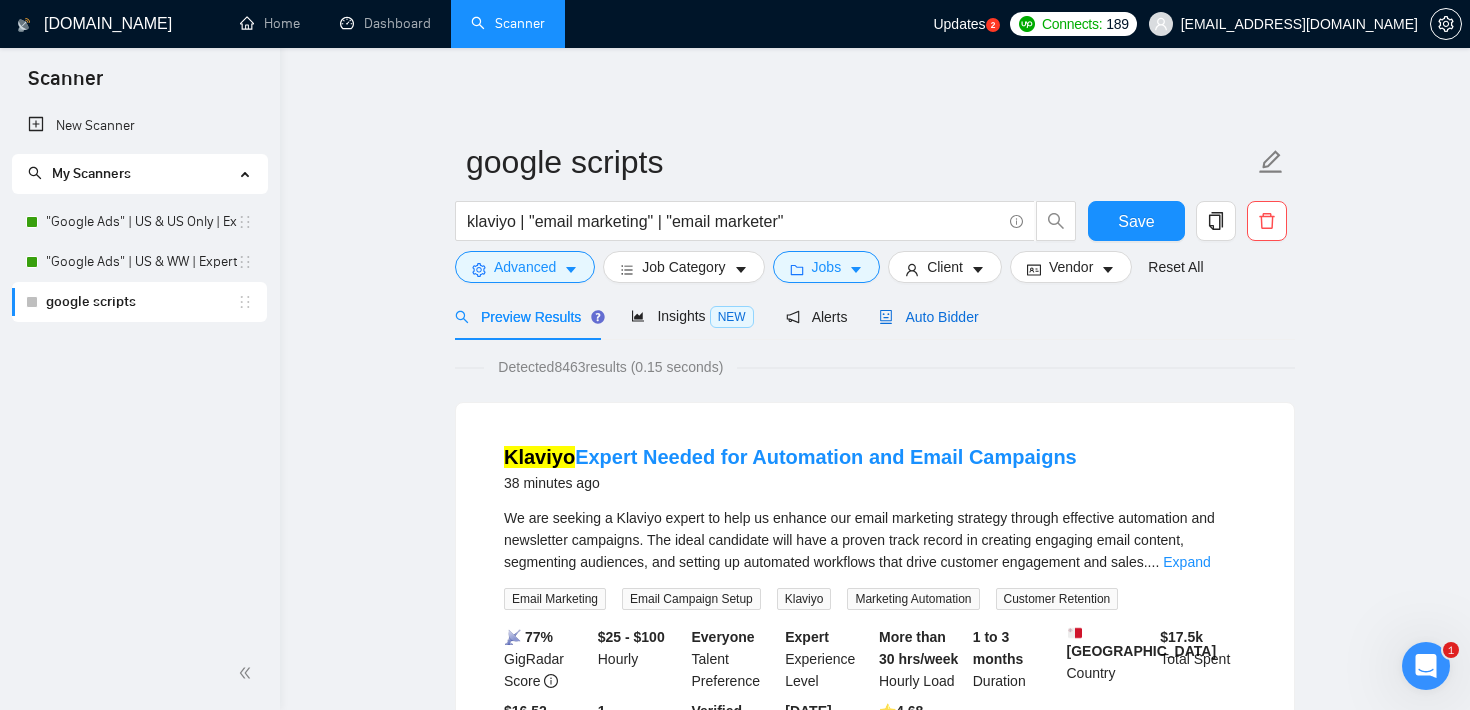 click on "Auto Bidder" at bounding box center [928, 317] 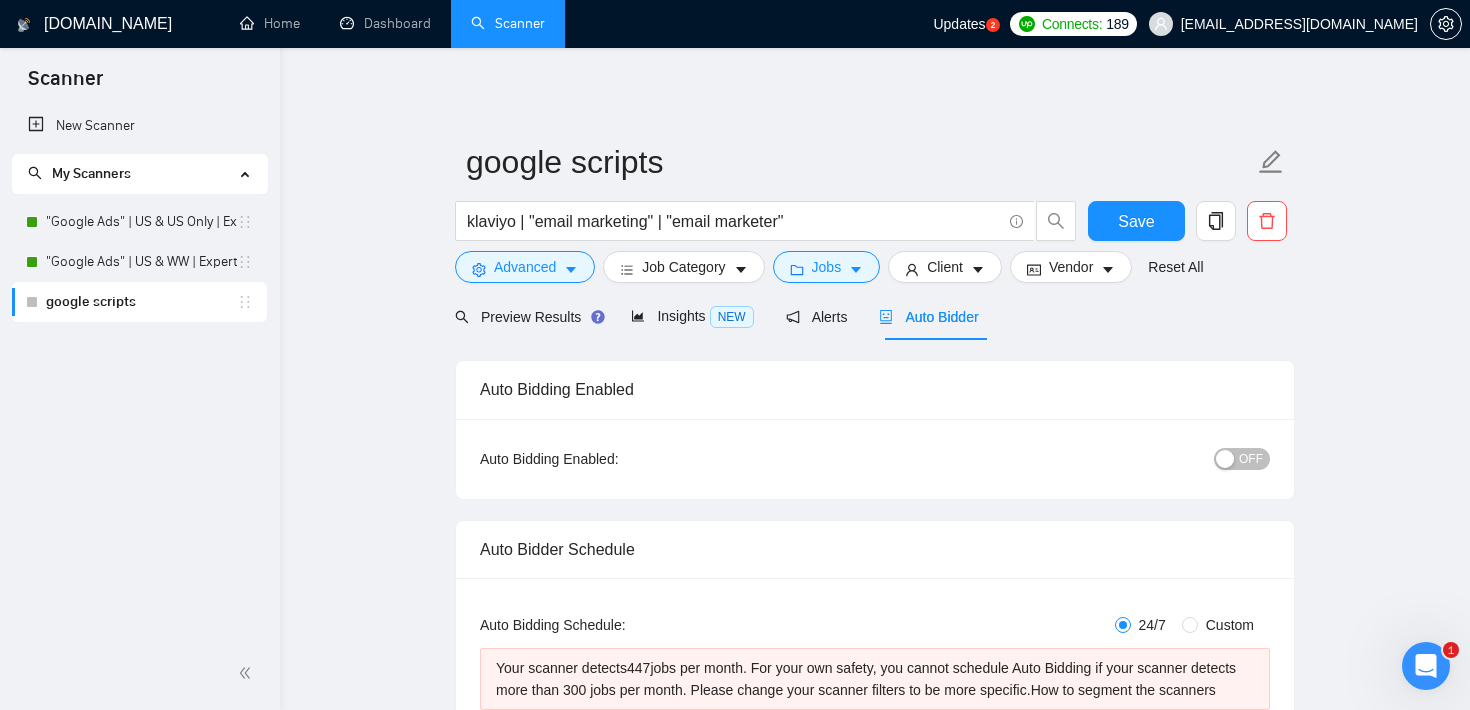 type 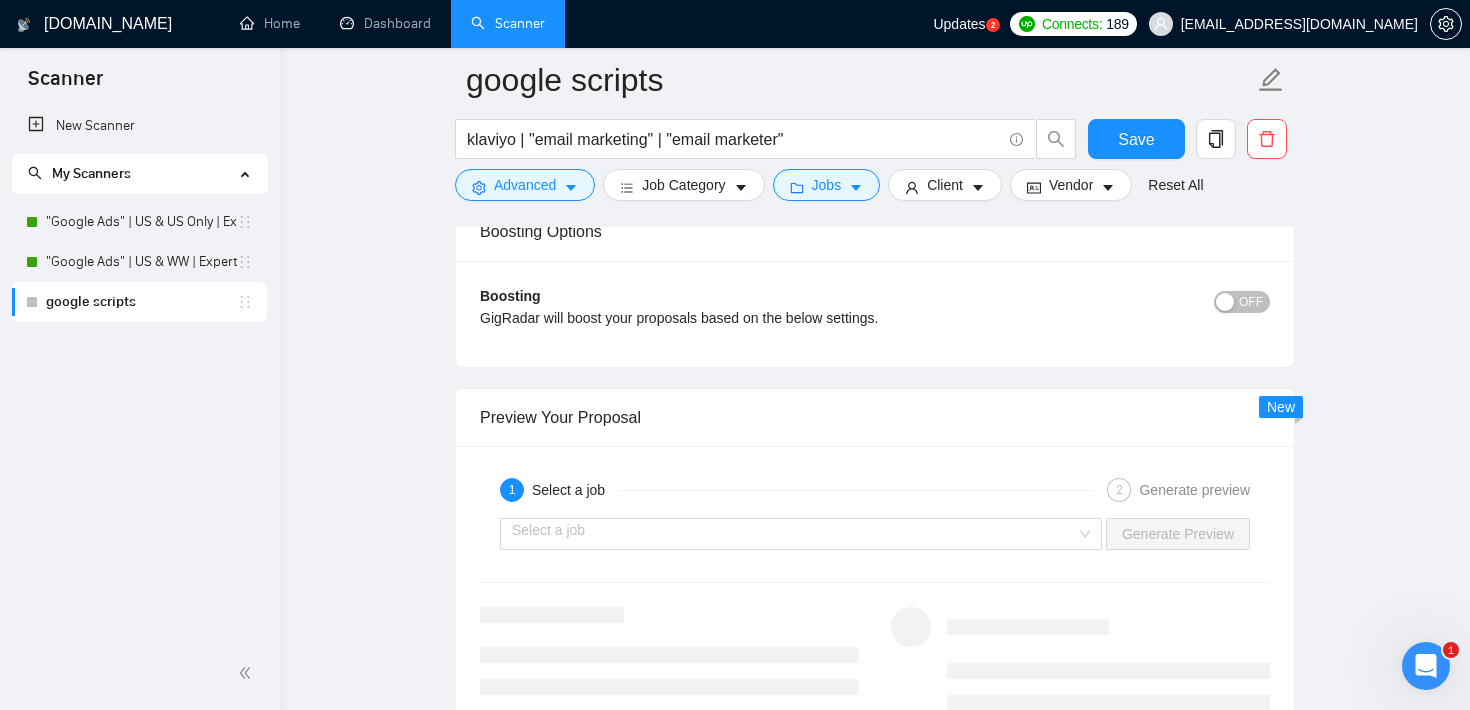 scroll, scrollTop: 2788, scrollLeft: 0, axis: vertical 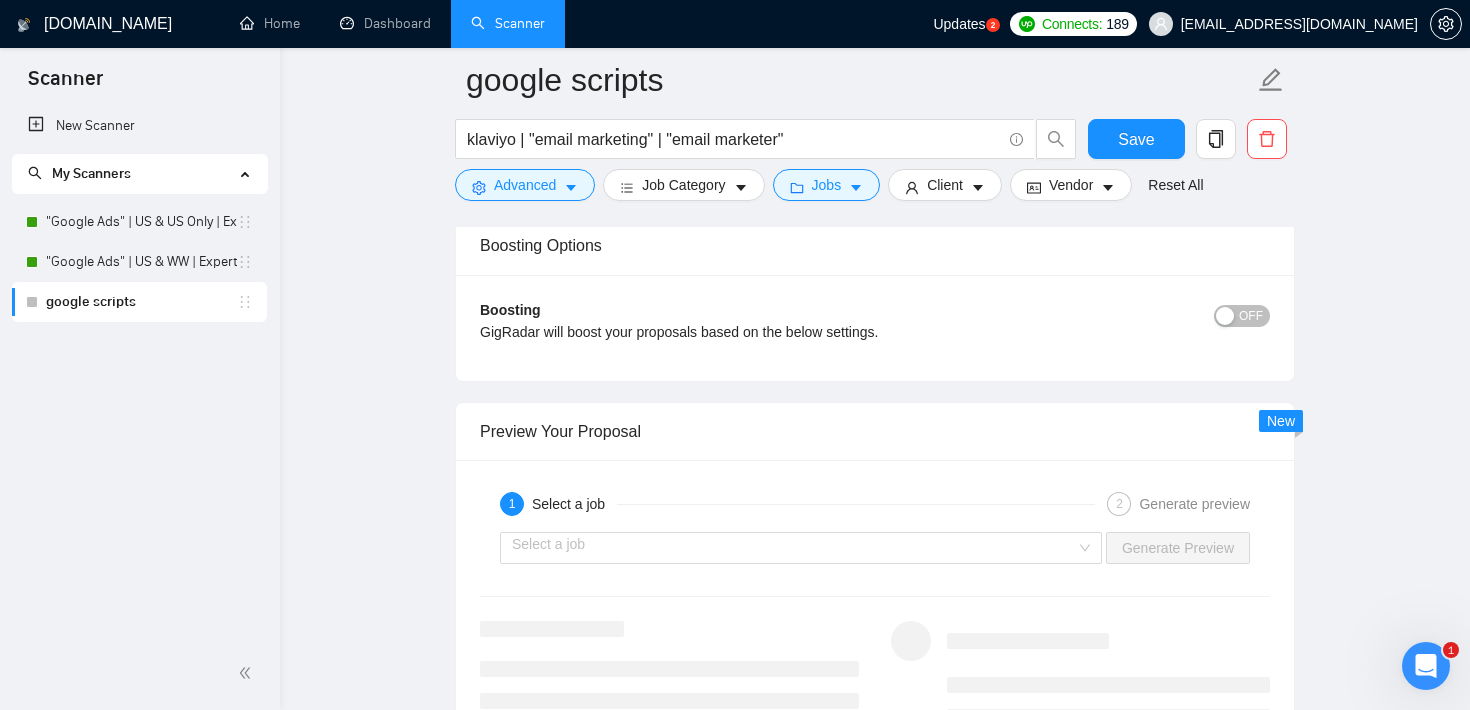 click on "OFF" at bounding box center (1251, 316) 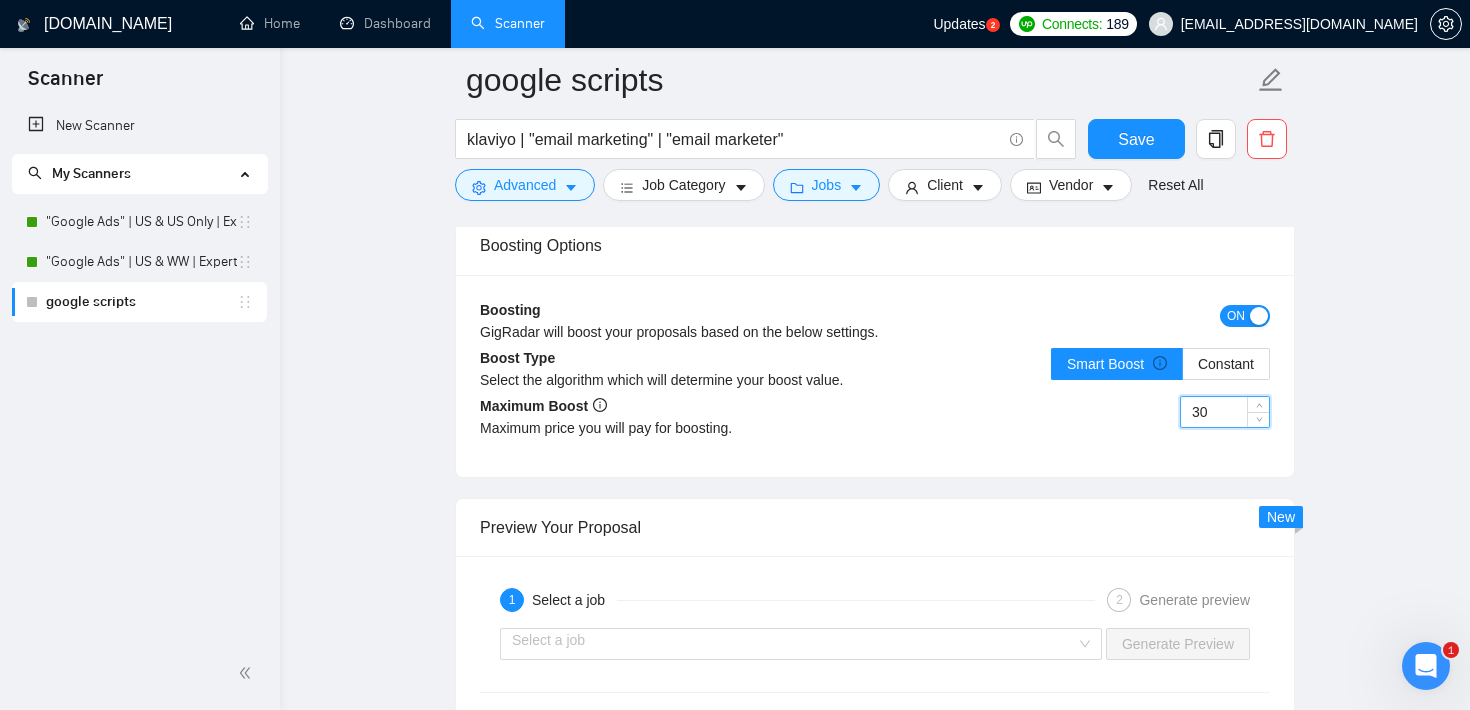 drag, startPoint x: 1217, startPoint y: 437, endPoint x: 1171, endPoint y: 436, distance: 46.010868 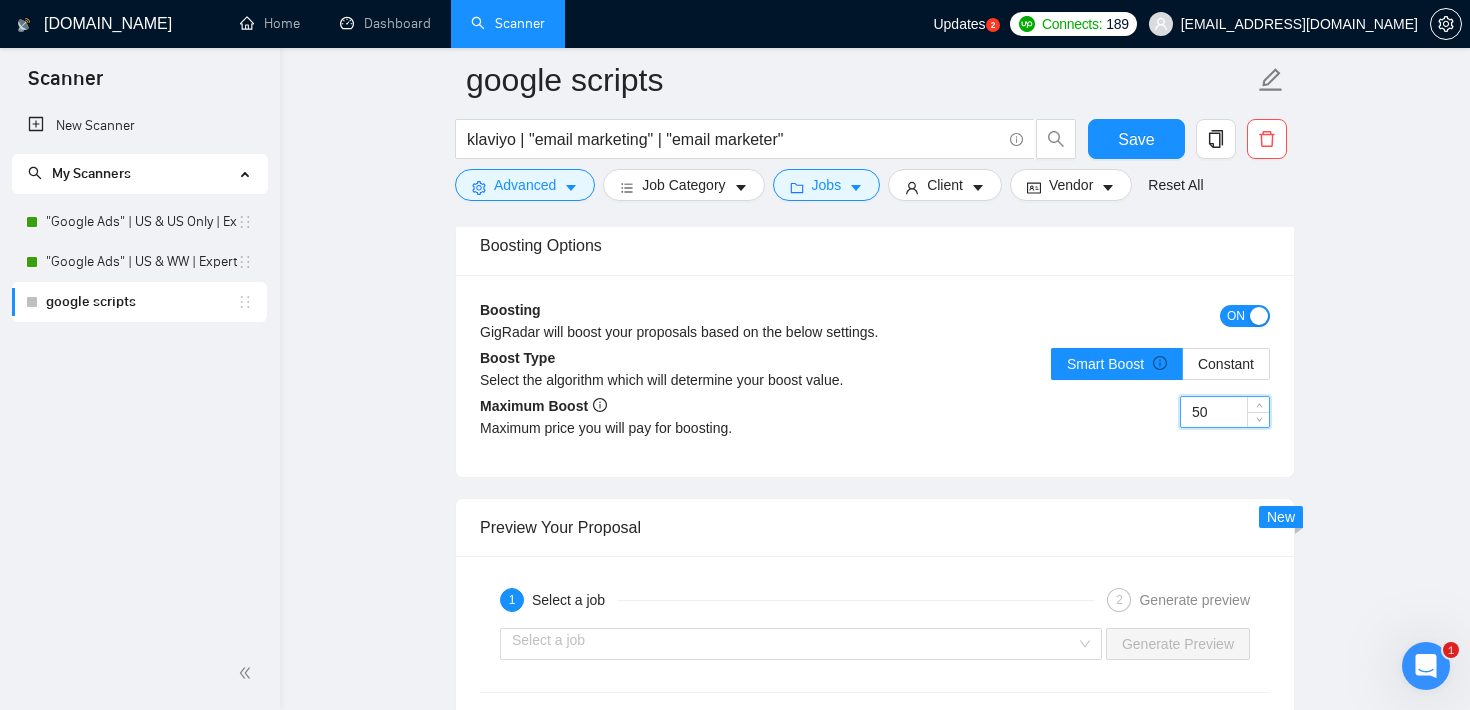 type on "50" 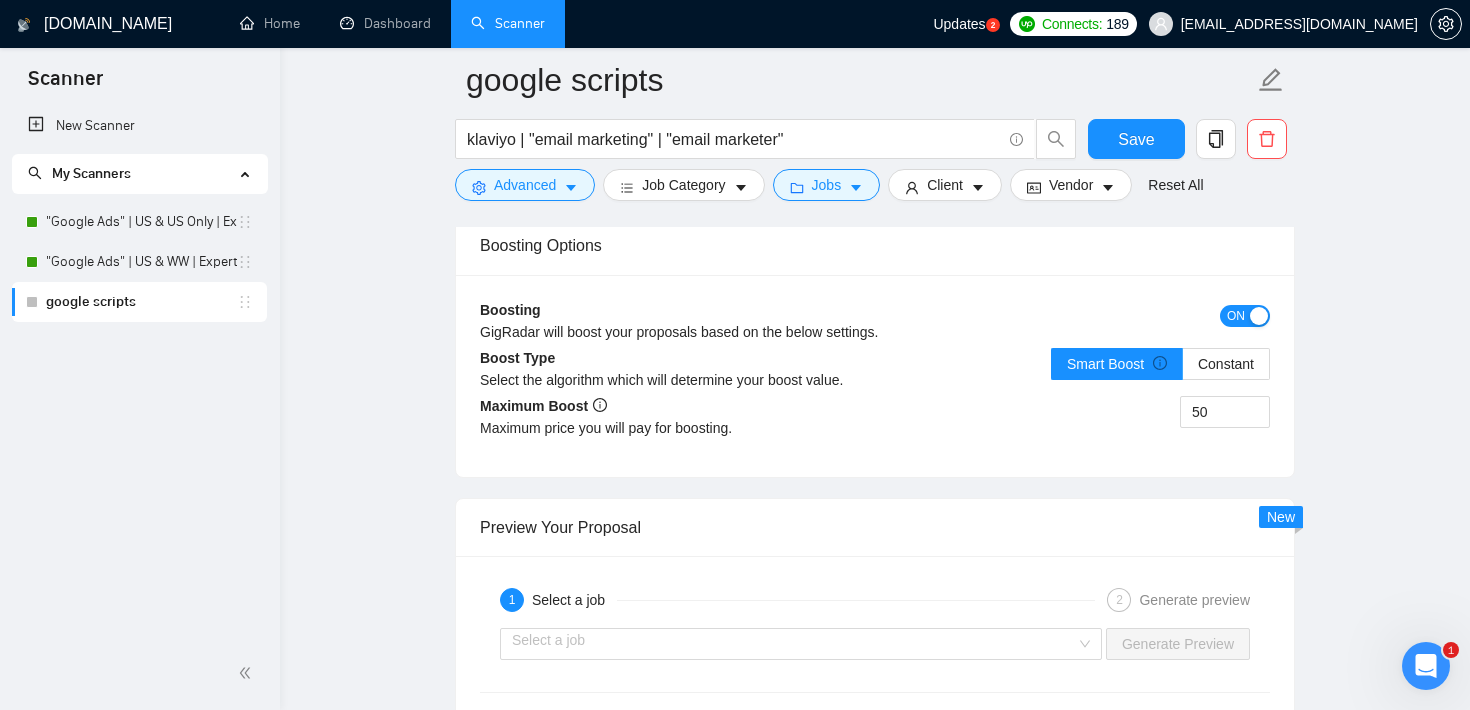 click on "google scripts klaviyo | "email marketing" | "email marketer" Save Advanced   Job Category   Jobs   Client   Vendor   Reset All Preview Results Insights NEW Alerts Auto Bidder Auto Bidding Enabled Auto Bidding Enabled: OFF Auto Bidder Schedule Auto Bidding Type: Automated (recommended) Semi-automated Auto Bidding Schedule: 24/7 Custom Custom Auto Bidder Schedule Repeat every week [DATE] [DATE] [DATE] [DATE] [DATE] [DATE] [DATE] Active Hours ( [GEOGRAPHIC_DATA]/[GEOGRAPHIC_DATA] ): From: To: ( 24  hours) [GEOGRAPHIC_DATA]/[GEOGRAPHIC_DATA] Your scanner detects  447  jobs per month. For your own safety, you cannot schedule Auto Bidding if your scanner detects more than 300 jobs per month. Please change your scanner filters to be more specific.  How to segment the scanners Auto Bidding Type Select your bidding algorithm: Choose the algorithm for you bidding. The price per proposal does not include your connects expenditure. Template Bidder Works great for narrow segments and short cover letters that don't change. 0.50  credits / proposal 1.00" at bounding box center [875, -365] 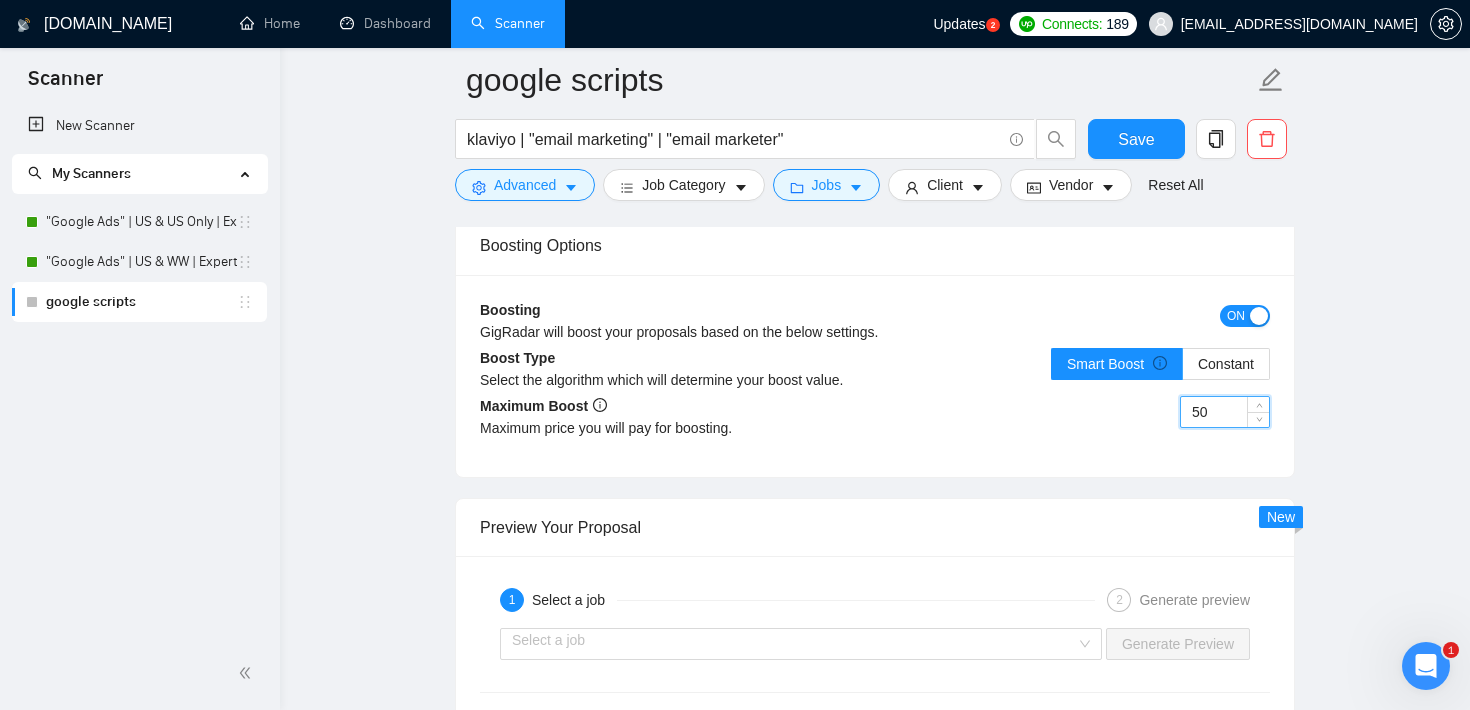 click on "50" at bounding box center (1225, 412) 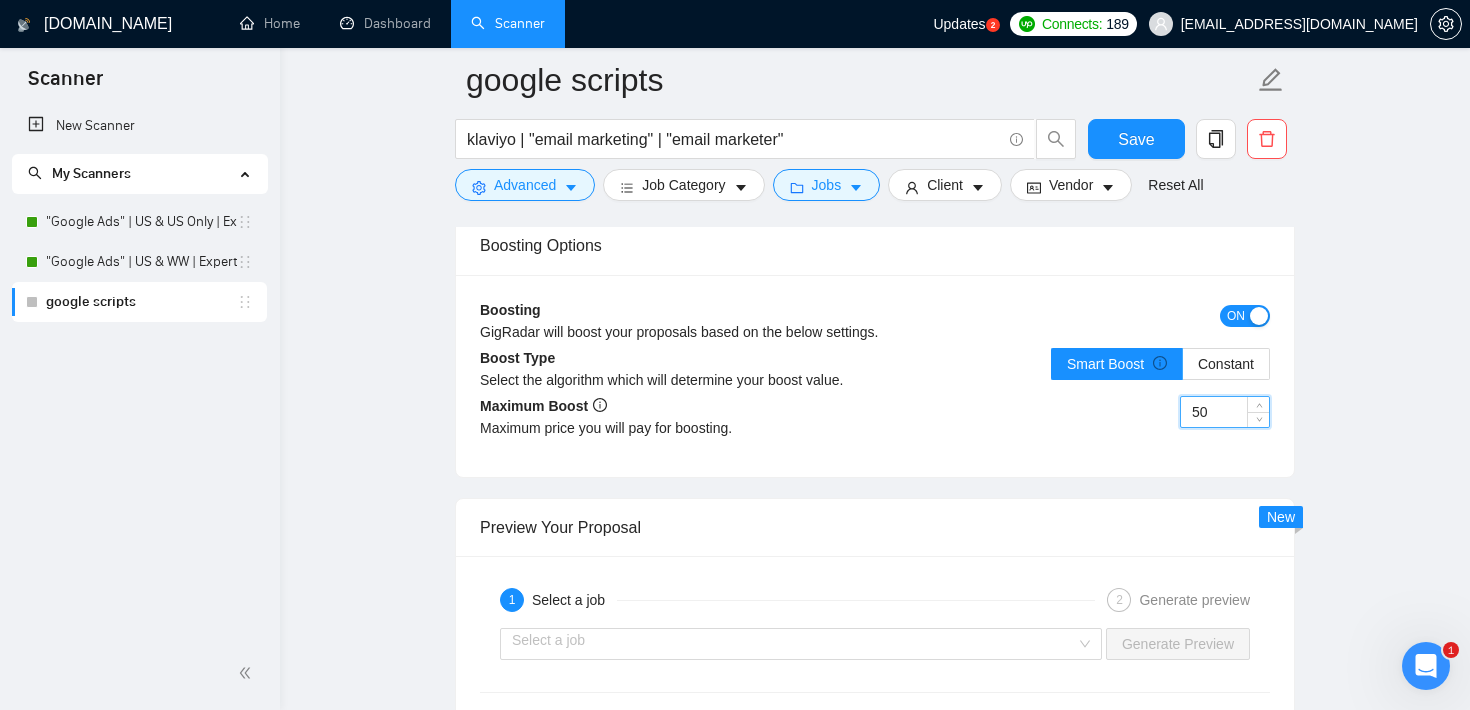 click on "google scripts klaviyo | "email marketing" | "email marketer" Save Advanced   Job Category   Jobs   Client   Vendor   Reset All Preview Results Insights NEW Alerts Auto Bidder Auto Bidding Enabled Auto Bidding Enabled: OFF Auto Bidder Schedule Auto Bidding Type: Automated (recommended) Semi-automated Auto Bidding Schedule: 24/7 Custom Custom Auto Bidder Schedule Repeat every week [DATE] [DATE] [DATE] [DATE] [DATE] [DATE] [DATE] Active Hours ( [GEOGRAPHIC_DATA]/[GEOGRAPHIC_DATA] ): From: To: ( 24  hours) [GEOGRAPHIC_DATA]/[GEOGRAPHIC_DATA] Your scanner detects  447  jobs per month. For your own safety, you cannot schedule Auto Bidding if your scanner detects more than 300 jobs per month. Please change your scanner filters to be more specific.  How to segment the scanners Auto Bidding Type Select your bidding algorithm: Choose the algorithm for you bidding. The price per proposal does not include your connects expenditure. Template Bidder Works great for narrow segments and short cover letters that don't change. 0.50  credits / proposal 1.00" at bounding box center [875, -365] 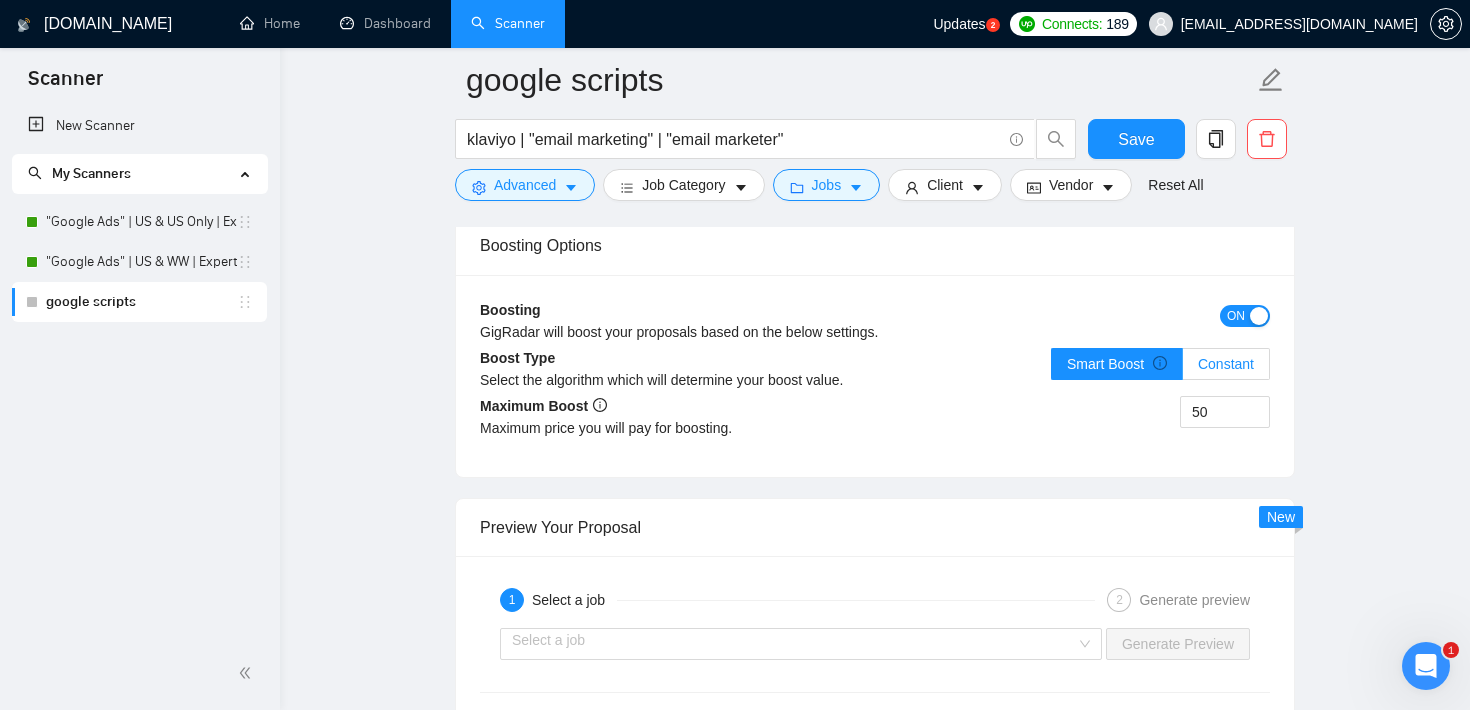 click on "Constant" at bounding box center (1226, 364) 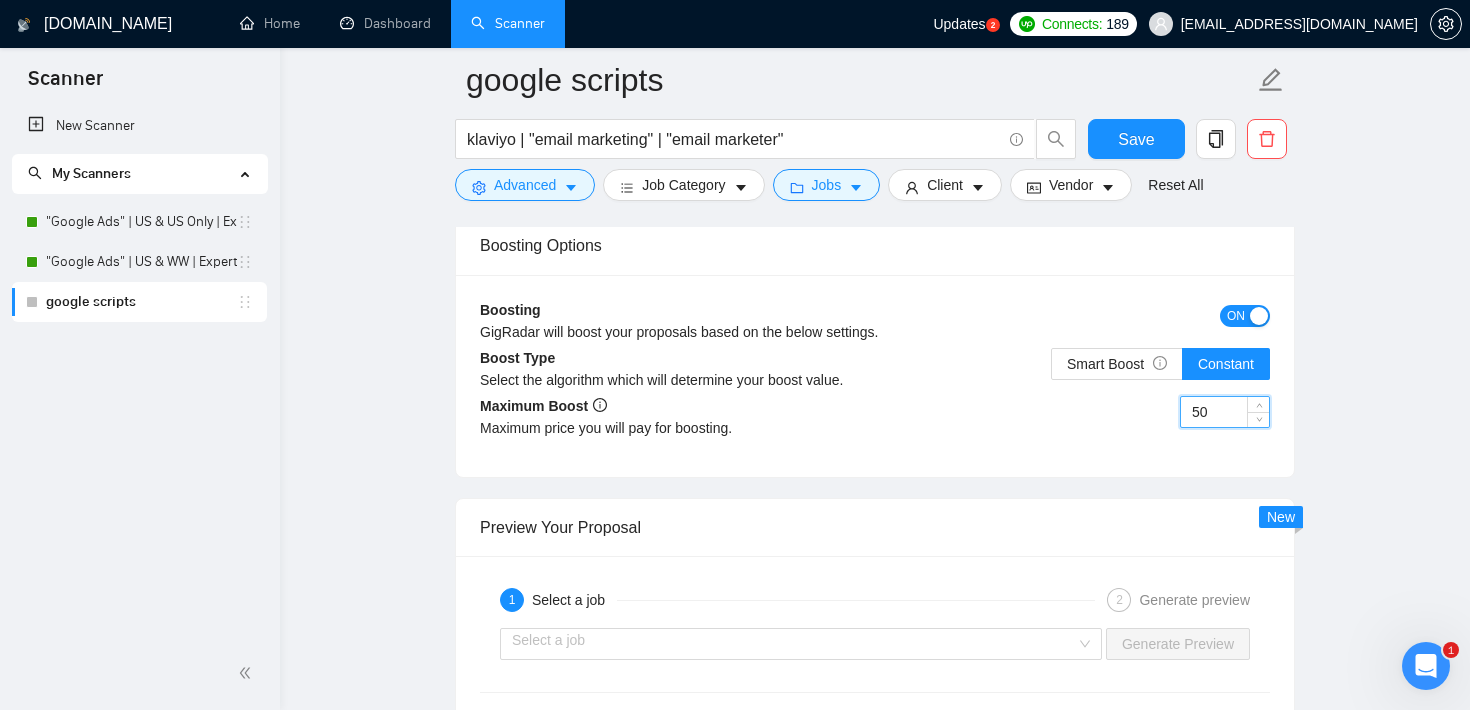 drag, startPoint x: 1220, startPoint y: 437, endPoint x: 1155, endPoint y: 437, distance: 65 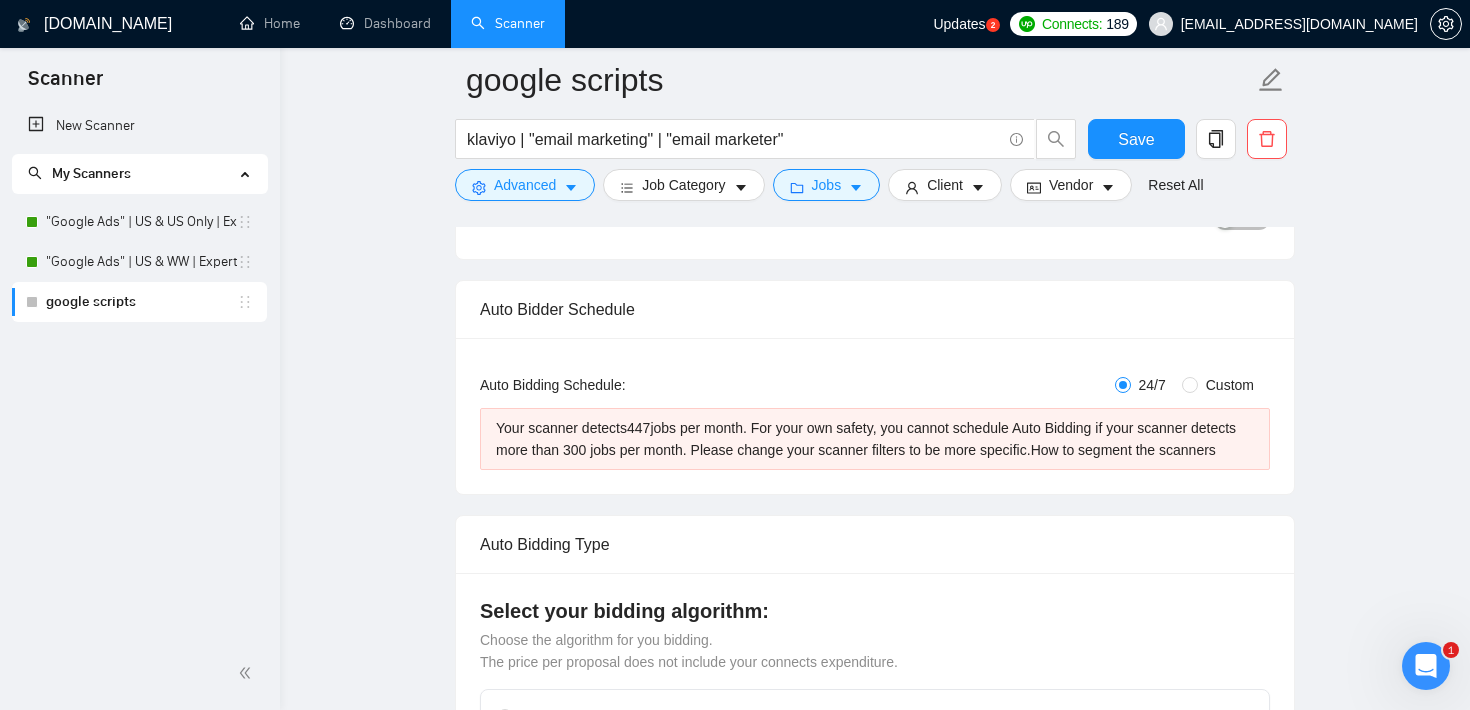 scroll, scrollTop: 0, scrollLeft: 0, axis: both 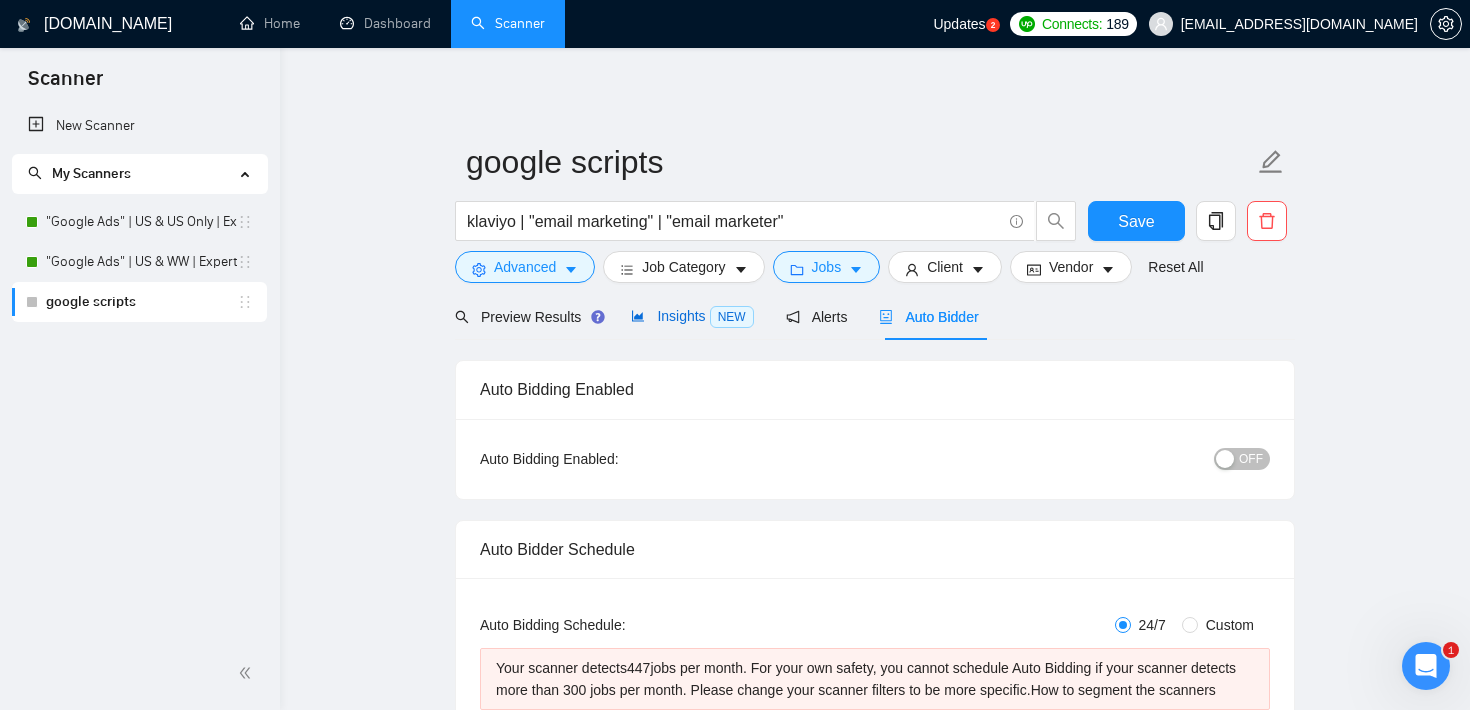 click on "Insights NEW" at bounding box center [692, 316] 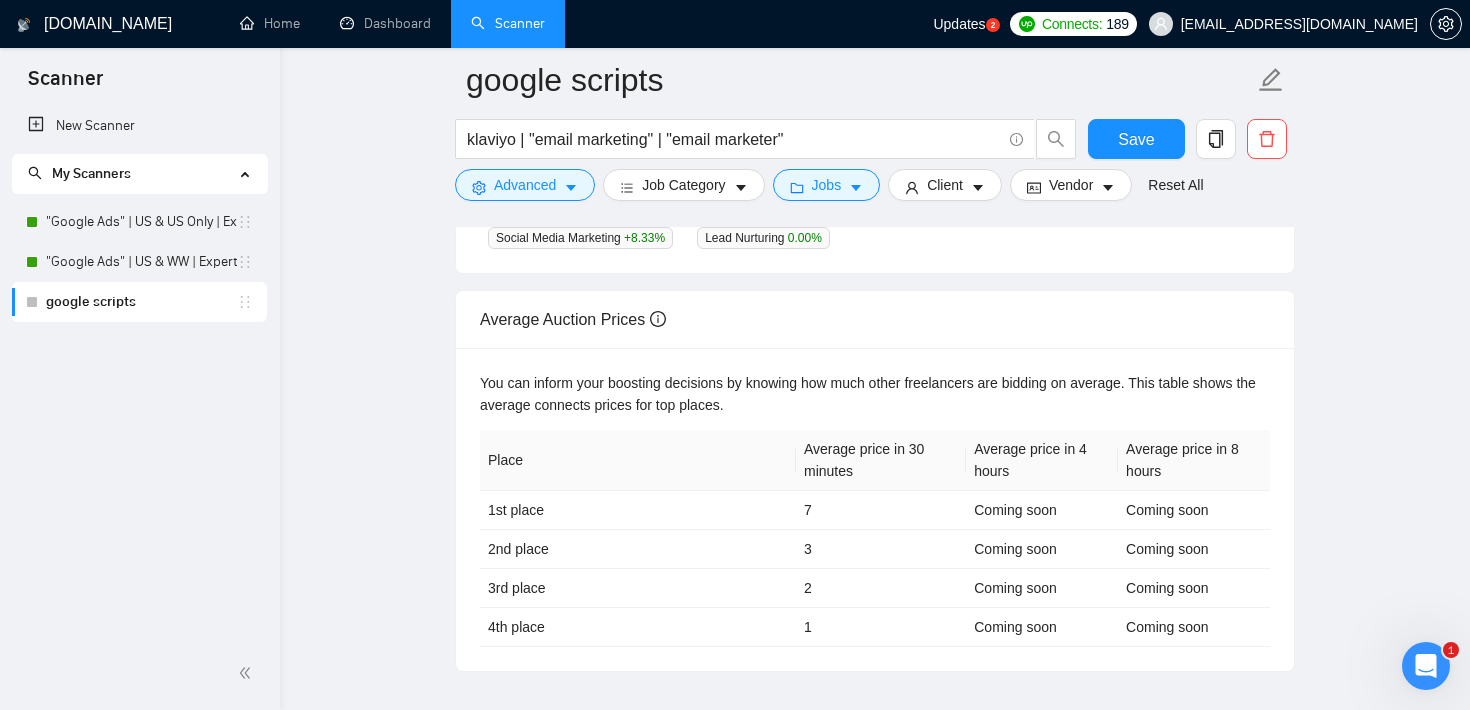 scroll, scrollTop: 799, scrollLeft: 0, axis: vertical 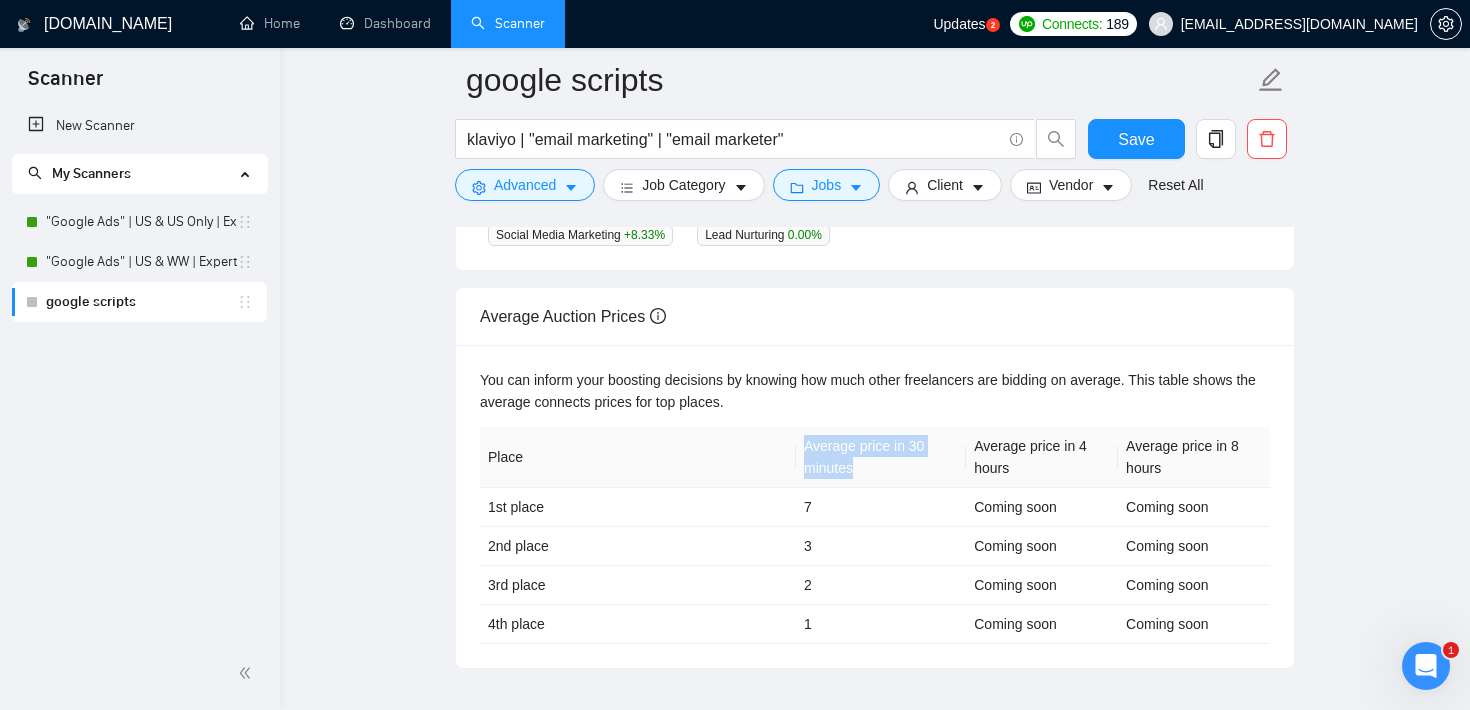 drag, startPoint x: 871, startPoint y: 465, endPoint x: 806, endPoint y: 441, distance: 69.289246 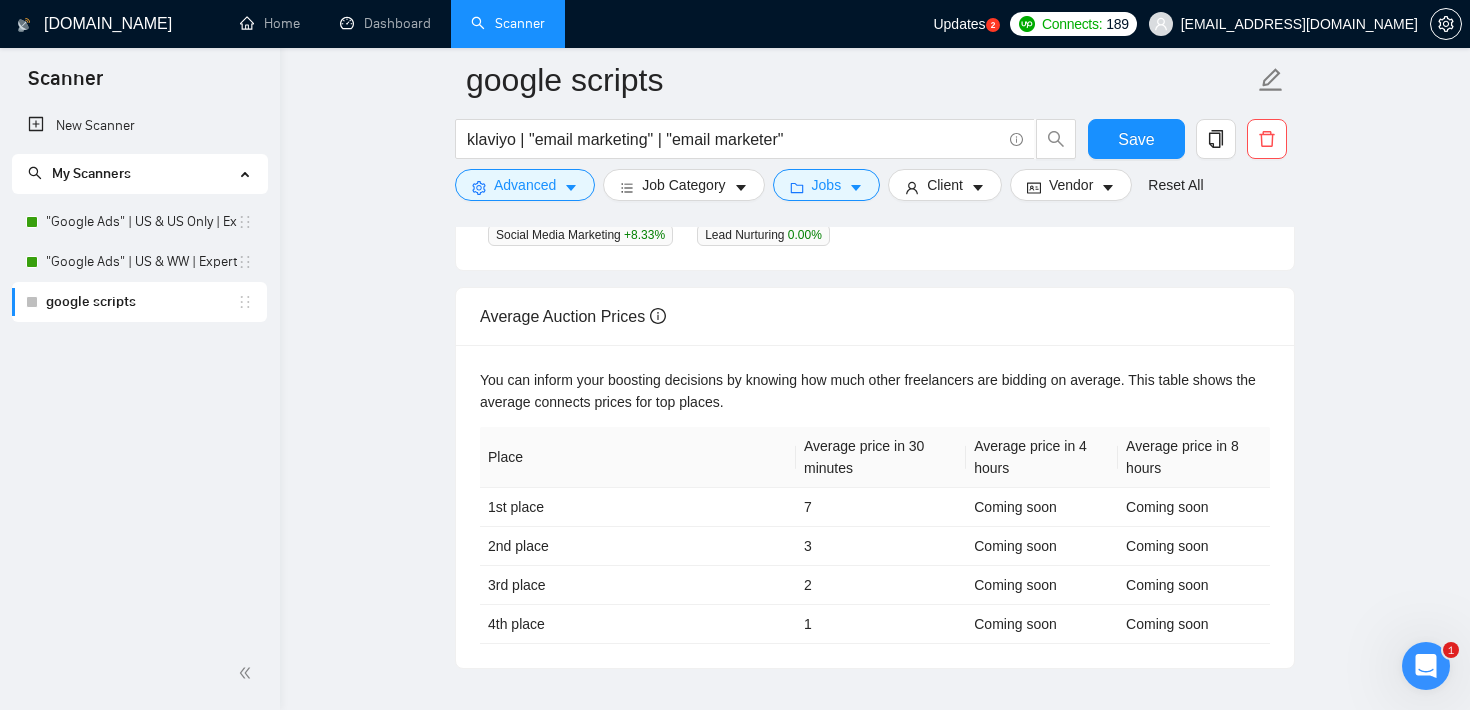 click on "Average Auction Prices" at bounding box center (875, 316) 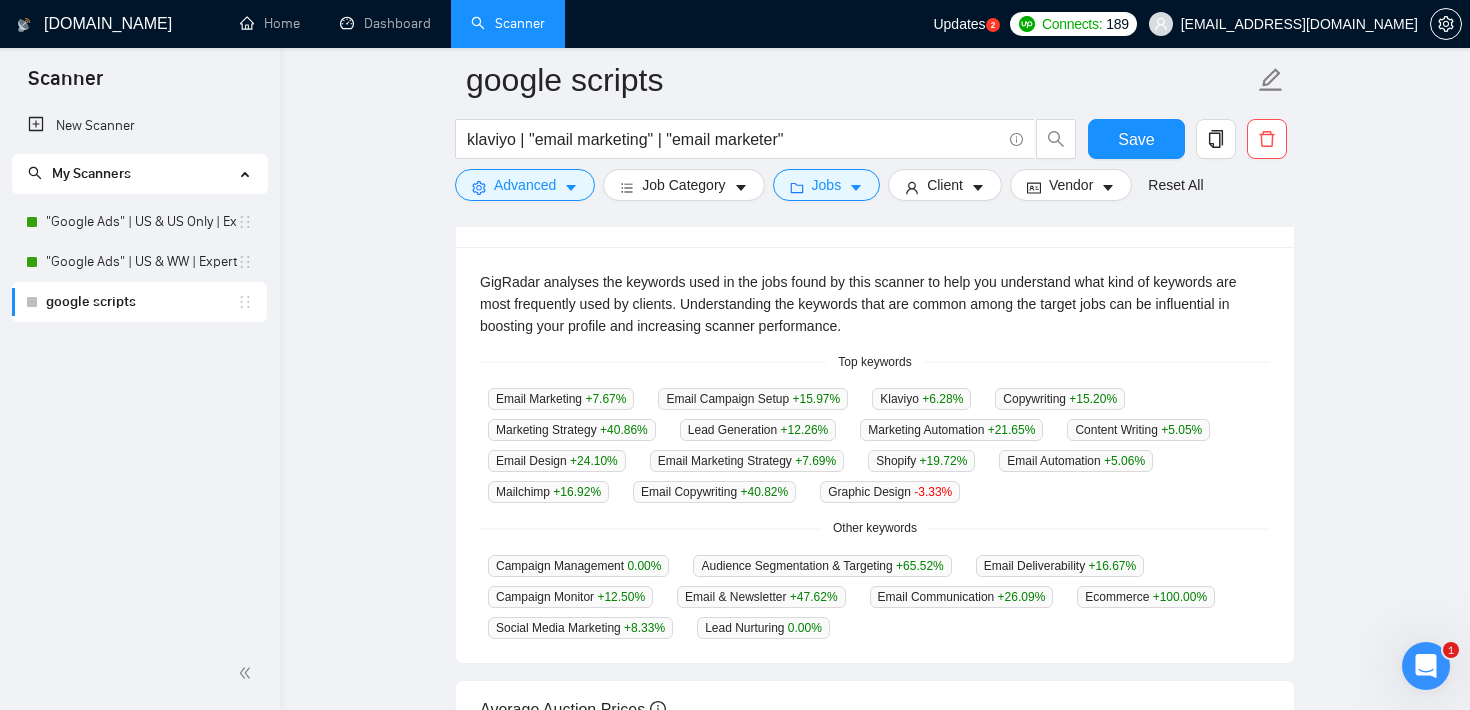 scroll, scrollTop: 404, scrollLeft: 0, axis: vertical 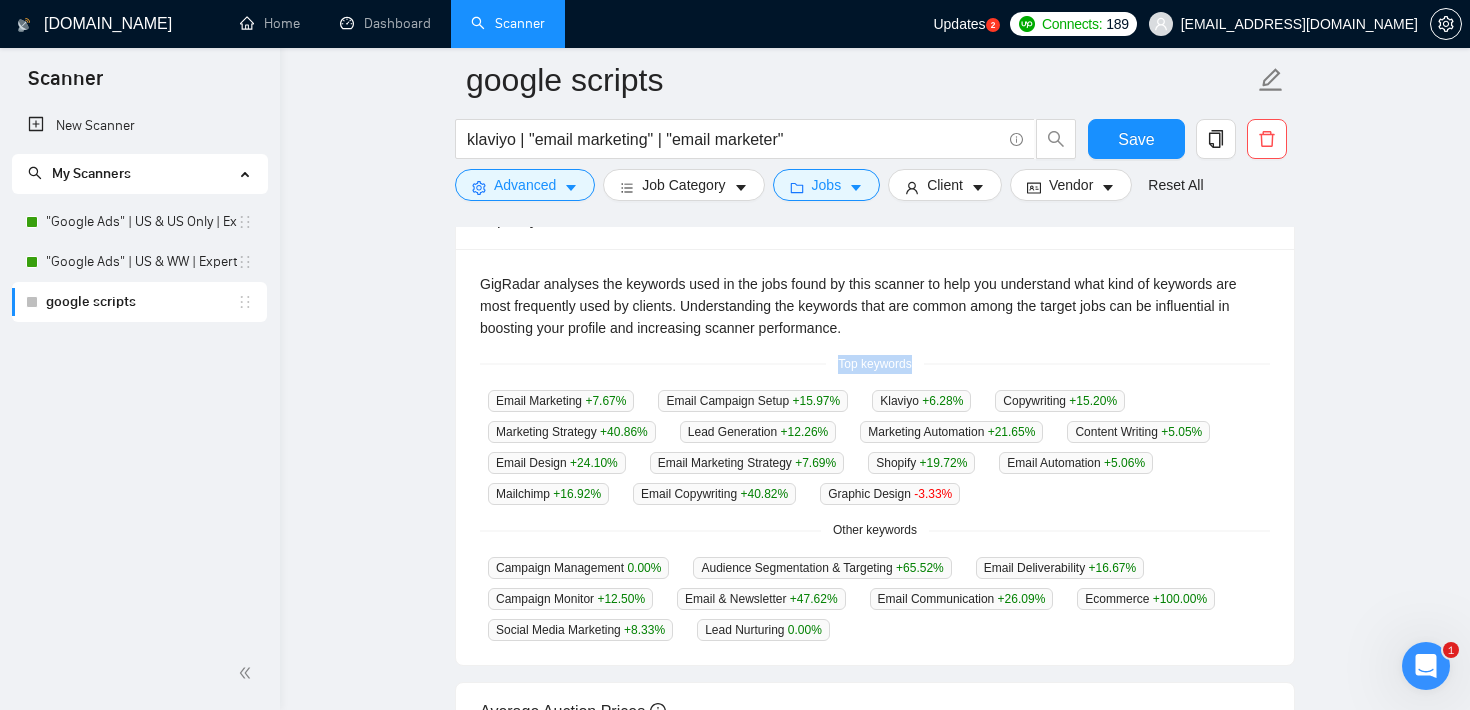 drag, startPoint x: 827, startPoint y: 366, endPoint x: 923, endPoint y: 366, distance: 96 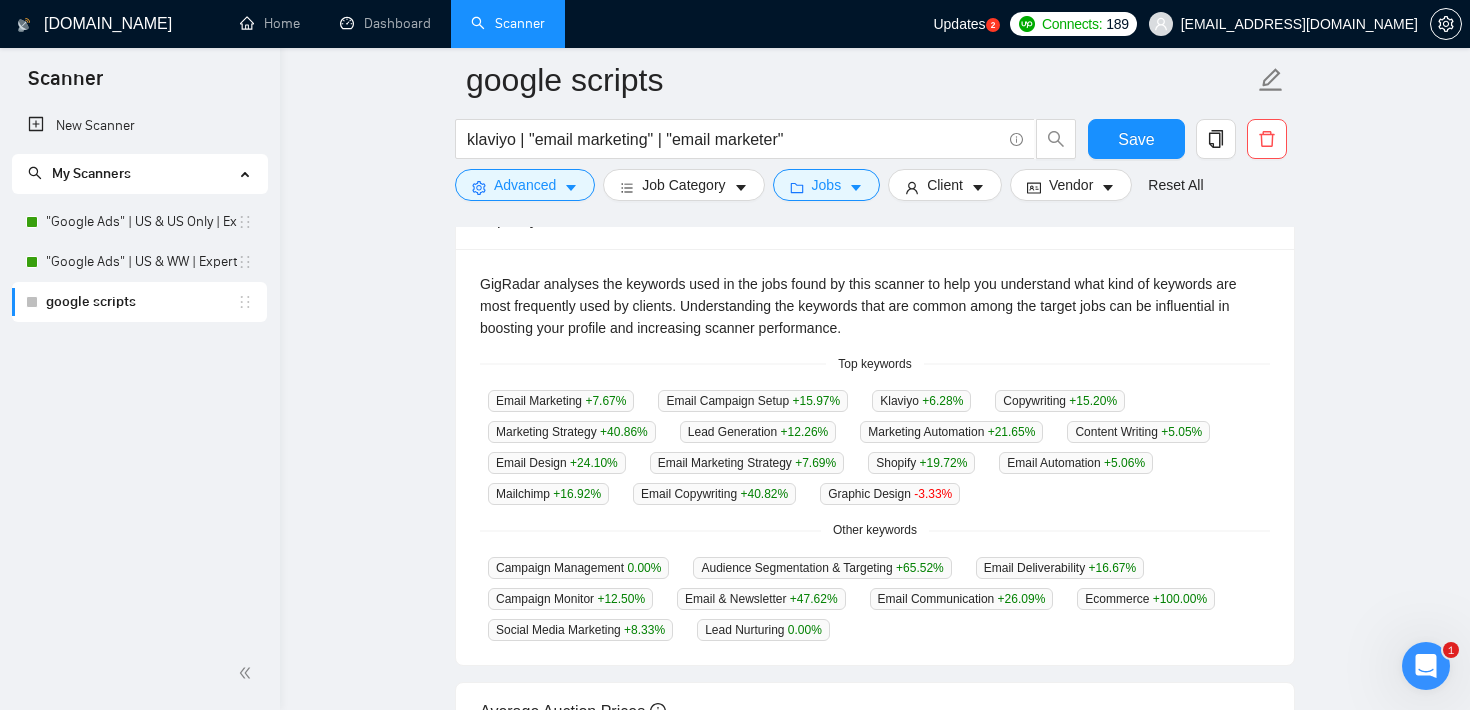 click on "GigRadar analyses the keywords used in the jobs found by this scanner to help you understand what kind of keywords are most frequently used by clients. Understanding the keywords that are common among the target jobs can be influential in boosting your profile and increasing scanner performance." at bounding box center [875, 306] 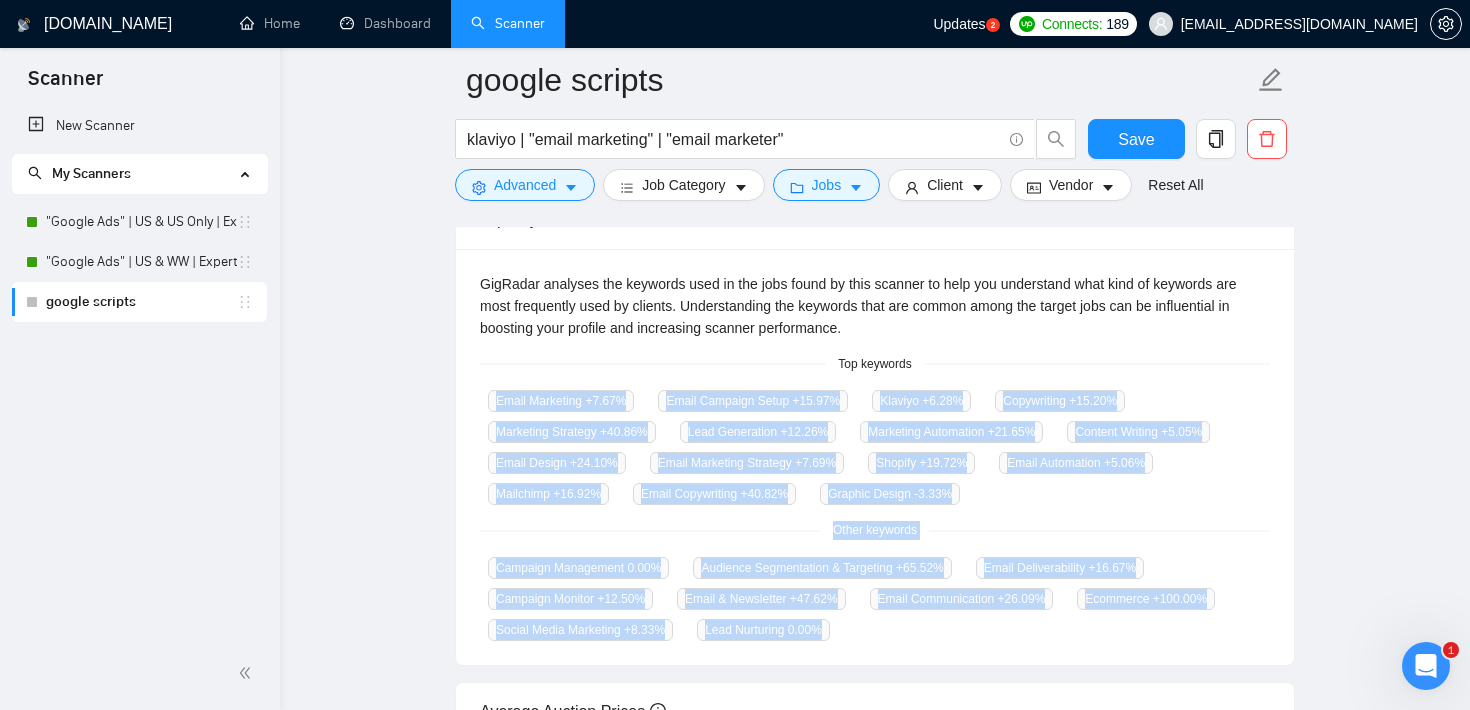 drag, startPoint x: 493, startPoint y: 397, endPoint x: 1193, endPoint y: 646, distance: 742.9677 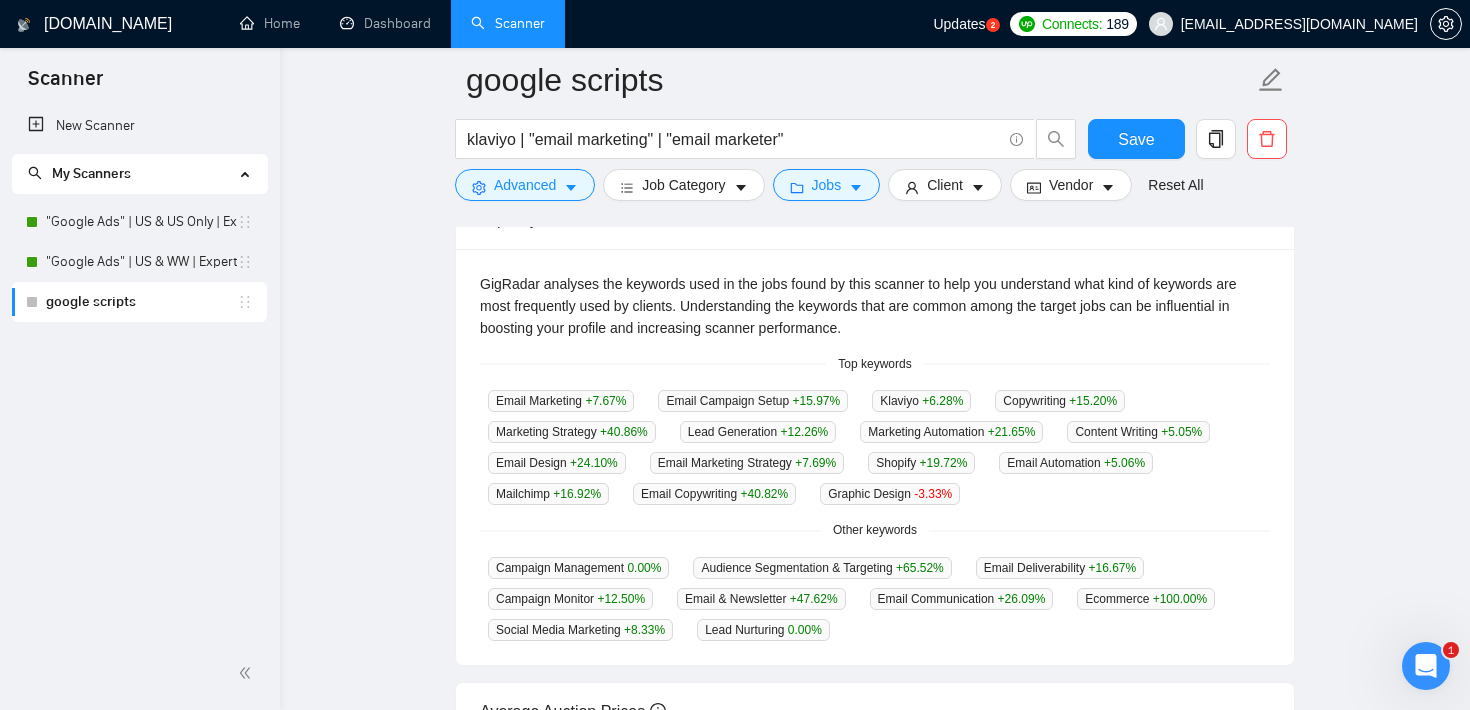 click on "Top Keywords GigRadar analyses the keywords used in the jobs found by this scanner to help you understand what kind of keywords are most frequently used by clients. Understanding the keywords that are common among the target jobs can be influential in boosting your profile and increasing scanner performance. Top keywords Email Marketing   +7.67 % Email Campaign Setup   +15.97 % Klaviyo   +6.28 % Copywriting   +15.20 % Marketing Strategy   +40.86 % Lead Generation   +12.26 % Marketing Automation   +21.65 % Content Writing   +5.05 % Email Design   +24.10 % Email Marketing Strategy   +7.69 % Shopify   +19.72 % Email Automation   +5.06 % Mailchimp   +16.92 % Email Copywriting   +40.82 % Graphic Design   -3.33 % Other keywords Campaign Management   0.00 % Audience Segmentation & Targeting   +65.52 % Email Deliverability   +16.67 % Campaign Monitor   +12.50 % Email & Newsletter   +47.62 % Email Communication   +26.09 % Ecommerce   +100.00 % Social Media Marketing   +8.33 % Lead Nurturing   0.00 %" at bounding box center [875, 428] 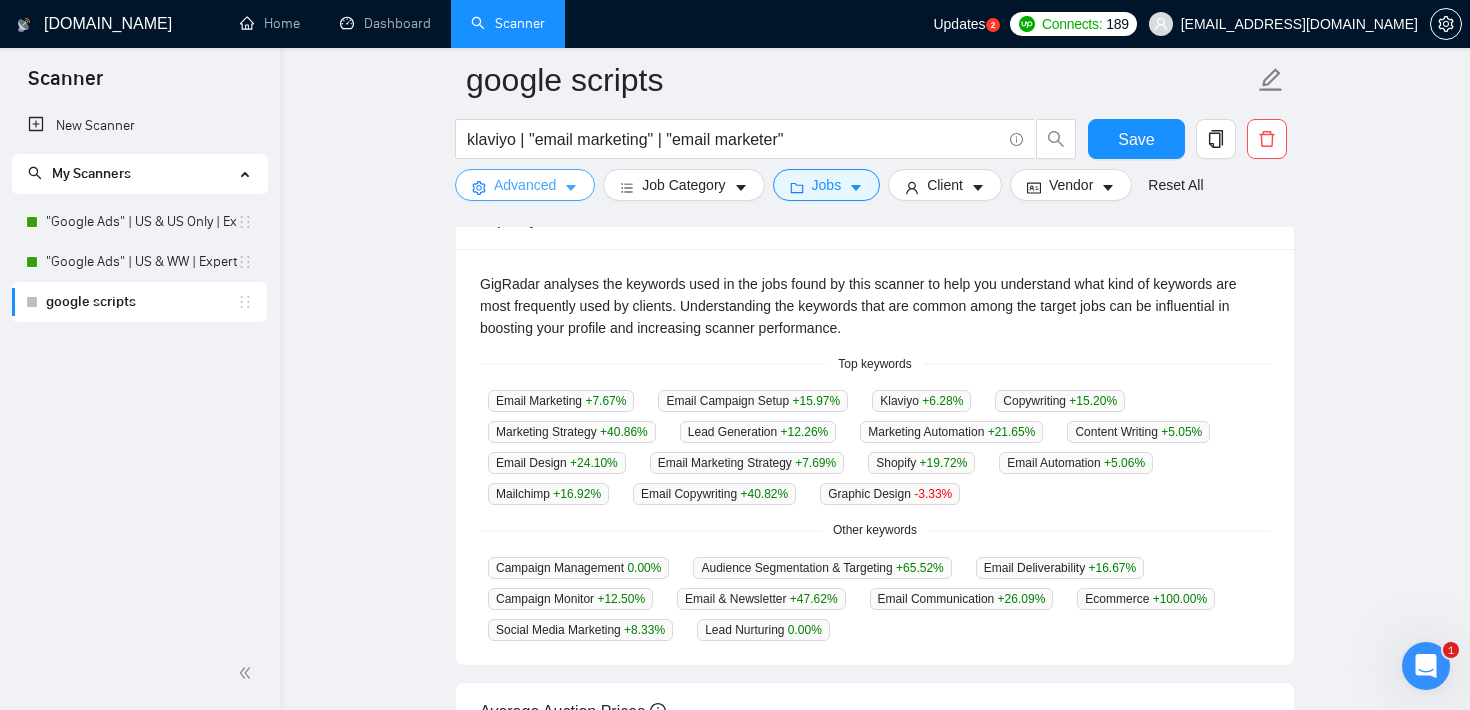 click on "Advanced" at bounding box center [525, 185] 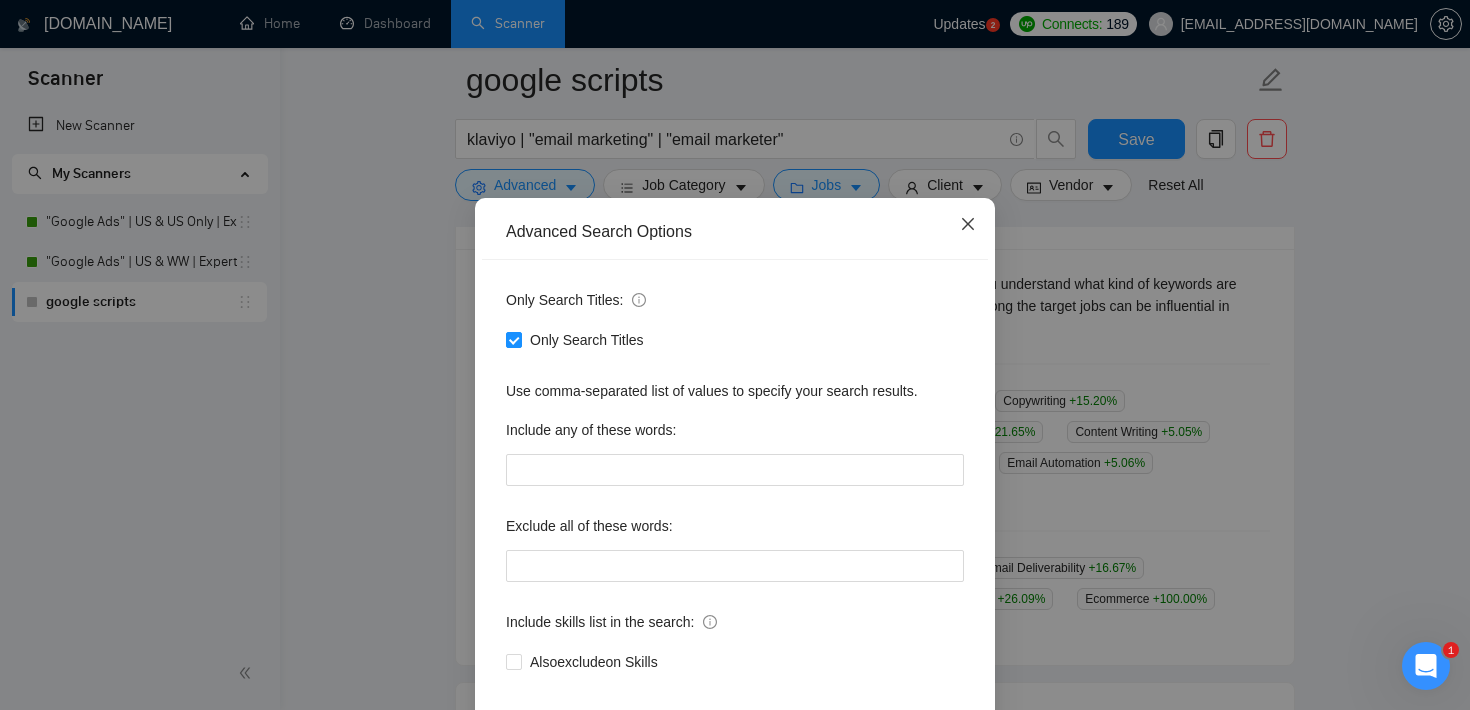 click 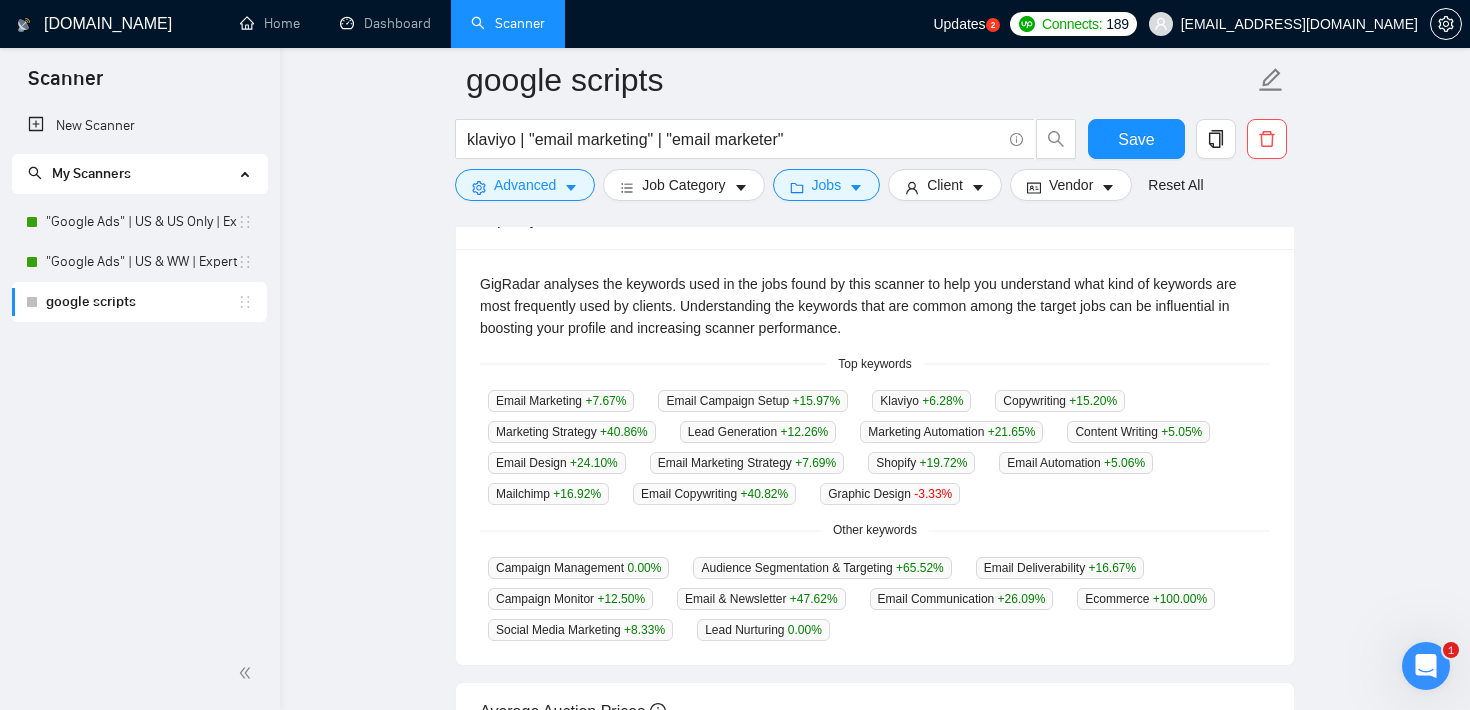 click on "google scripts klaviyo | "email marketing" | "email marketer" Save Advanced   Job Category   Jobs   Client   Vendor   Reset All Preview Results Insights NEW Alerts Auto Bidder Jobs over 12 months 5,366   Average Per Month: 447 Connects prices over 12 months 12.79   Last month's average: 12.98 Top Keywords GigRadar analyses the keywords used in the jobs found by this scanner to help you understand what kind of keywords are most frequently used by clients. Understanding the keywords that are common among the target jobs can be influential in boosting your profile and increasing scanner performance. Top keywords Email Marketing   +7.67 % Email Campaign Setup   +15.97 % Klaviyo   +6.28 % Copywriting   +15.20 % Marketing Strategy   +40.86 % Lead Generation   +12.26 % Marketing Automation   +21.65 % Content Writing   +5.05 % Email Design   +24.10 % Email Marketing Strategy   +7.69 % Shopify   +19.72 % Email Automation   +5.06 % Mailchimp   +16.92 % Email Copywriting   +40.82 % Graphic Design   -3.33 %   0.00 %   %" at bounding box center (875, 370) 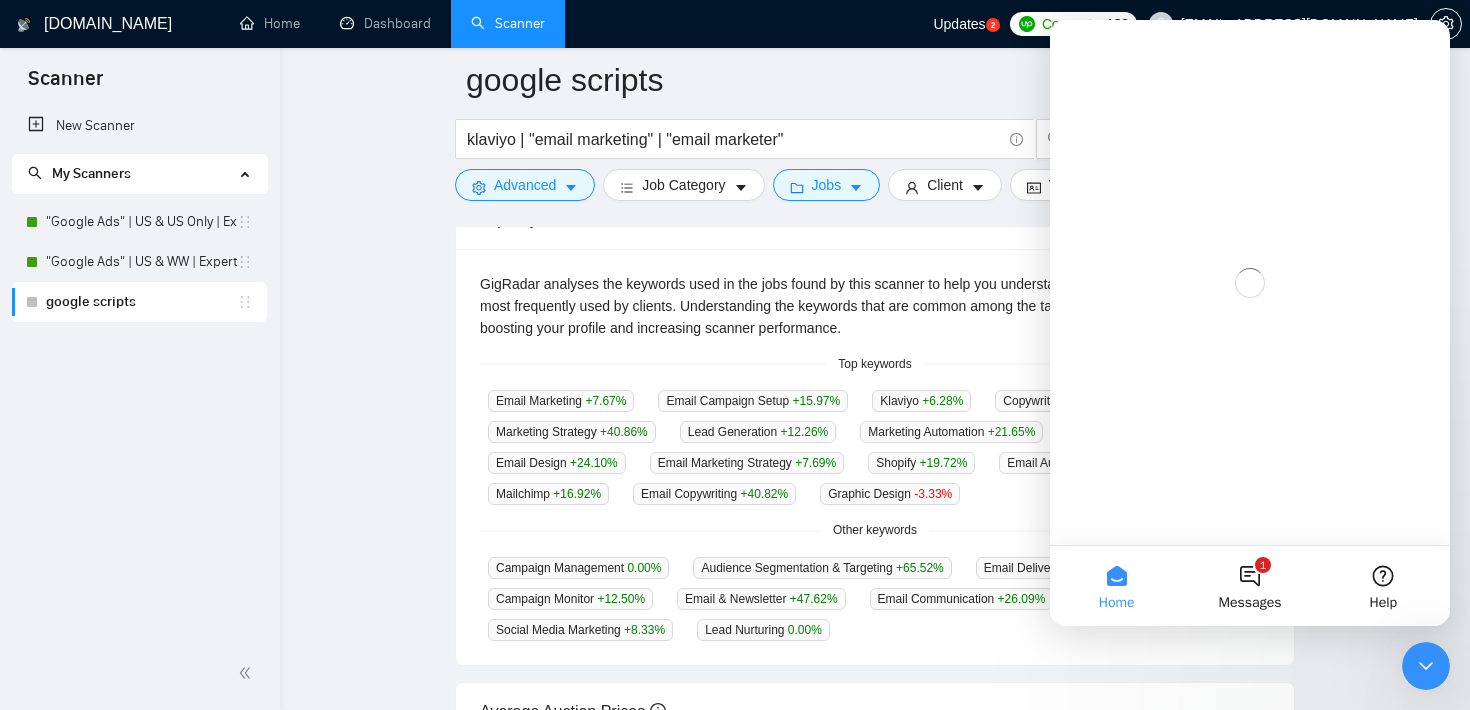 scroll, scrollTop: 0, scrollLeft: 0, axis: both 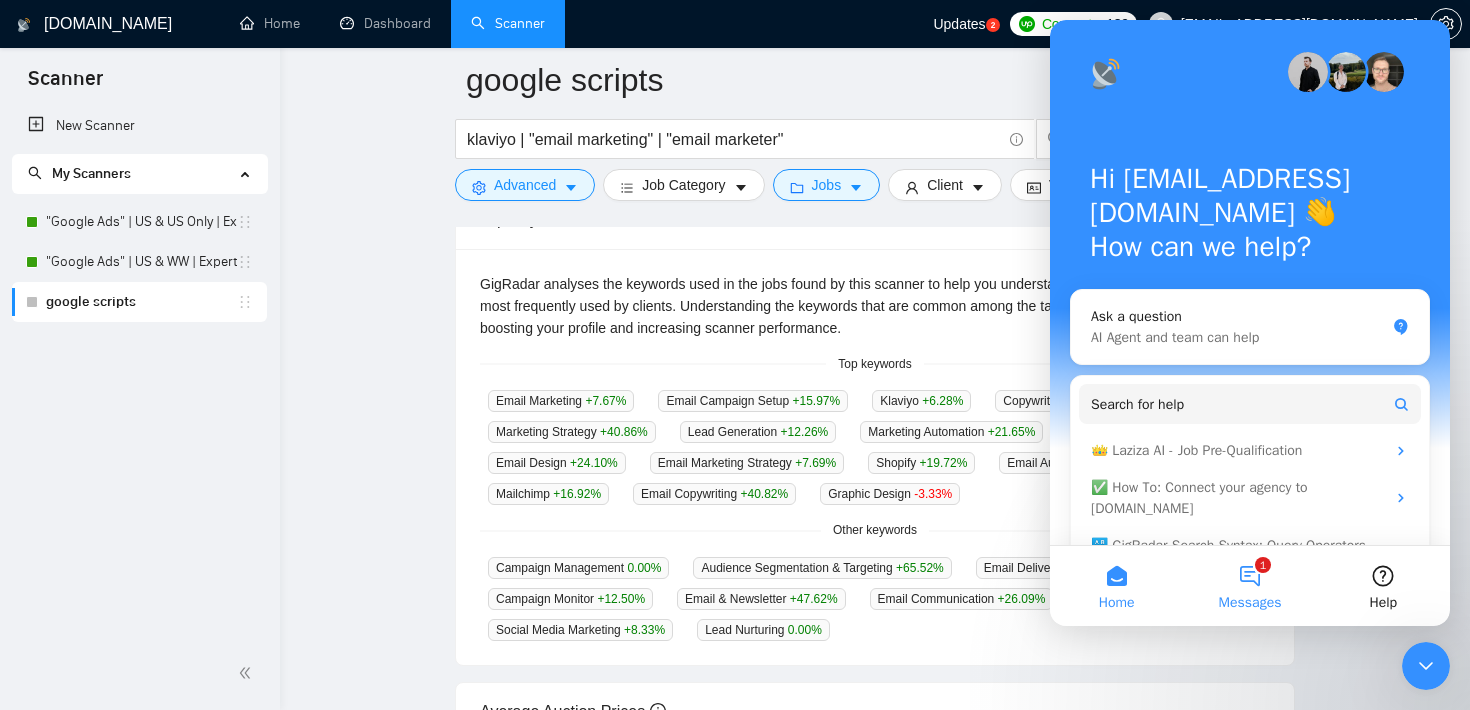 click on "1 Messages" at bounding box center (1249, 586) 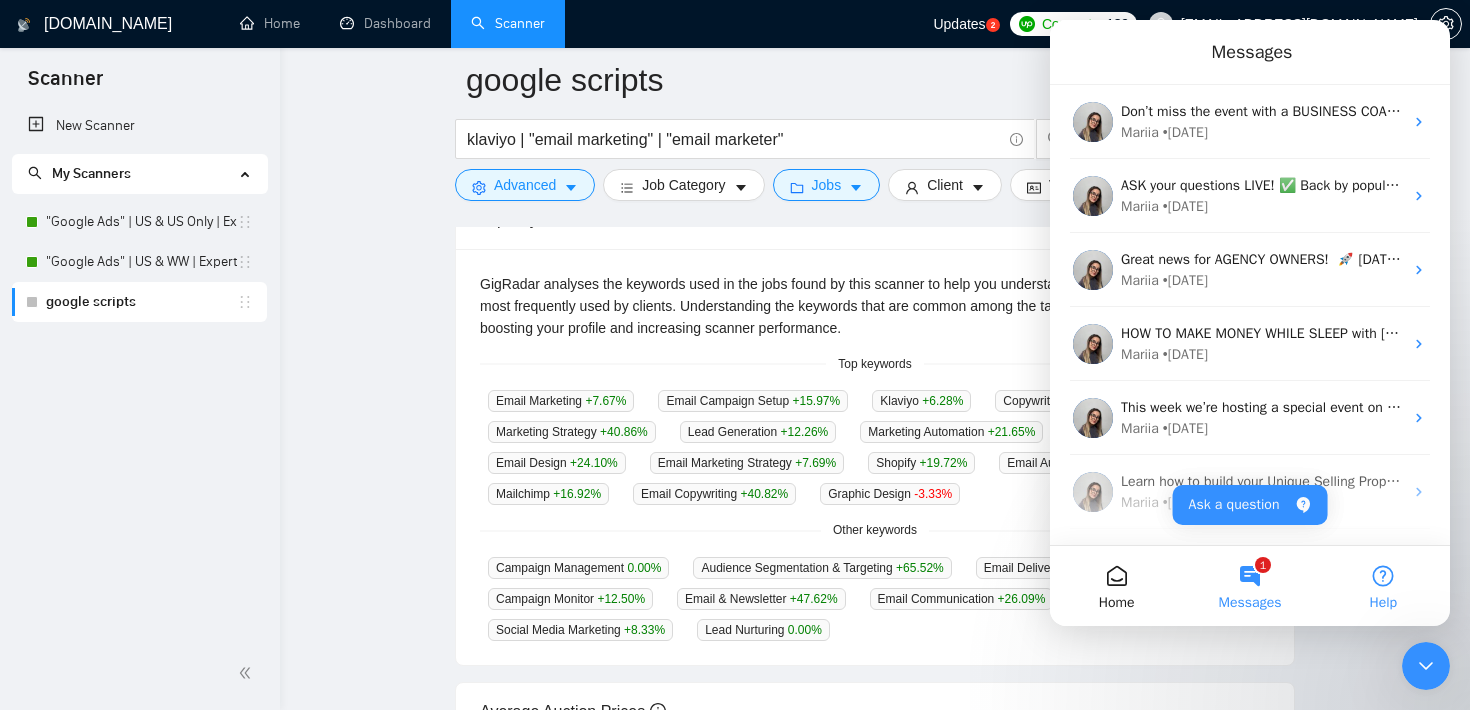 click on "Help" at bounding box center [1383, 586] 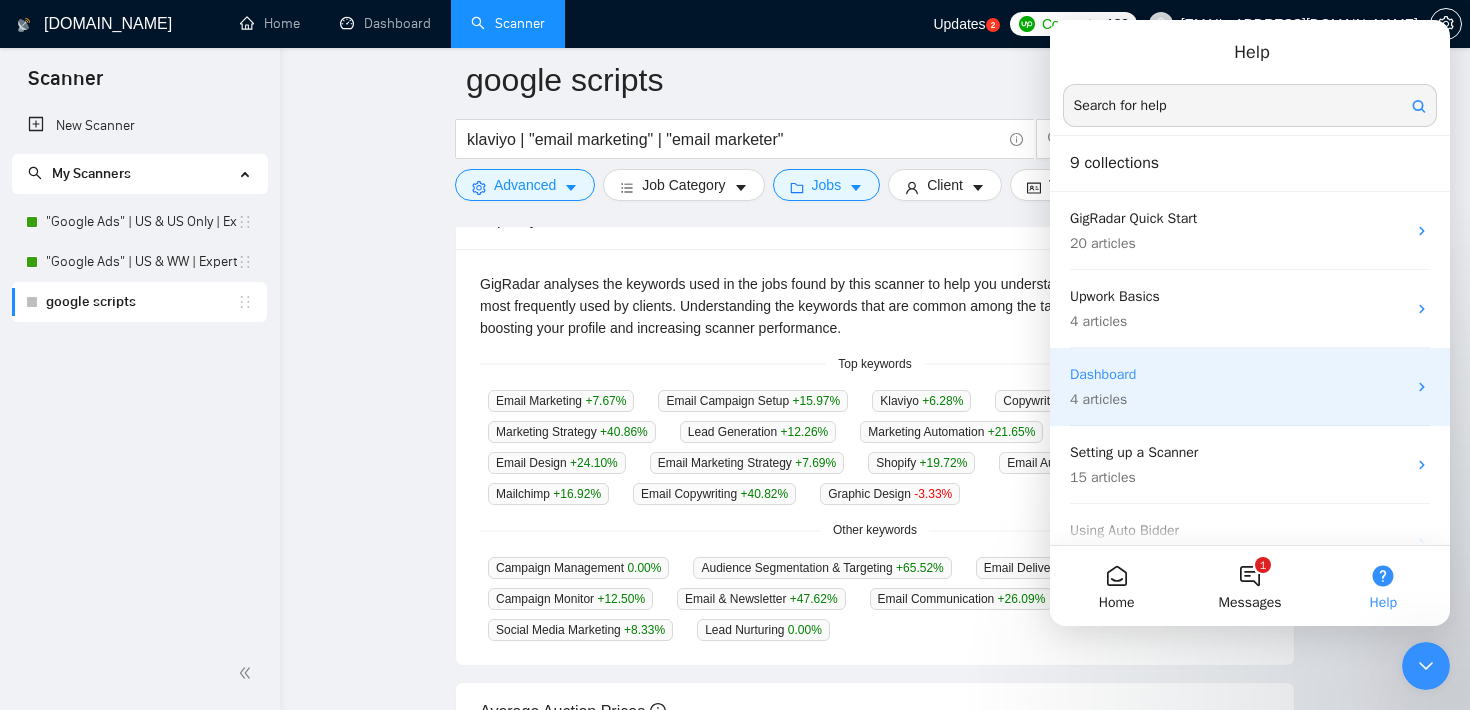 scroll, scrollTop: 394, scrollLeft: 0, axis: vertical 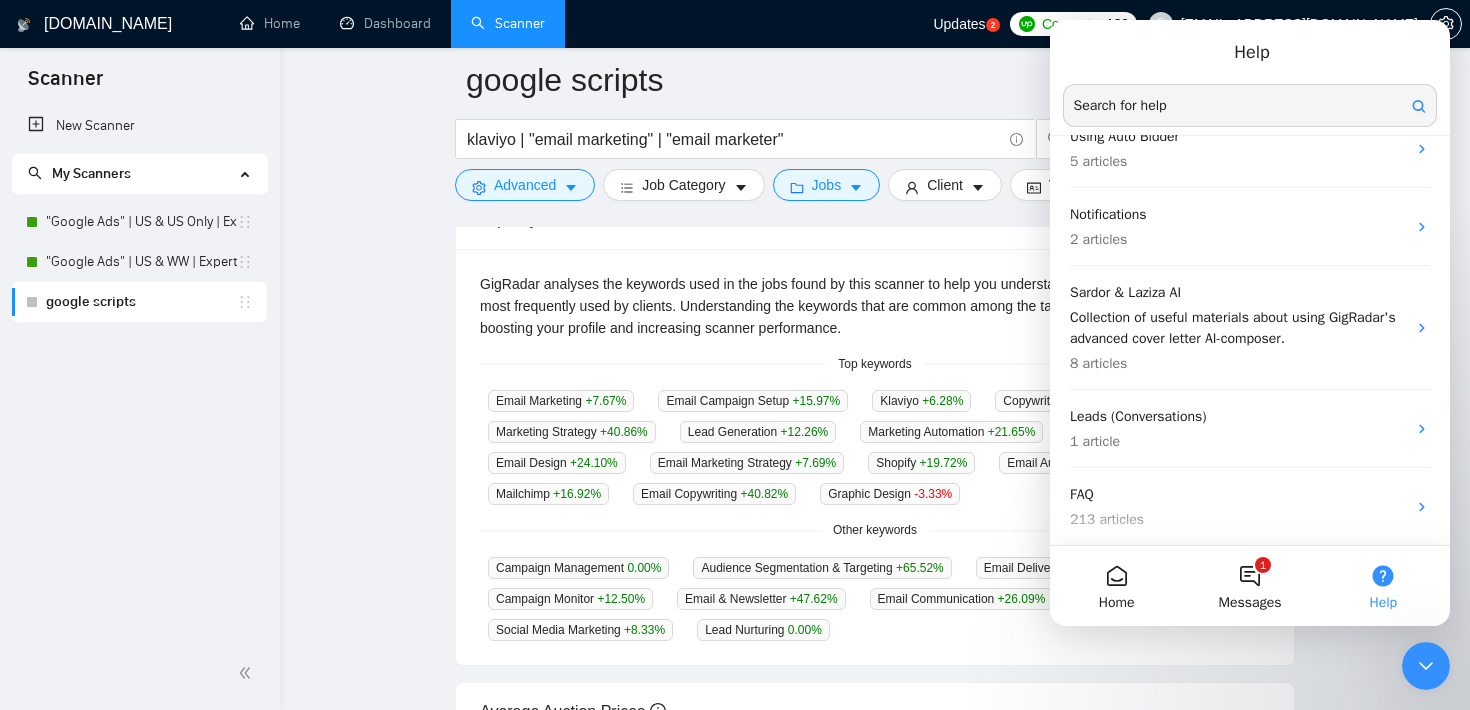 click on "google scripts klaviyo | "email marketing" | "email marketer" Save Advanced   Job Category   Jobs   Client   Vendor   Reset All Preview Results Insights NEW Alerts Auto Bidder Jobs over 12 months 5,366   Average Per Month: 447 Connects prices over 12 months 12.79   Last month's average: 12.98 Top Keywords GigRadar analyses the keywords used in the jobs found by this scanner to help you understand what kind of keywords are most frequently used by clients. Understanding the keywords that are common among the target jobs can be influential in boosting your profile and increasing scanner performance. Top keywords Email Marketing   +7.67 % Email Campaign Setup   +15.97 % Klaviyo   +6.28 % Copywriting   +15.20 % Marketing Strategy   +40.86 % Lead Generation   +12.26 % Marketing Automation   +21.65 % Content Writing   +5.05 % Email Design   +24.10 % Email Marketing Strategy   +7.69 % Shopify   +19.72 % Email Automation   +5.06 % Mailchimp   +16.92 % Email Copywriting   +40.82 % Graphic Design   -3.33 %   0.00 %   %" at bounding box center [875, 370] 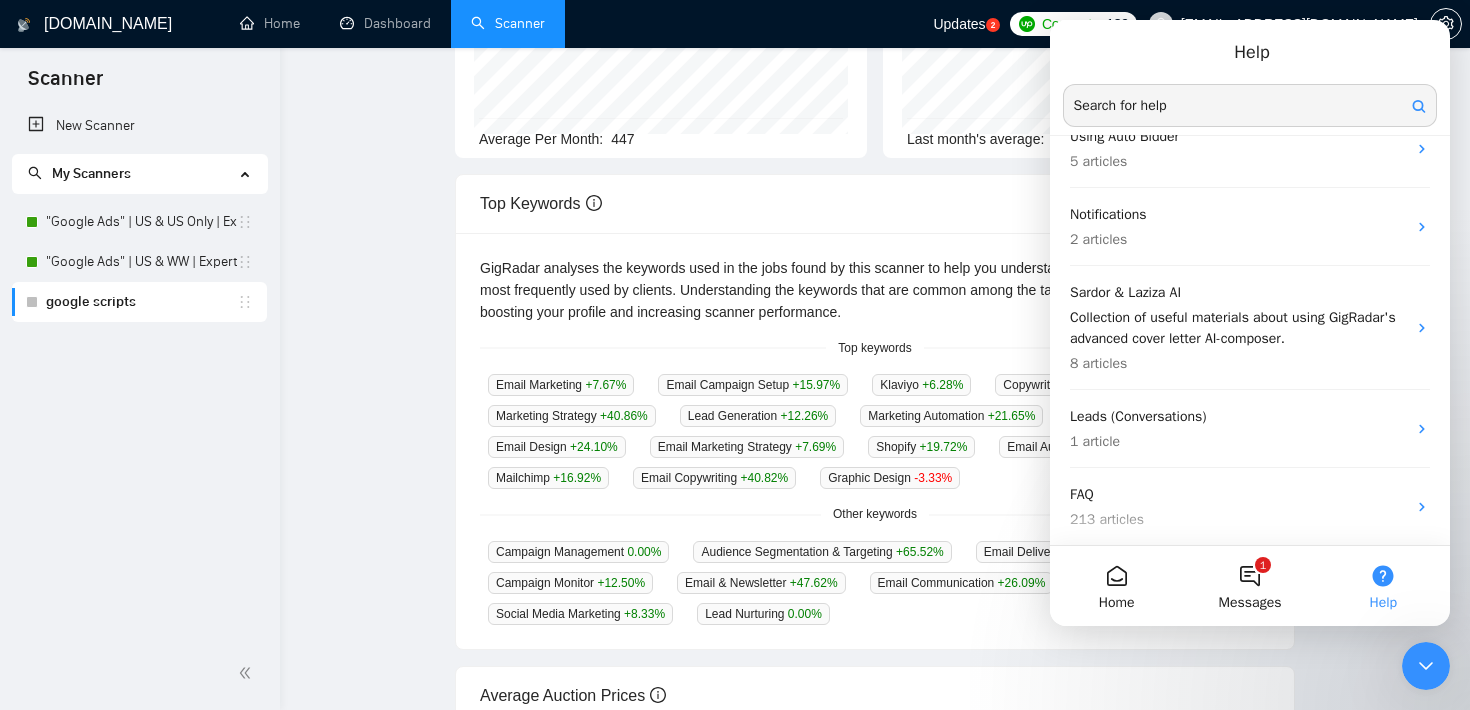 scroll, scrollTop: 0, scrollLeft: 0, axis: both 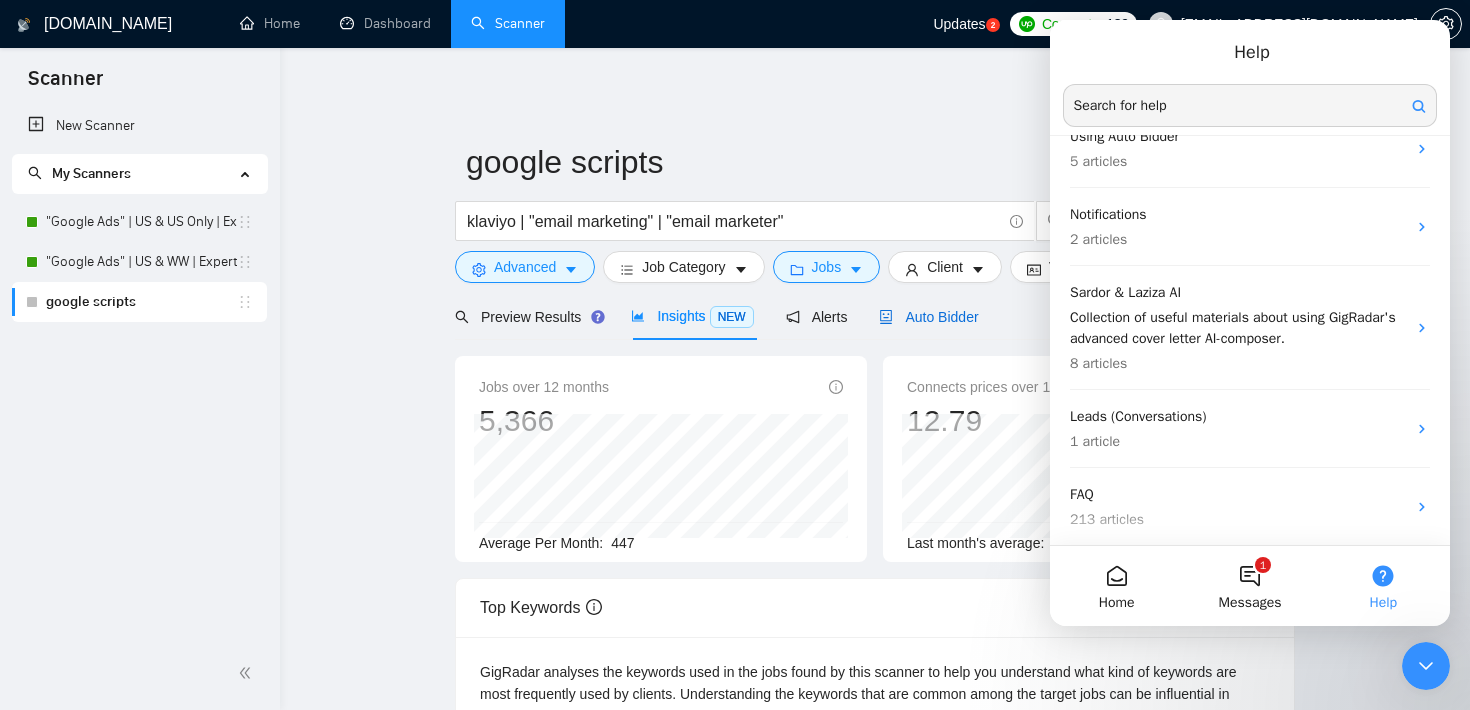 click on "Auto Bidder" at bounding box center [928, 317] 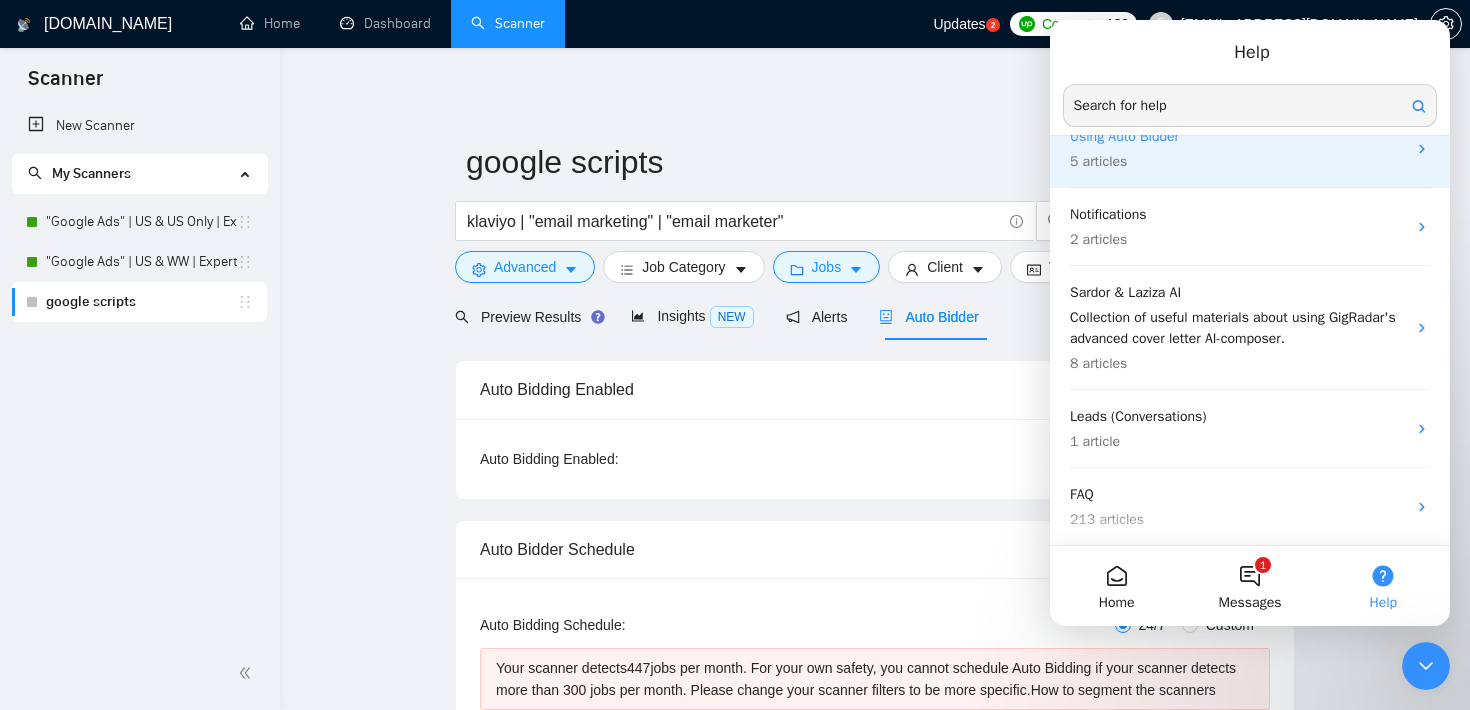 type 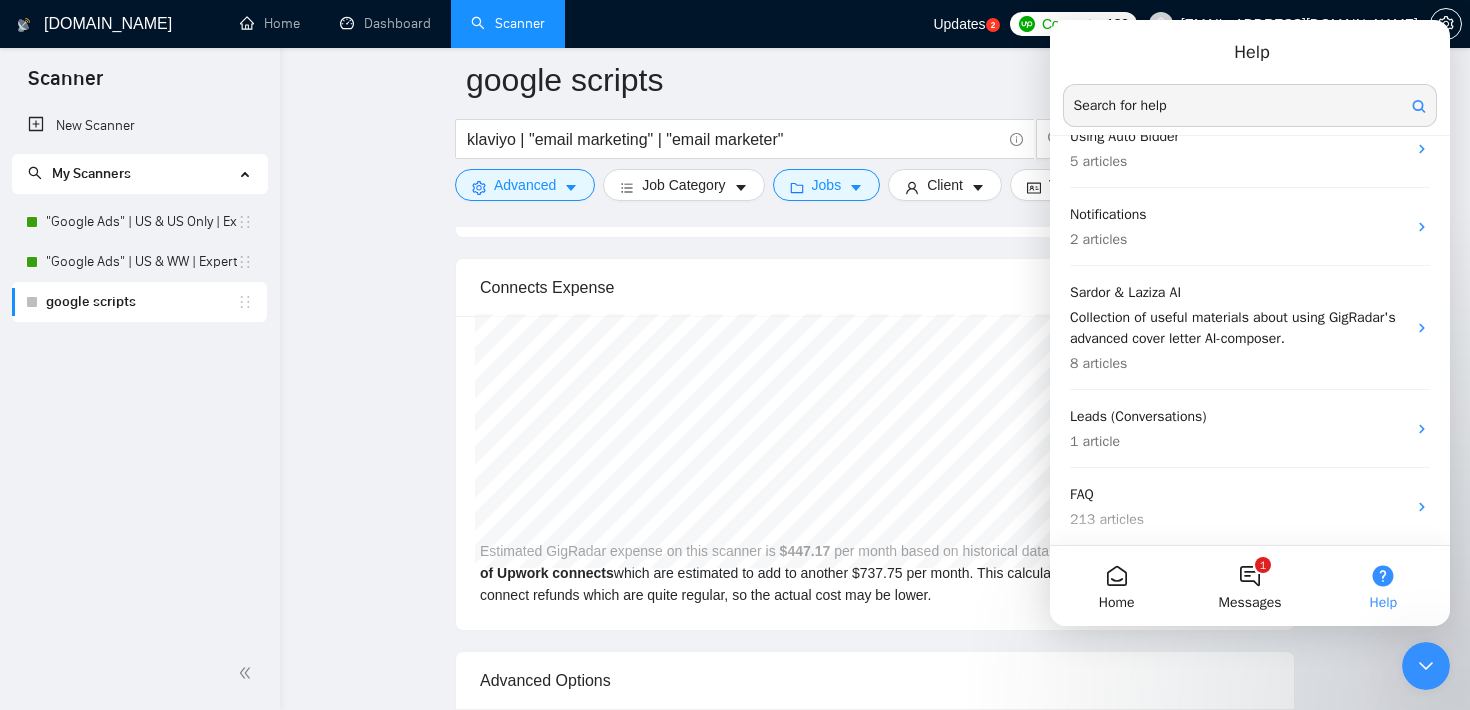 scroll, scrollTop: 3322, scrollLeft: 0, axis: vertical 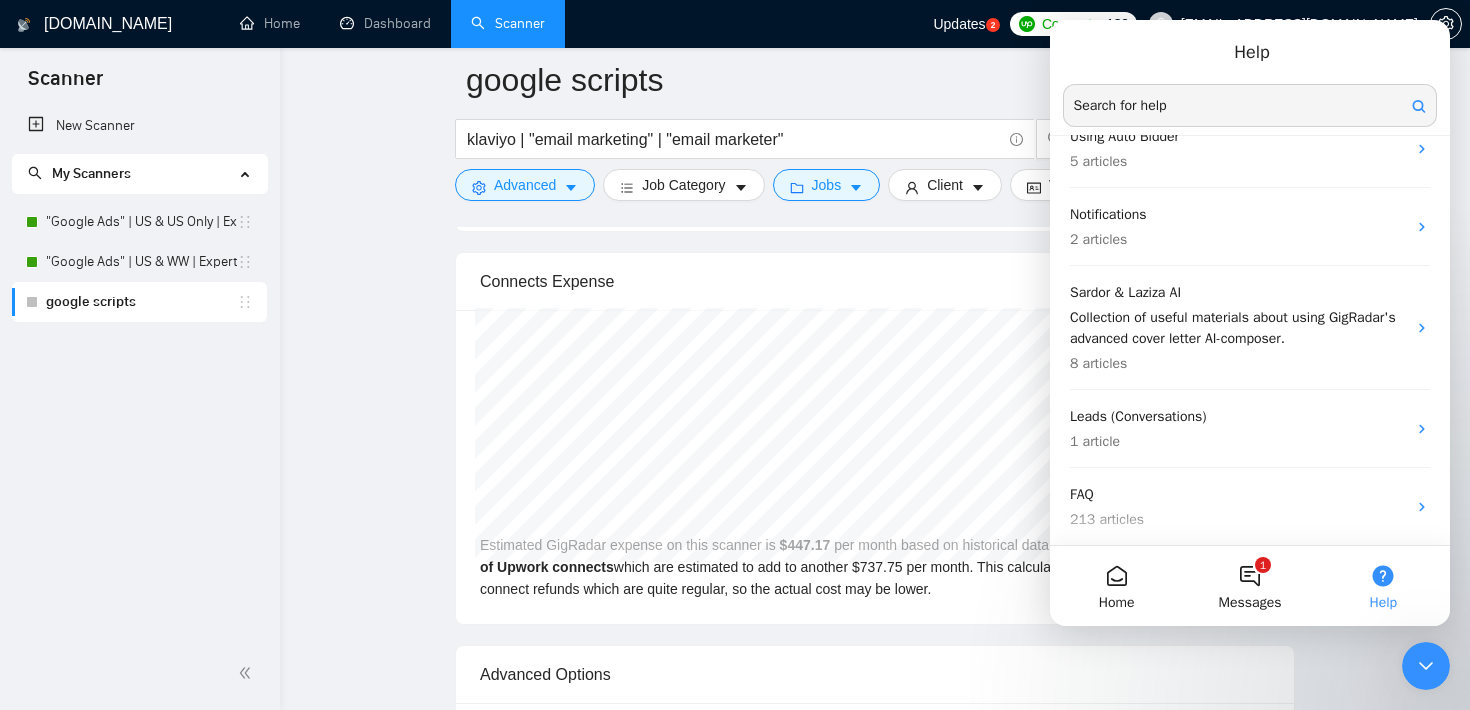 click on "google scripts klaviyo | "email marketing" | "email marketer" Save Advanced   Job Category   Jobs   Client   Vendor   Reset All Preview Results Insights NEW Alerts Auto Bidder Auto Bidding Enabled Auto Bidding Enabled: OFF Auto Bidder Schedule Auto Bidding Type: Automated (recommended) Semi-automated Auto Bidding Schedule: 24/7 Custom Custom Auto Bidder Schedule Repeat every week [DATE] [DATE] [DATE] [DATE] [DATE] [DATE] [DATE] Active Hours ( [GEOGRAPHIC_DATA]/[GEOGRAPHIC_DATA] ): From: To: ( 24  hours) [GEOGRAPHIC_DATA]/[GEOGRAPHIC_DATA] Your scanner detects  447  jobs per month. For your own safety, you cannot schedule Auto Bidding if your scanner detects more than 300 jobs per month. Please change your scanner filters to be more specific.  How to segment the scanners Auto Bidding Type Select your bidding algorithm: Choose the algorithm for you bidding. The price per proposal does not include your connects expenditure. Template Bidder Works great for narrow segments and short cover letters that don't change. 0.50  credits / proposal 1.00" at bounding box center [875, -947] 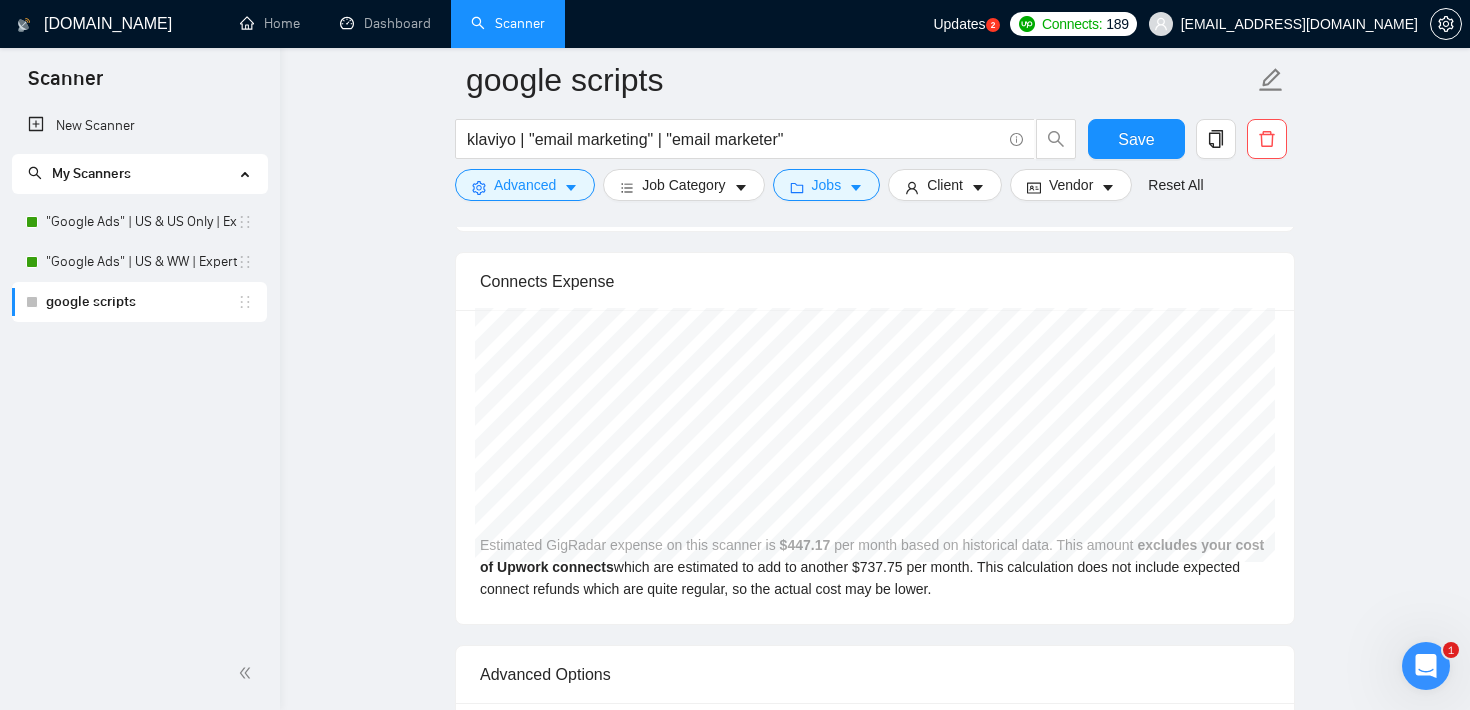 scroll, scrollTop: 0, scrollLeft: 0, axis: both 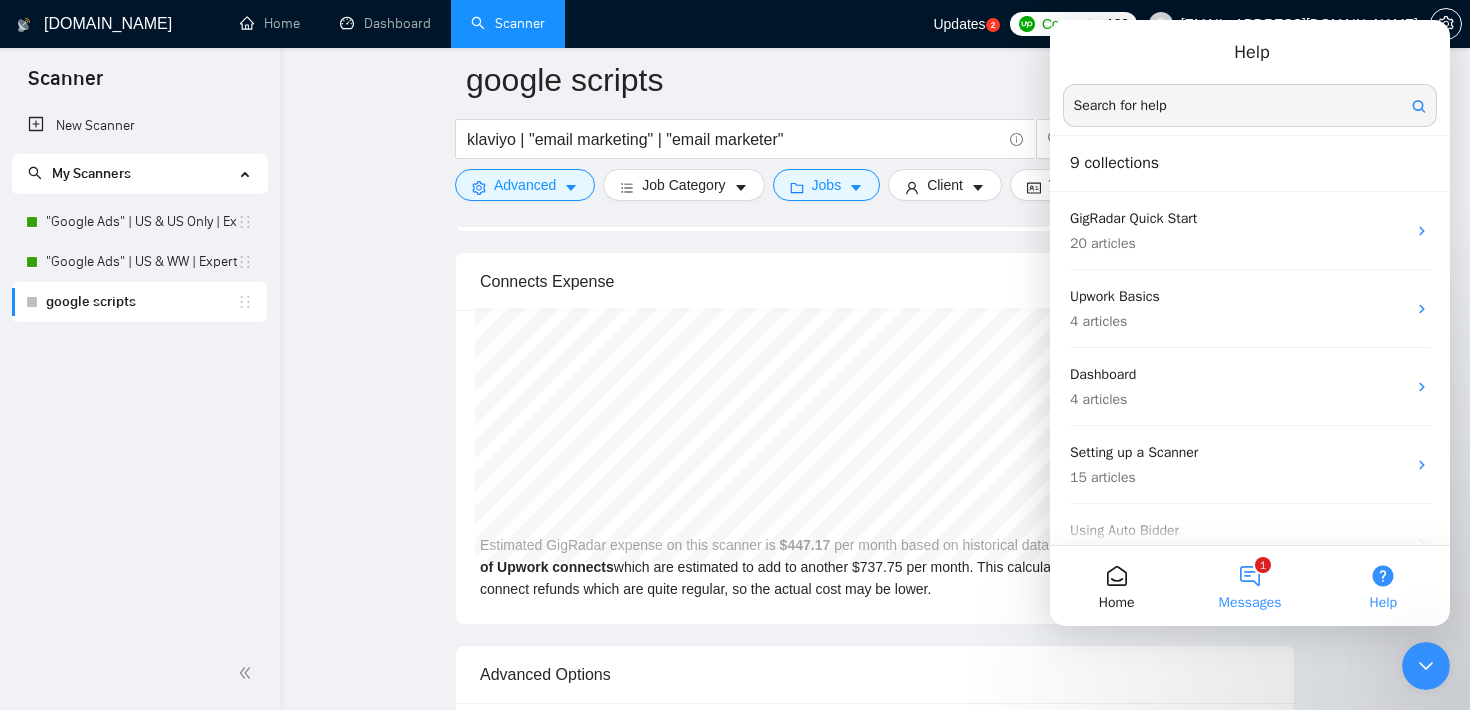 click on "1 Messages" at bounding box center [1249, 586] 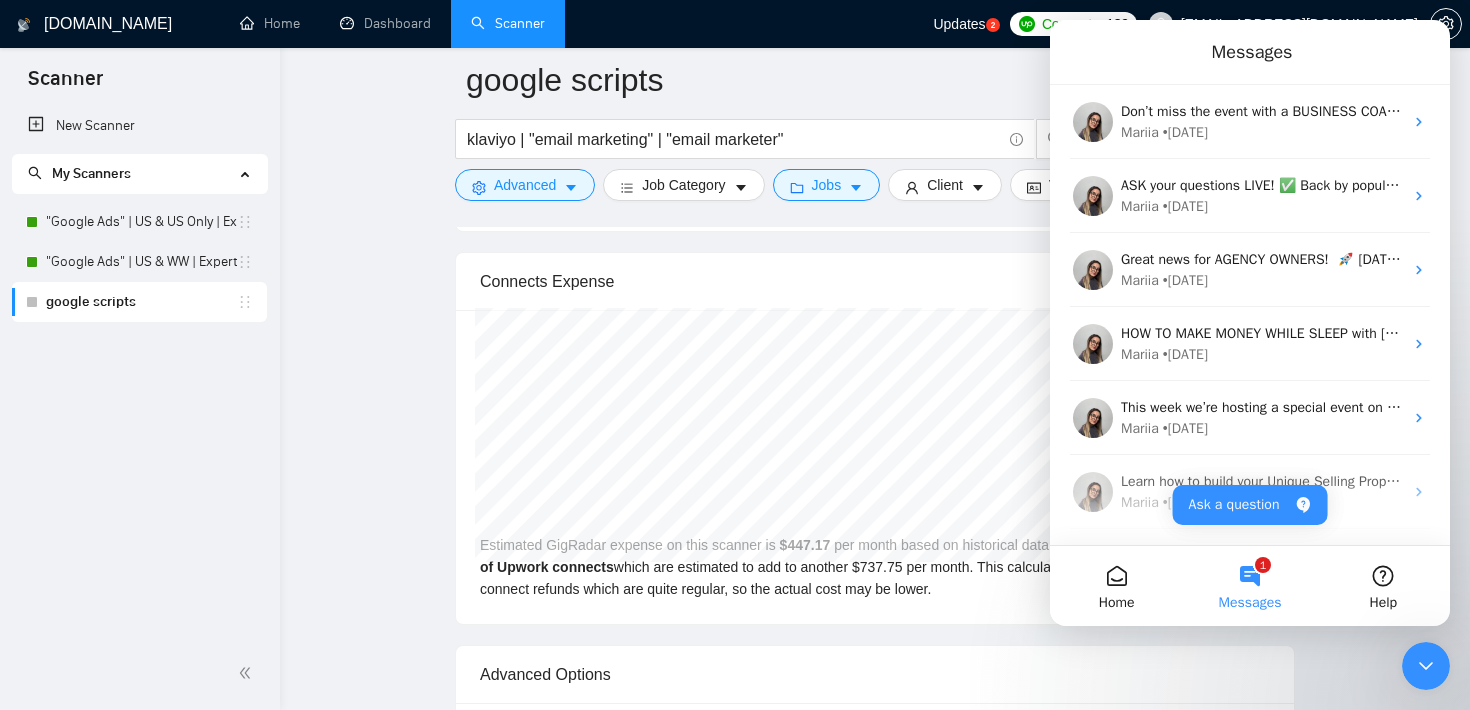 click 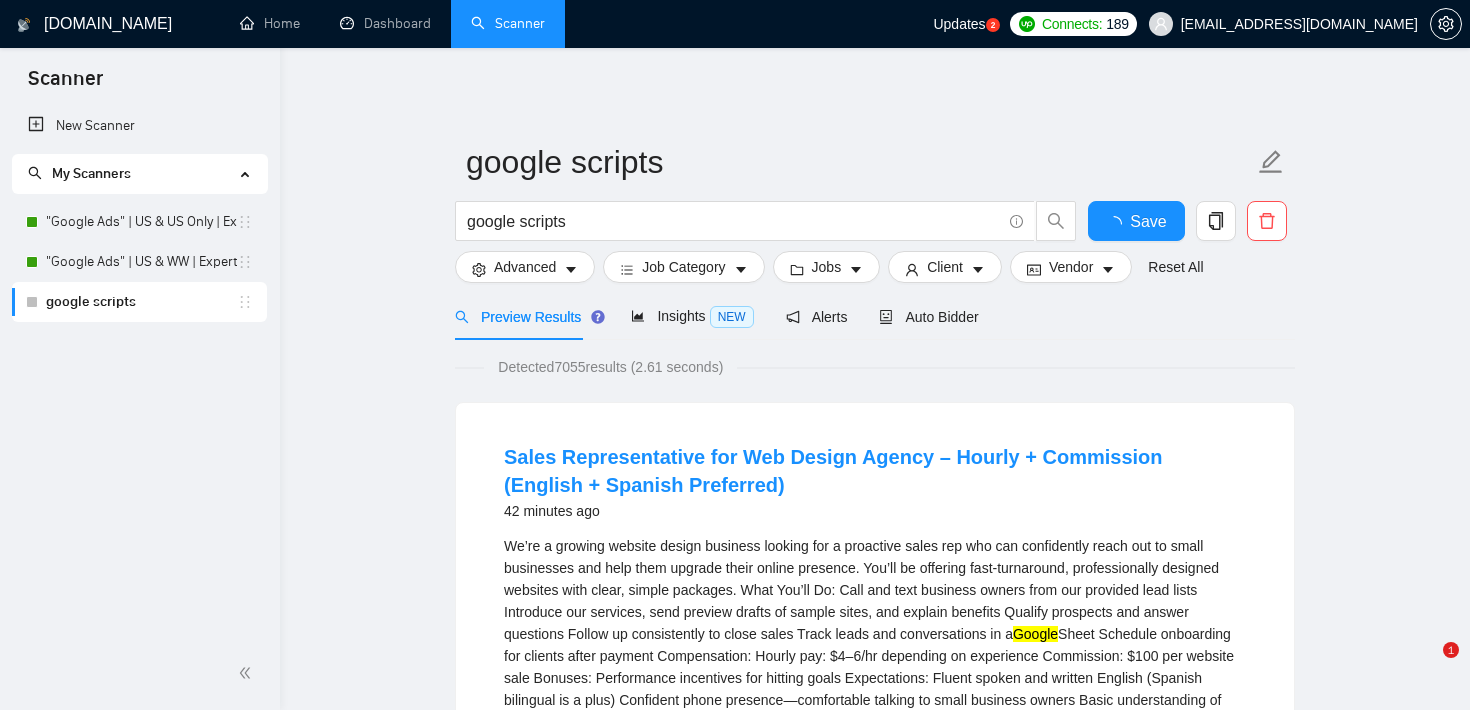 scroll, scrollTop: 0, scrollLeft: 0, axis: both 